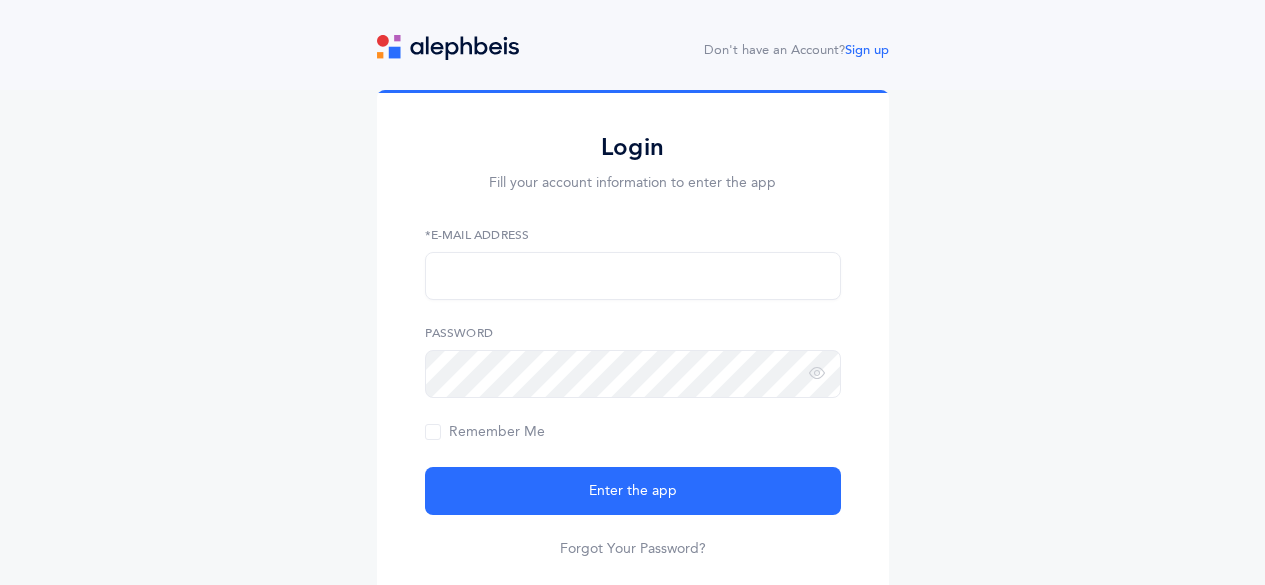 scroll, scrollTop: 0, scrollLeft: 0, axis: both 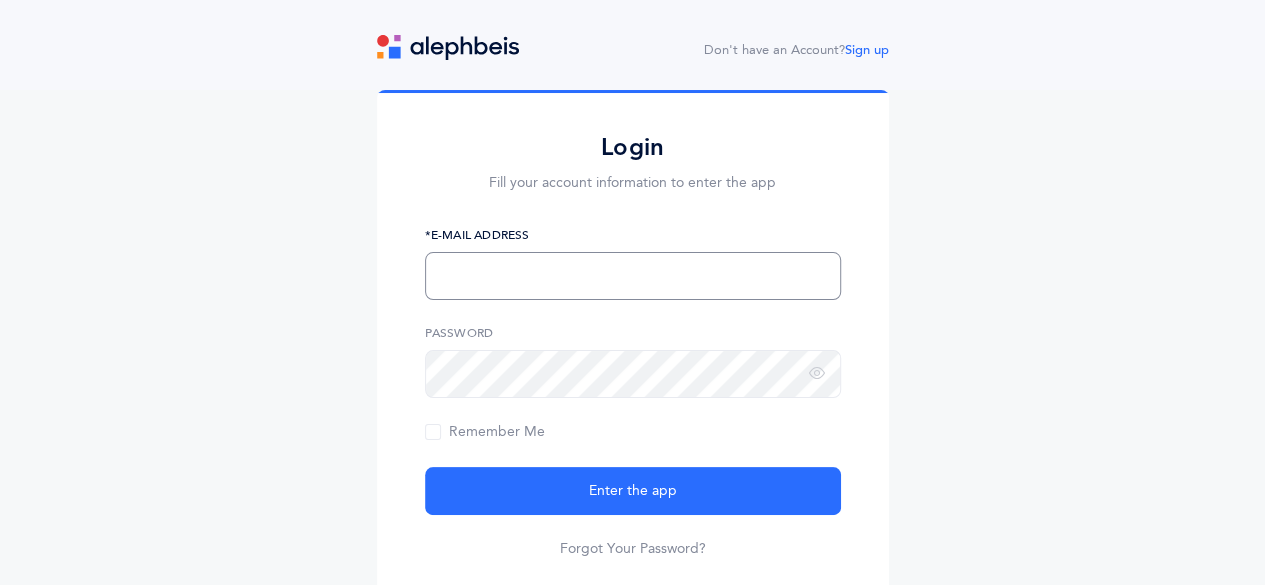 click at bounding box center [633, 276] 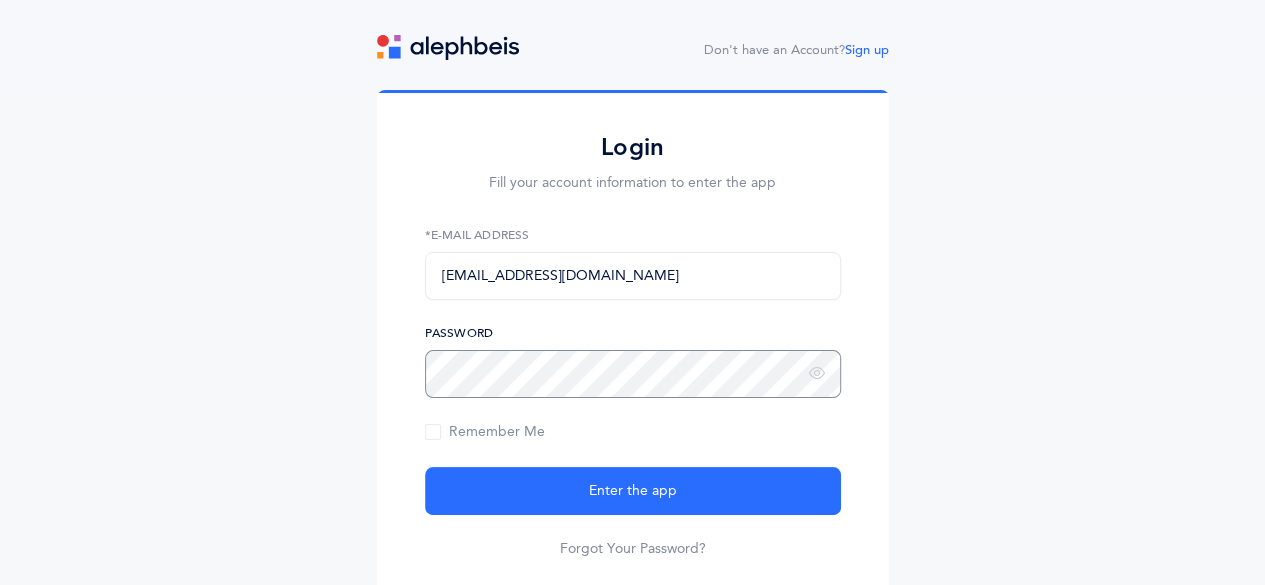 click on "Enter the app" at bounding box center (633, 491) 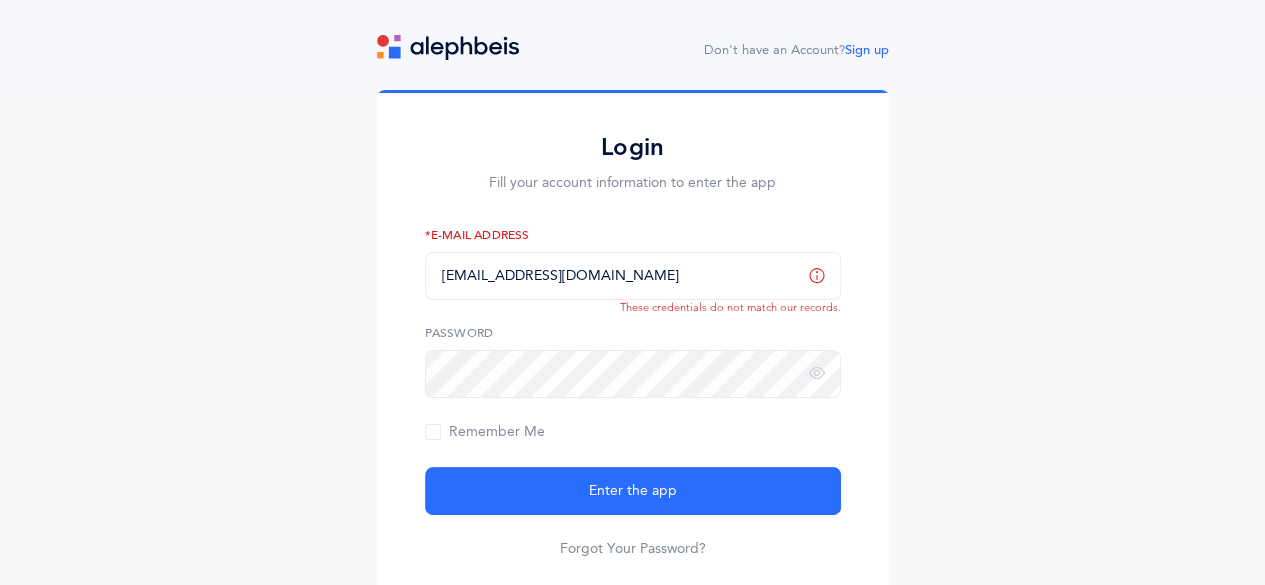 click at bounding box center (817, 275) 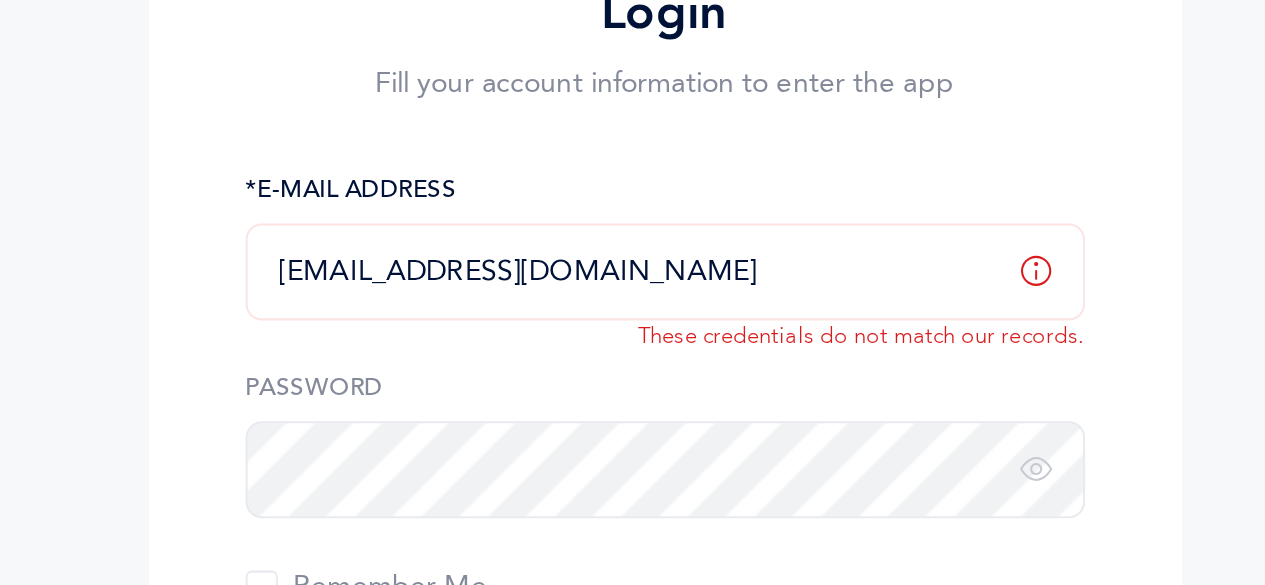 drag, startPoint x: 597, startPoint y: 279, endPoint x: 424, endPoint y: 275, distance: 173.04623 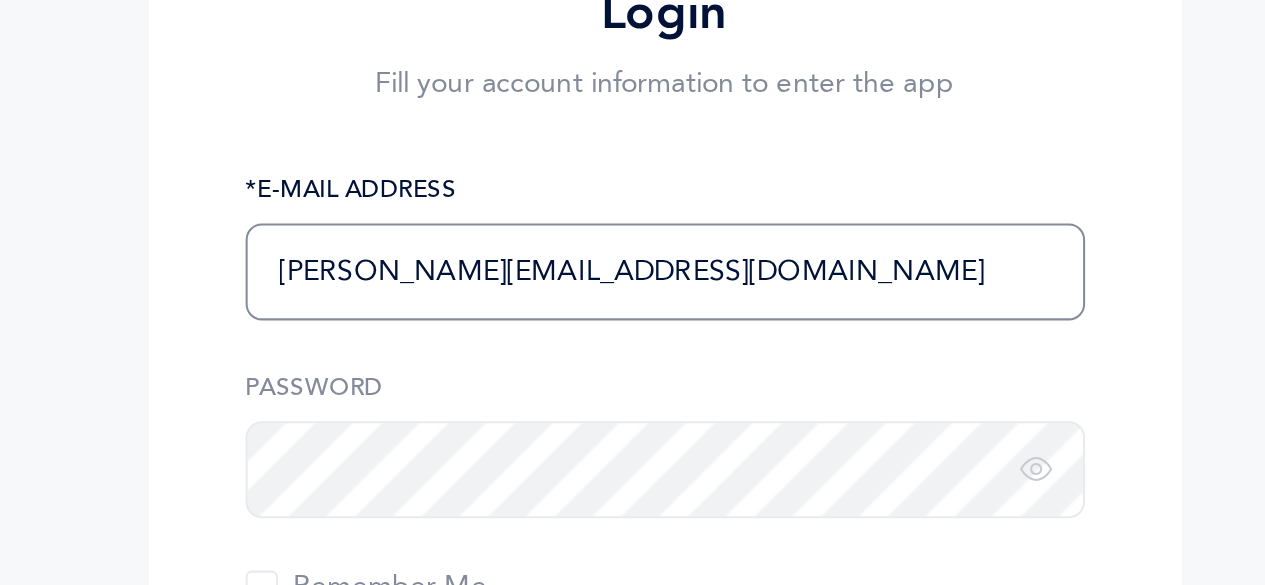 click on "Enter the app" at bounding box center (633, 491) 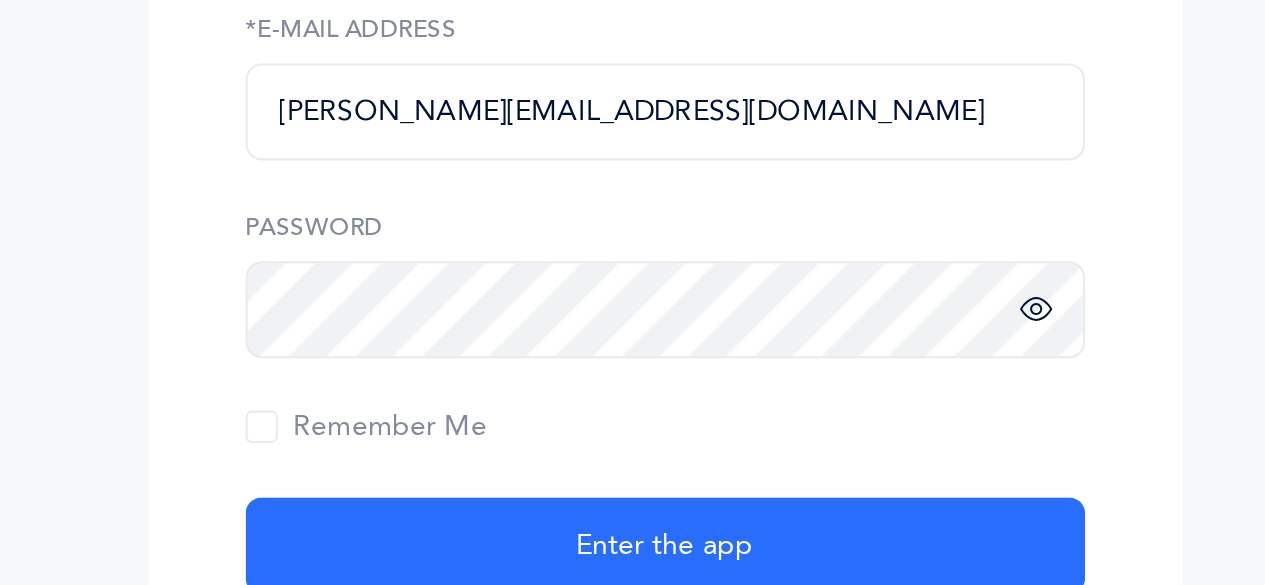 click at bounding box center (817, 374) 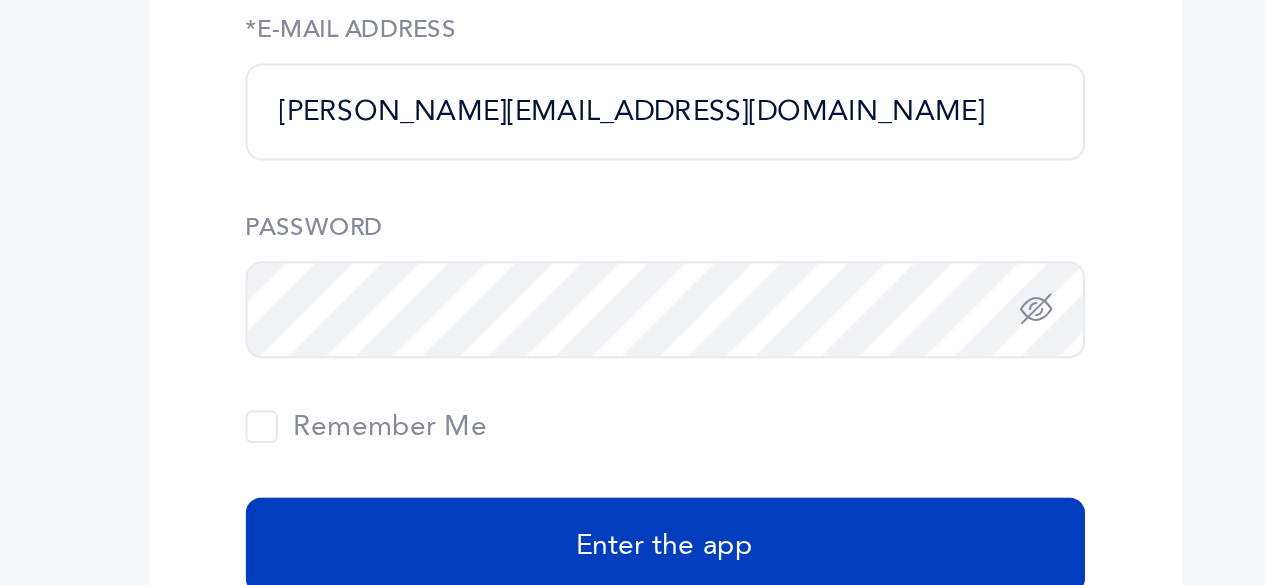 click on "Enter the app" at bounding box center (633, 491) 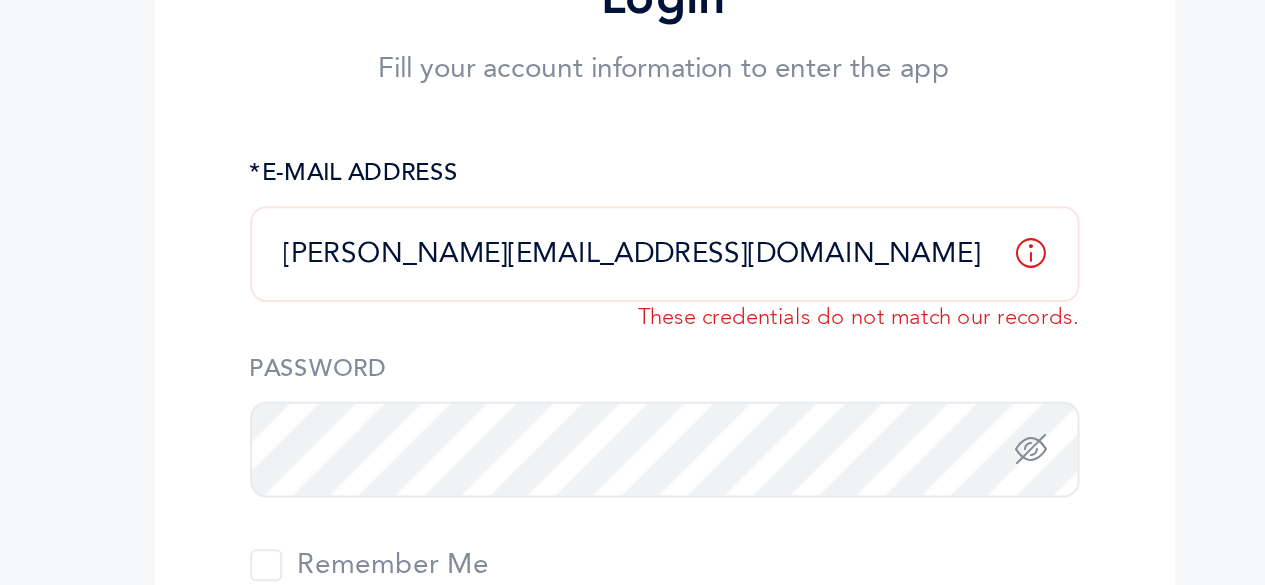 drag, startPoint x: 479, startPoint y: 281, endPoint x: 435, endPoint y: 279, distance: 44.04543 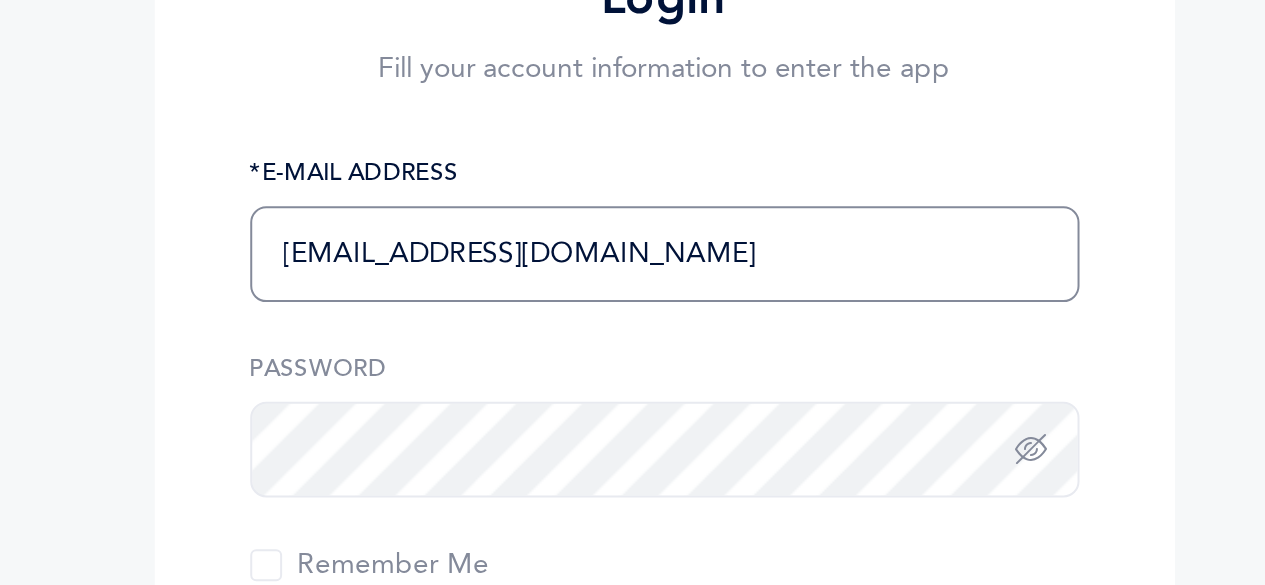 drag, startPoint x: 576, startPoint y: 285, endPoint x: 511, endPoint y: 279, distance: 65.27634 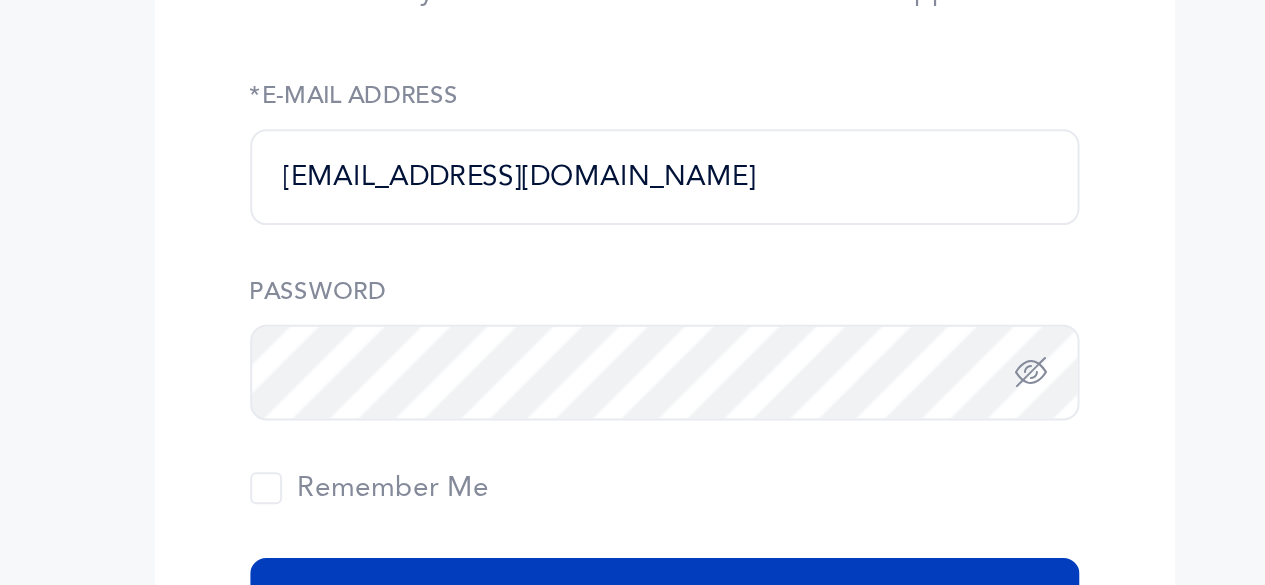 click on "Enter the app" at bounding box center (633, 491) 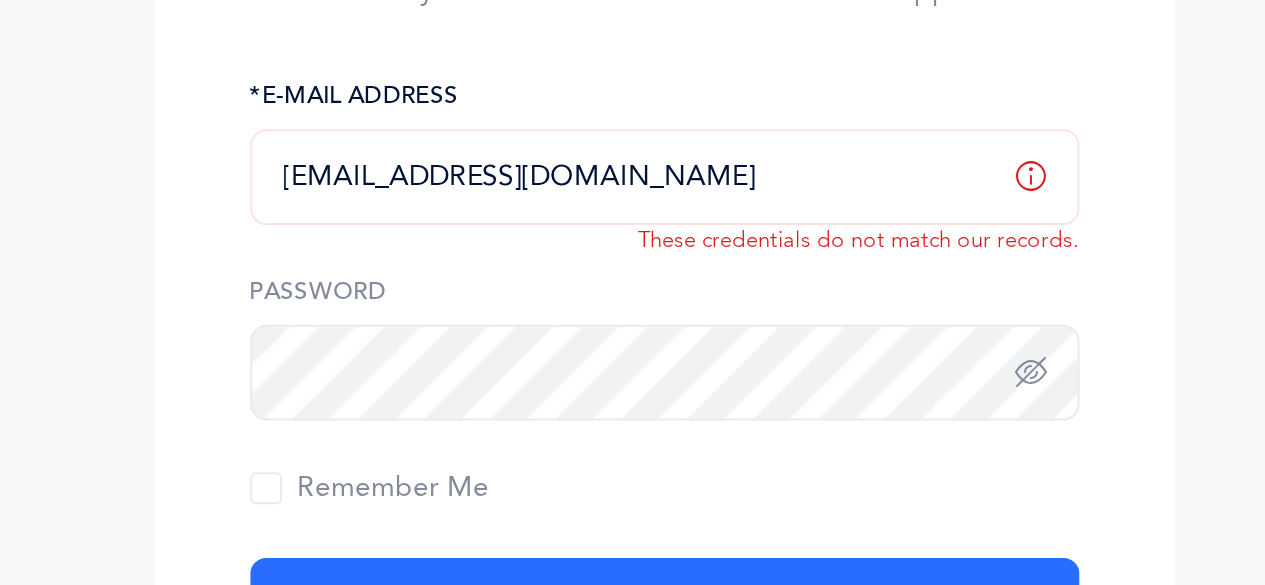 click on "[EMAIL_ADDRESS][DOMAIN_NAME]" at bounding box center [633, 276] 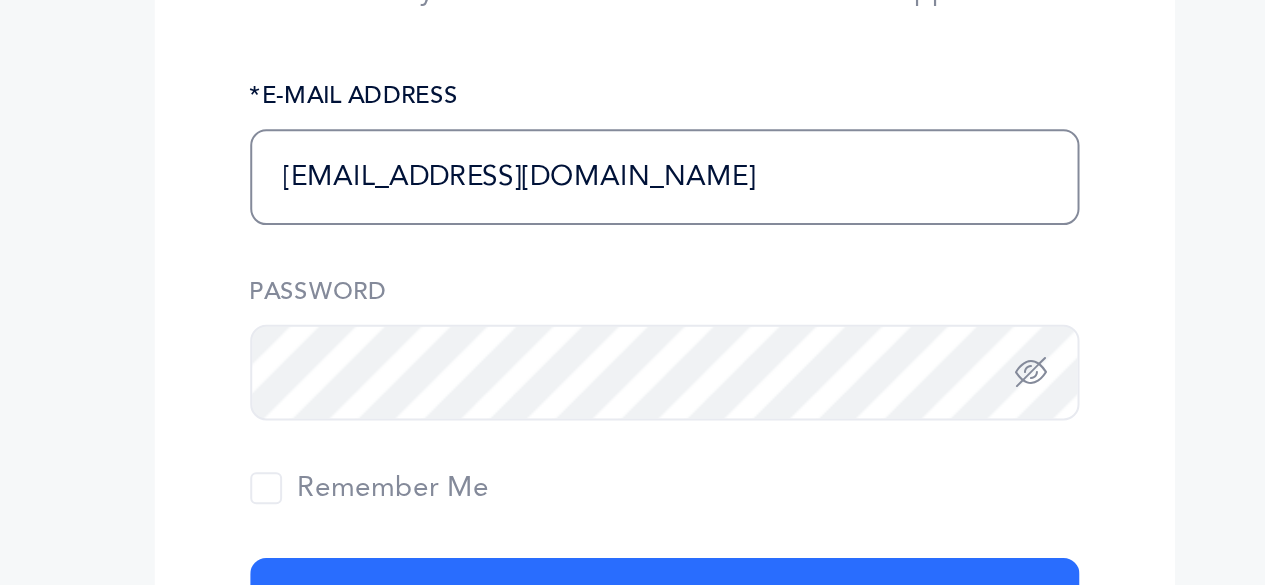 click on "Enter the app" at bounding box center (633, 491) 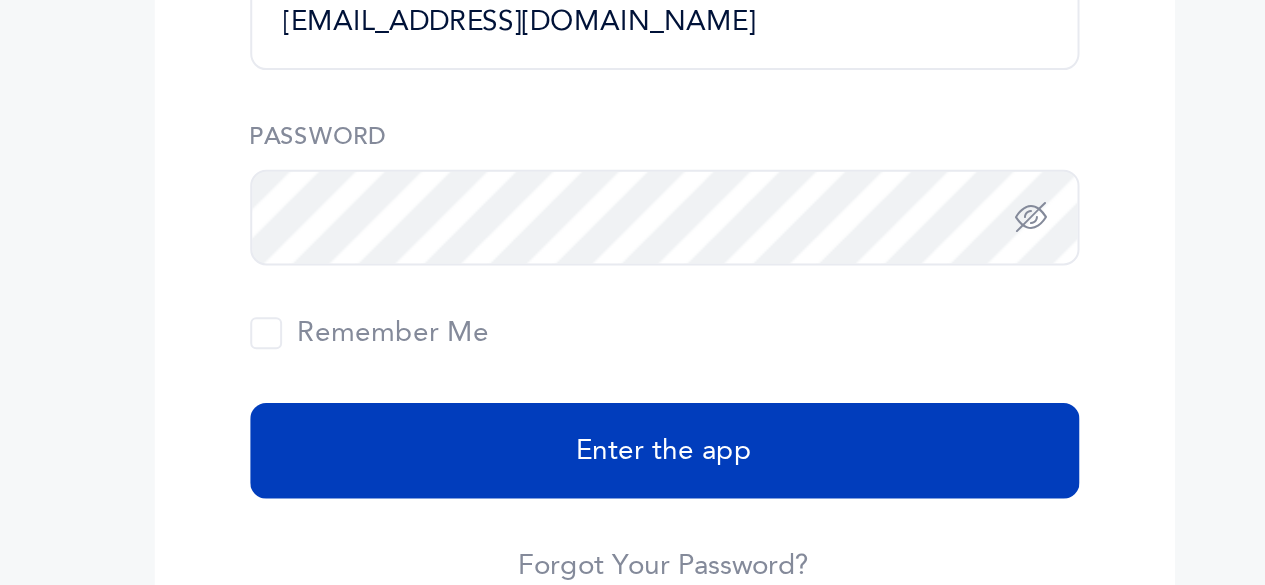 click on "Enter the app" at bounding box center [633, 491] 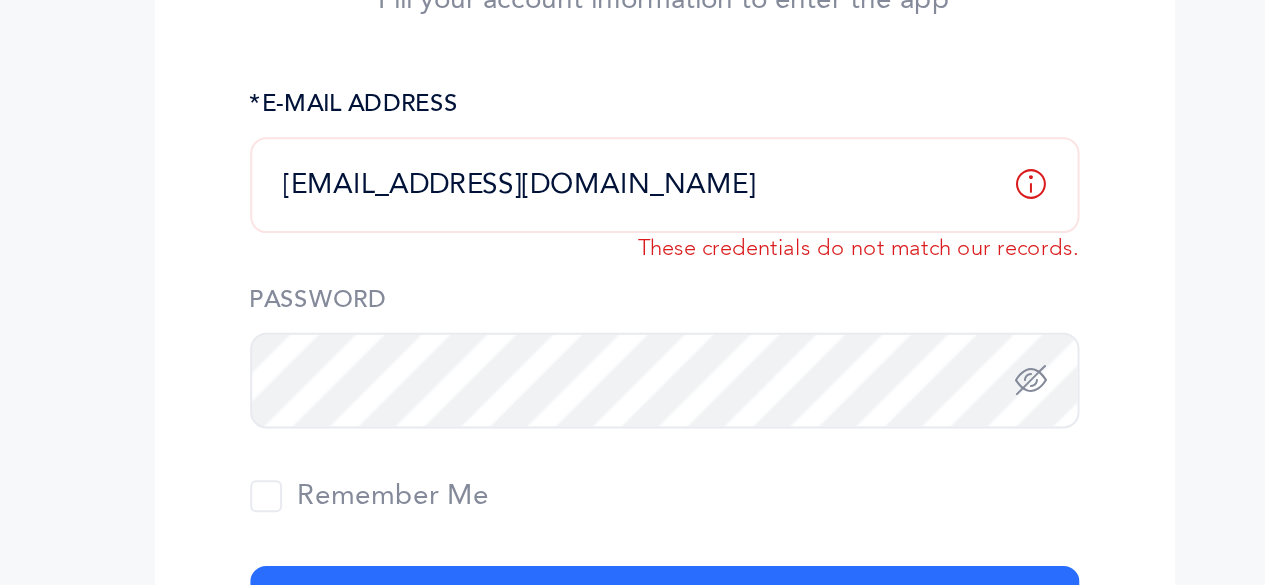 drag, startPoint x: 502, startPoint y: 281, endPoint x: 443, endPoint y: 279, distance: 59.03389 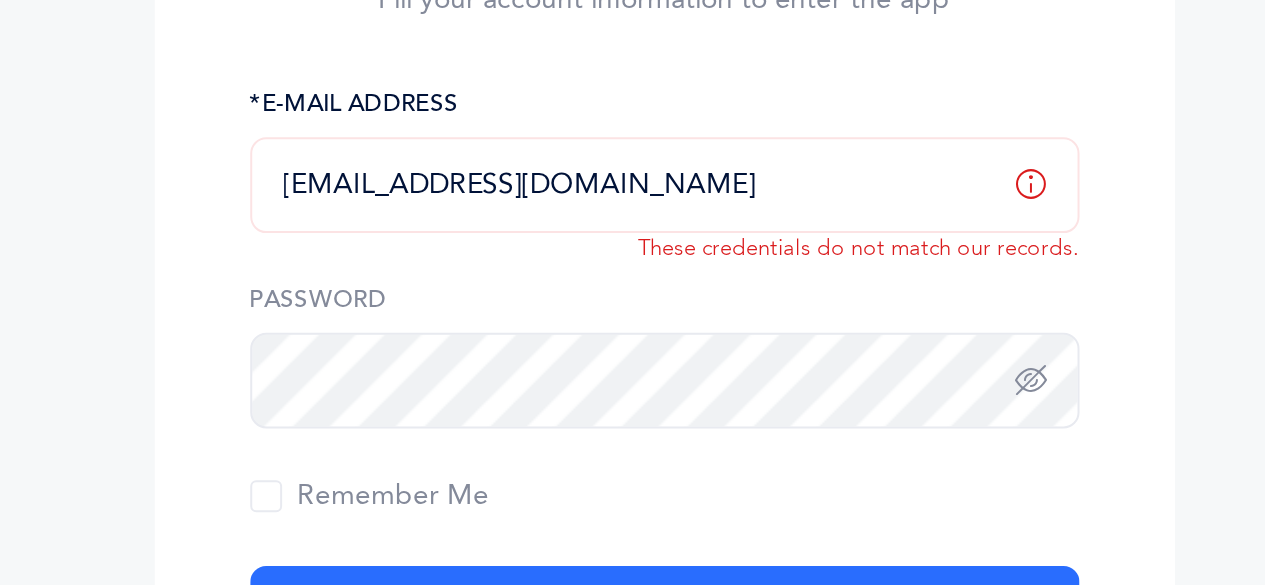 drag, startPoint x: 583, startPoint y: 279, endPoint x: 420, endPoint y: 276, distance: 163.0276 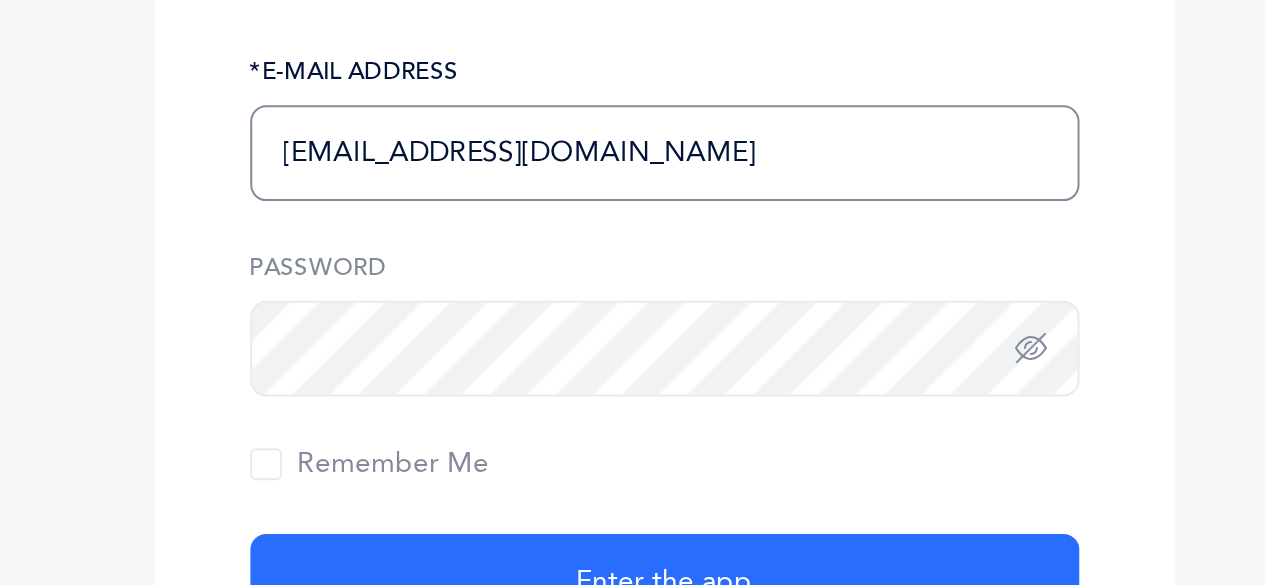 click on "emailse367@gmail.com" at bounding box center [633, 276] 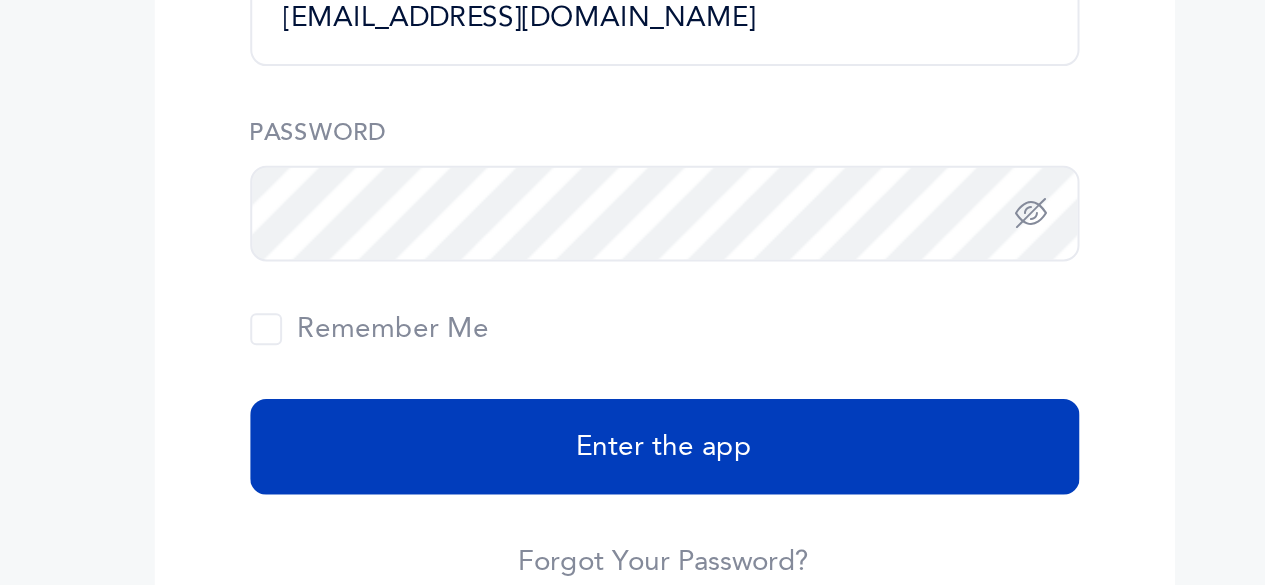 click on "Enter the app" at bounding box center [633, 491] 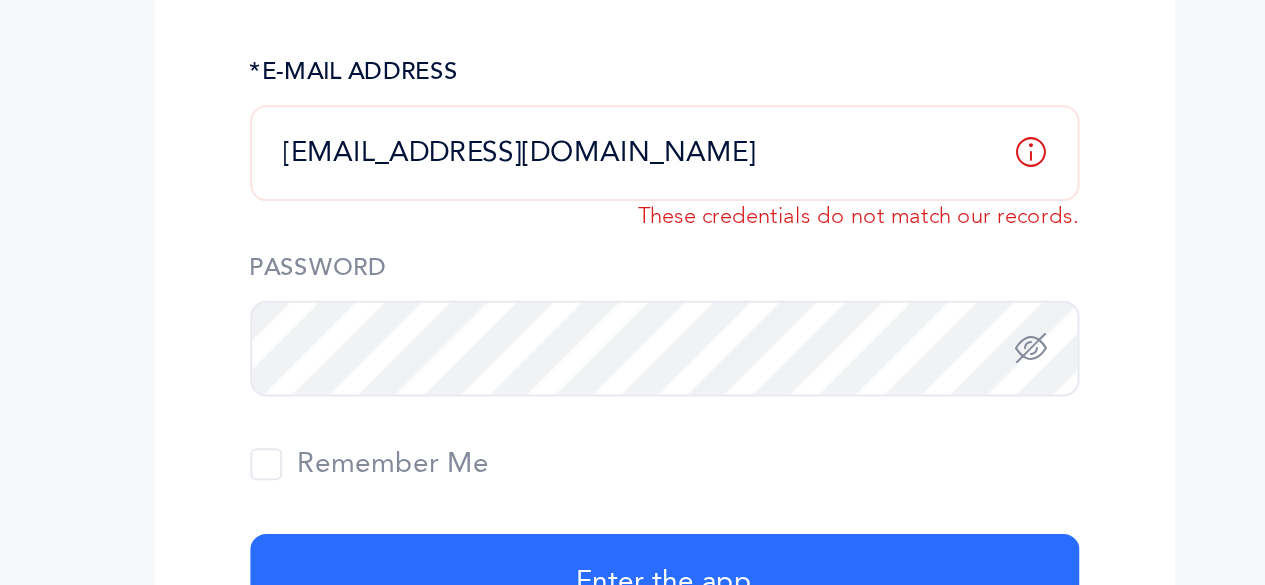 drag, startPoint x: 595, startPoint y: 288, endPoint x: 391, endPoint y: 275, distance: 204.4138 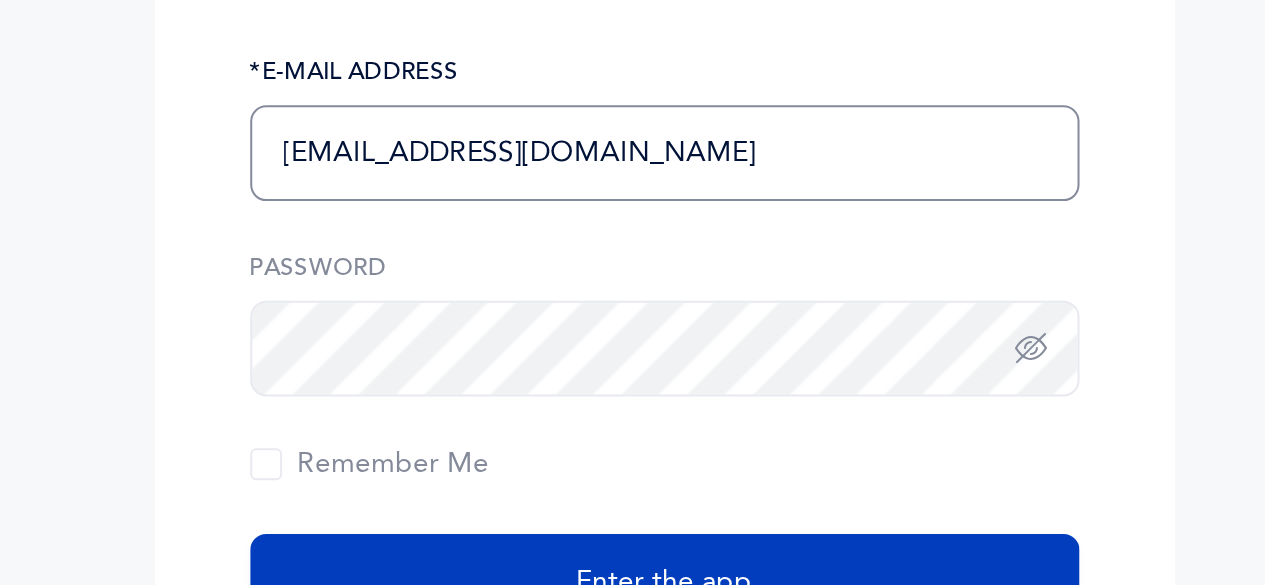 type on "[EMAIL_ADDRESS][DOMAIN_NAME]" 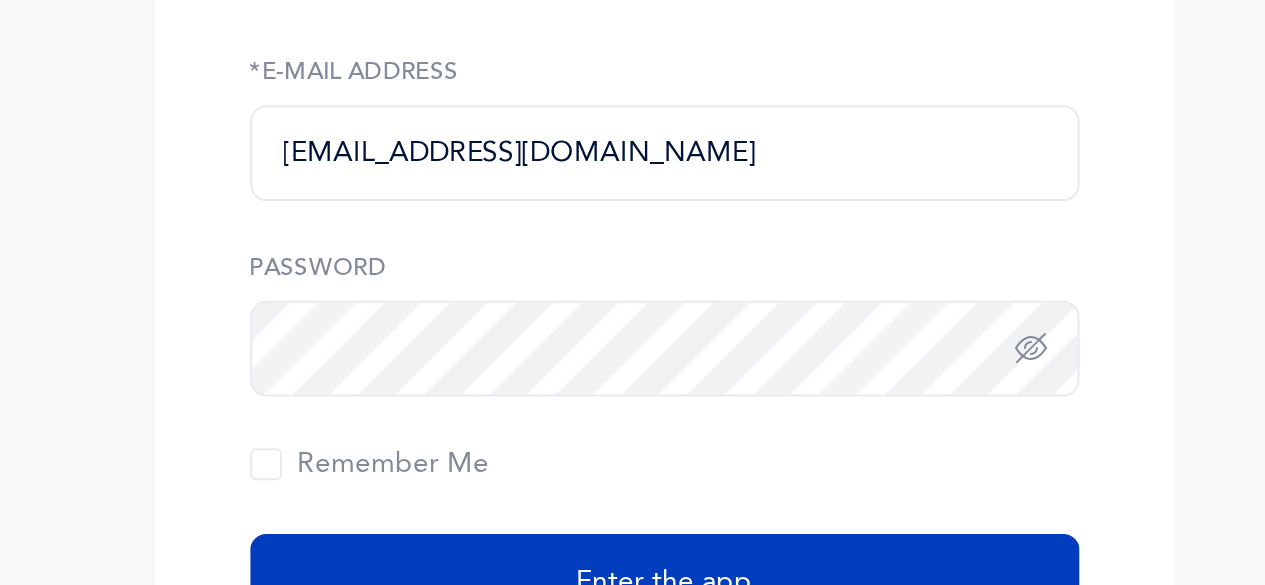 click on "Enter the app" at bounding box center [633, 491] 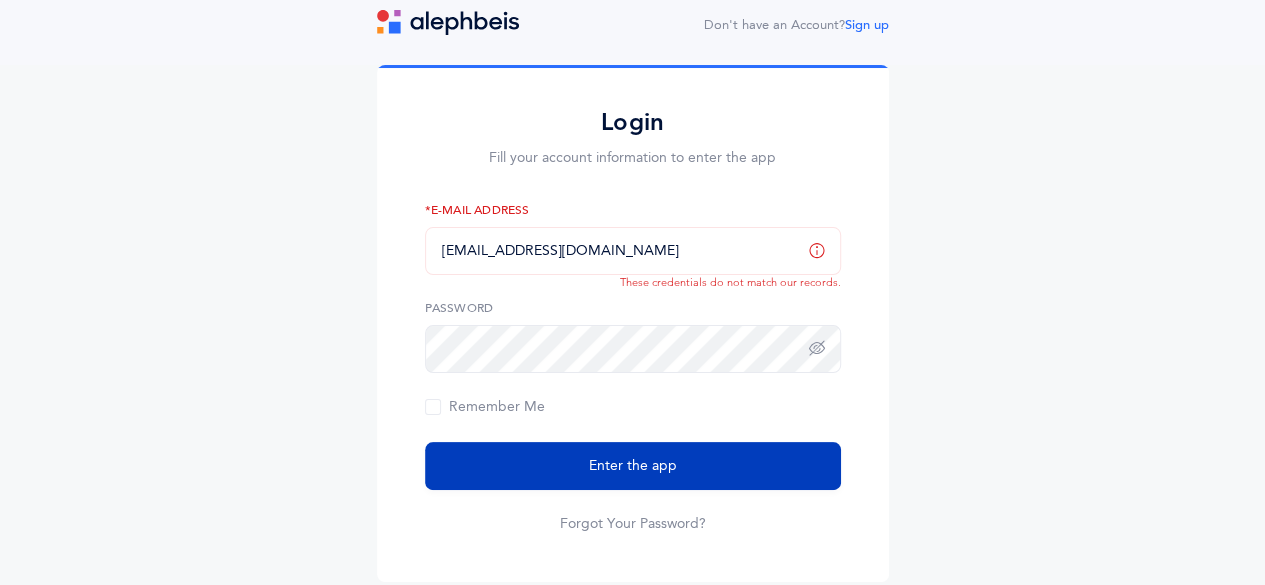 scroll, scrollTop: 56, scrollLeft: 0, axis: vertical 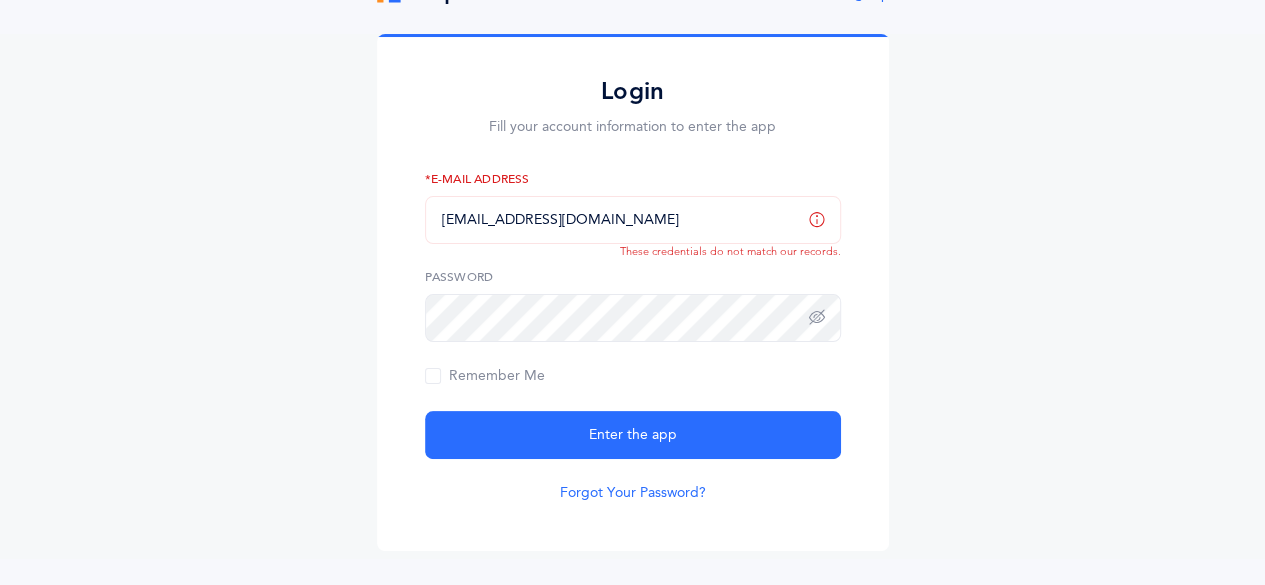 click on "Forgot Your Password?" at bounding box center [633, 493] 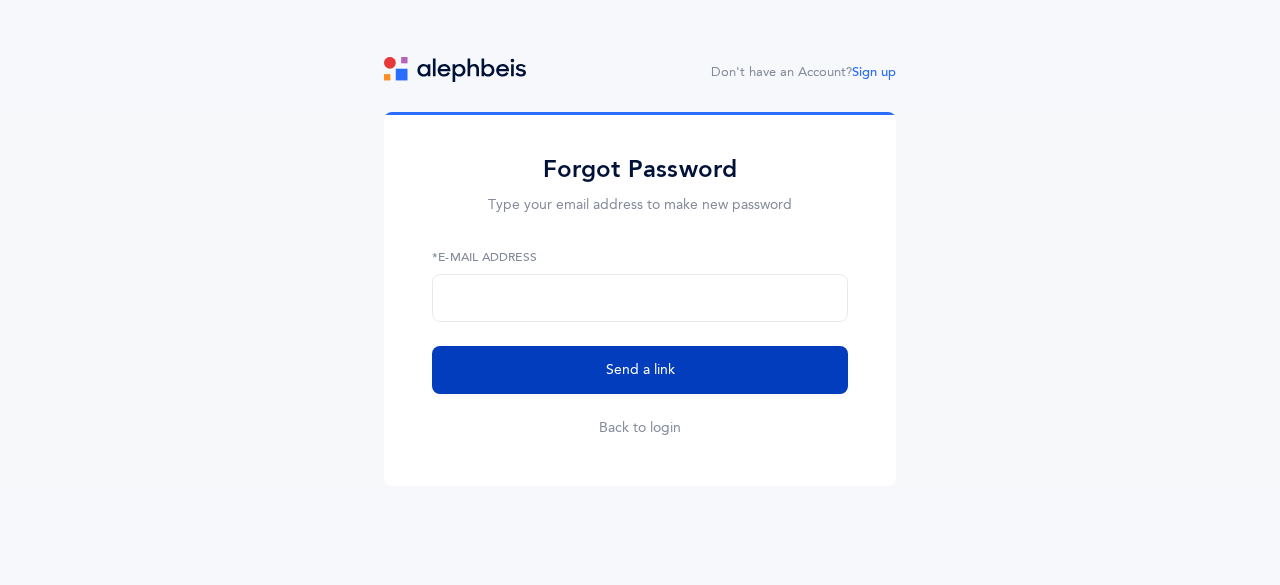 scroll, scrollTop: 0, scrollLeft: 0, axis: both 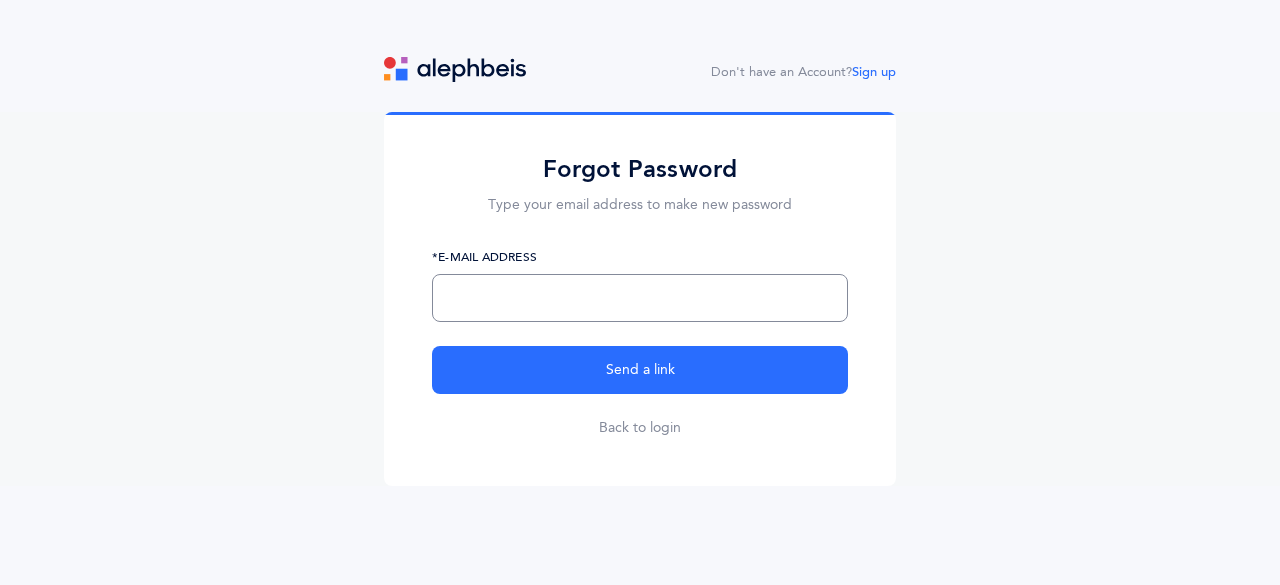 click at bounding box center [640, 298] 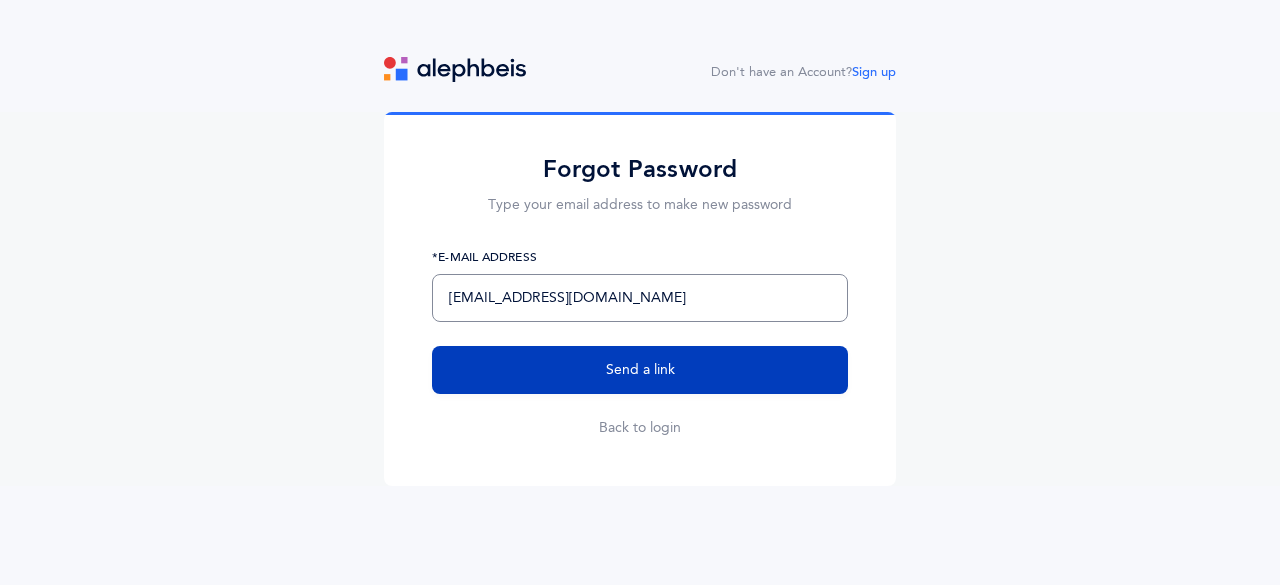 type on "[EMAIL_ADDRESS][DOMAIN_NAME]" 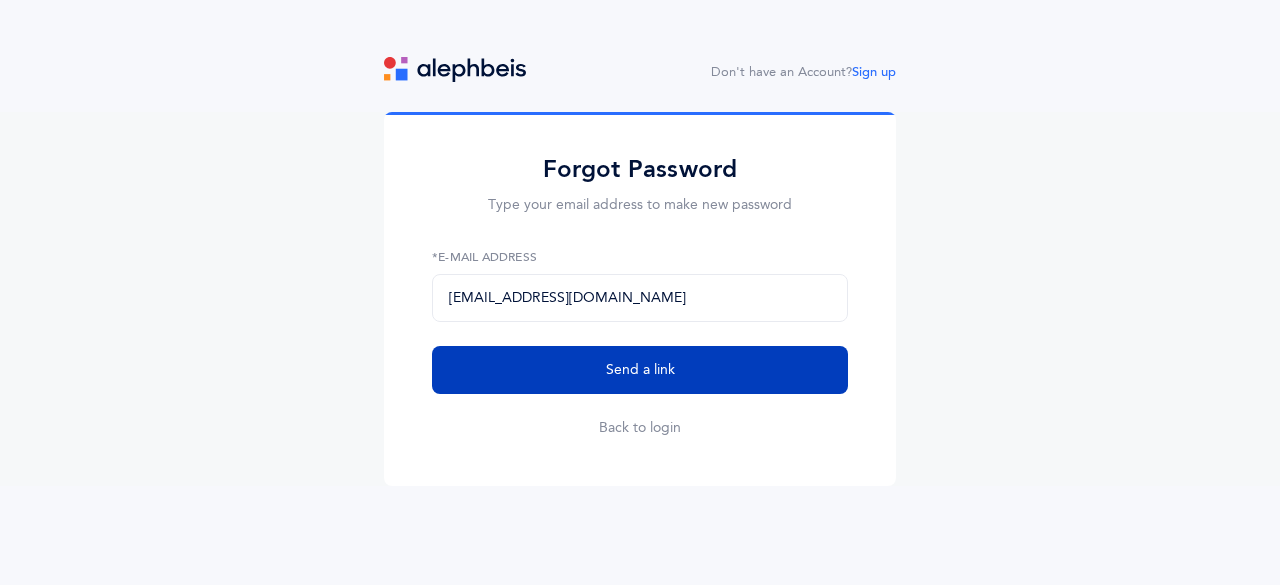 click on "Send a link" at bounding box center [640, 370] 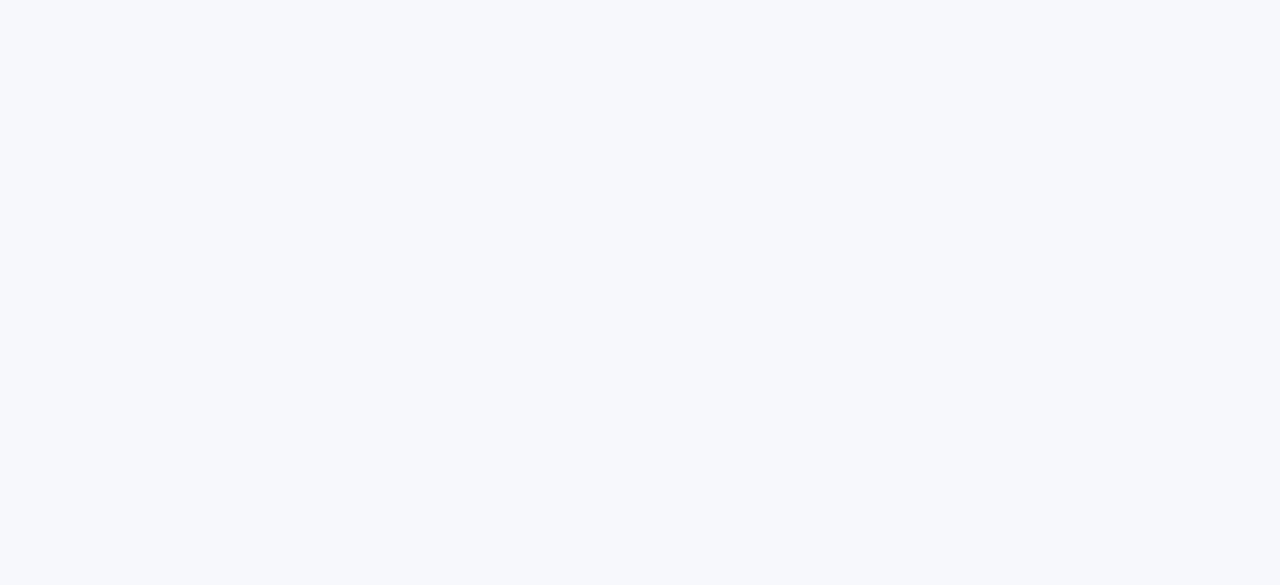scroll, scrollTop: 0, scrollLeft: 0, axis: both 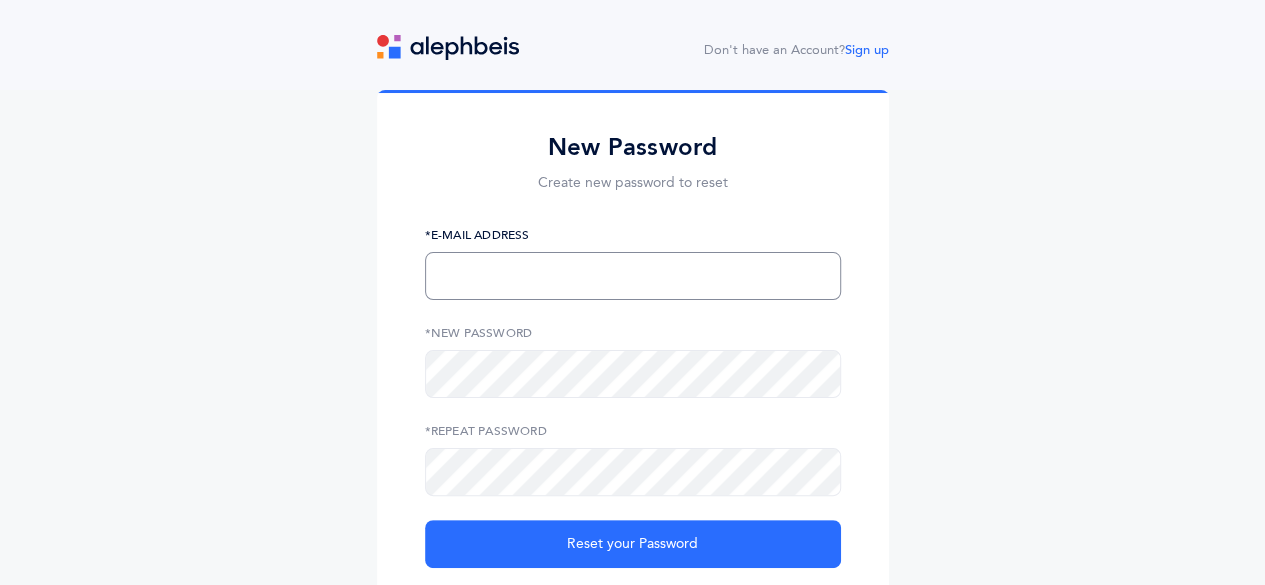 click at bounding box center [633, 276] 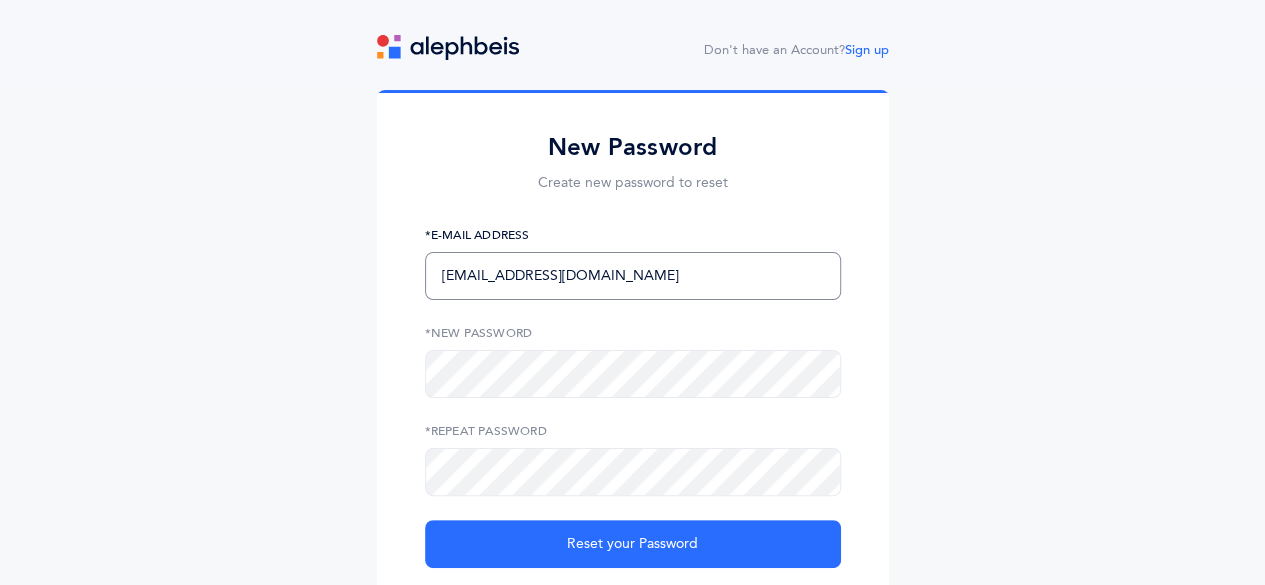 type on "[EMAIL_ADDRESS][DOMAIN_NAME]" 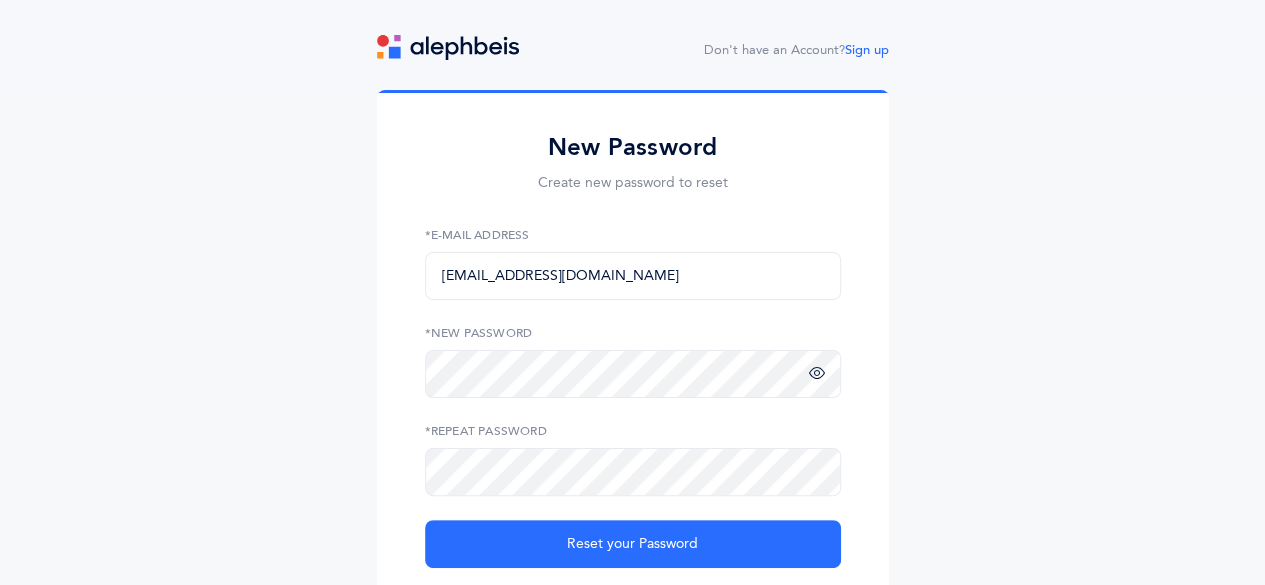 click at bounding box center (817, 374) 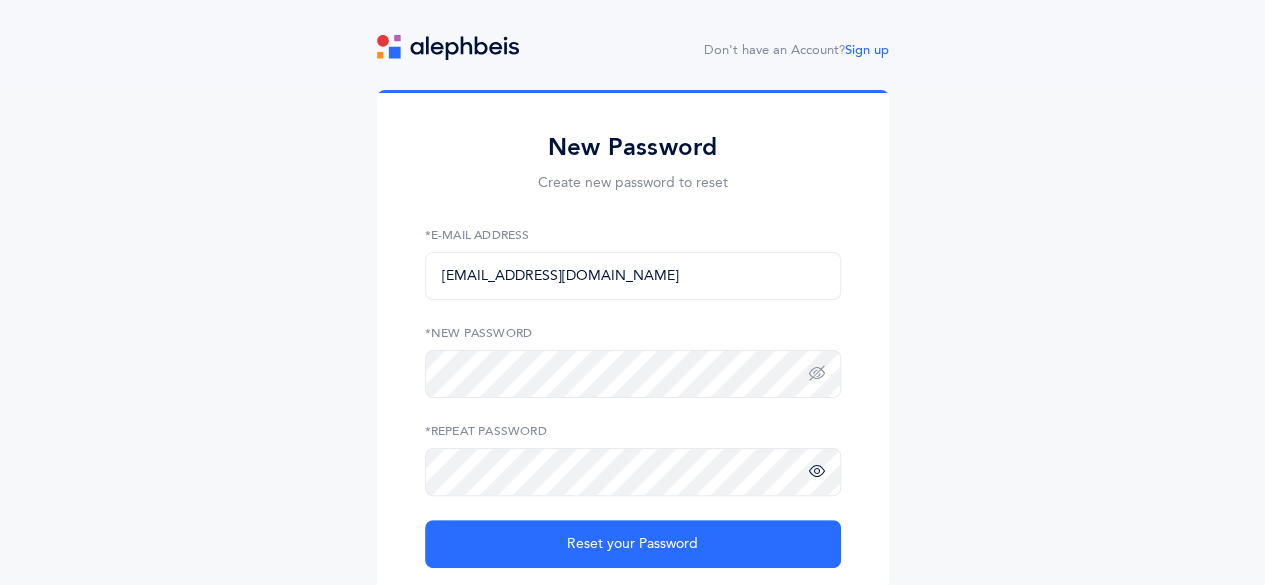 click at bounding box center [817, 472] 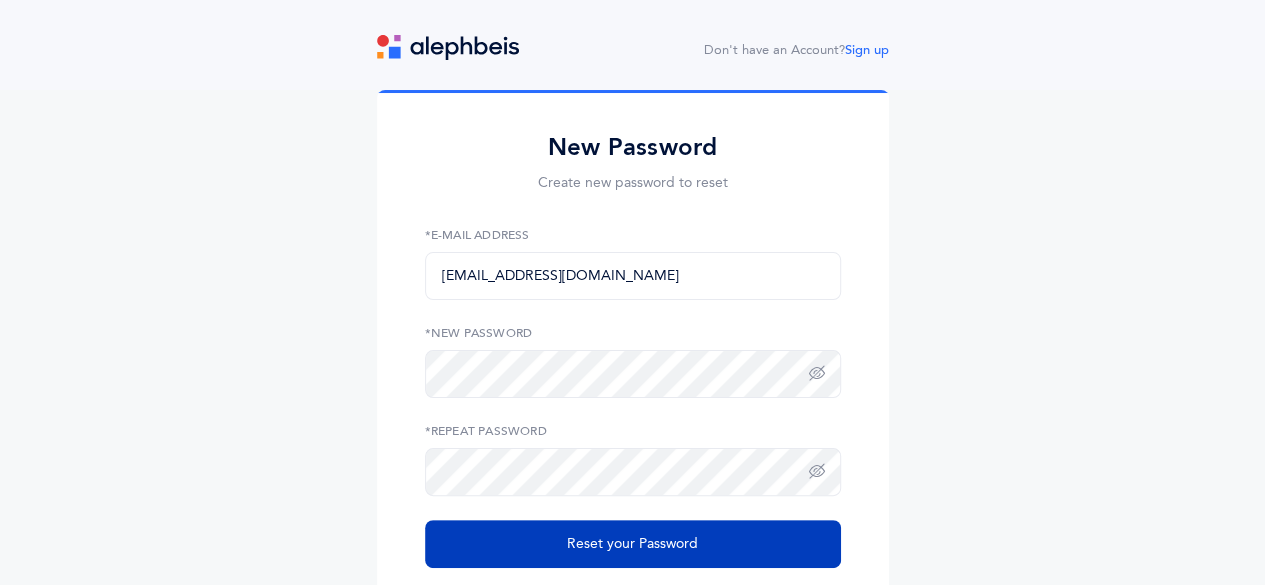 click on "Reset your Password" at bounding box center [632, 544] 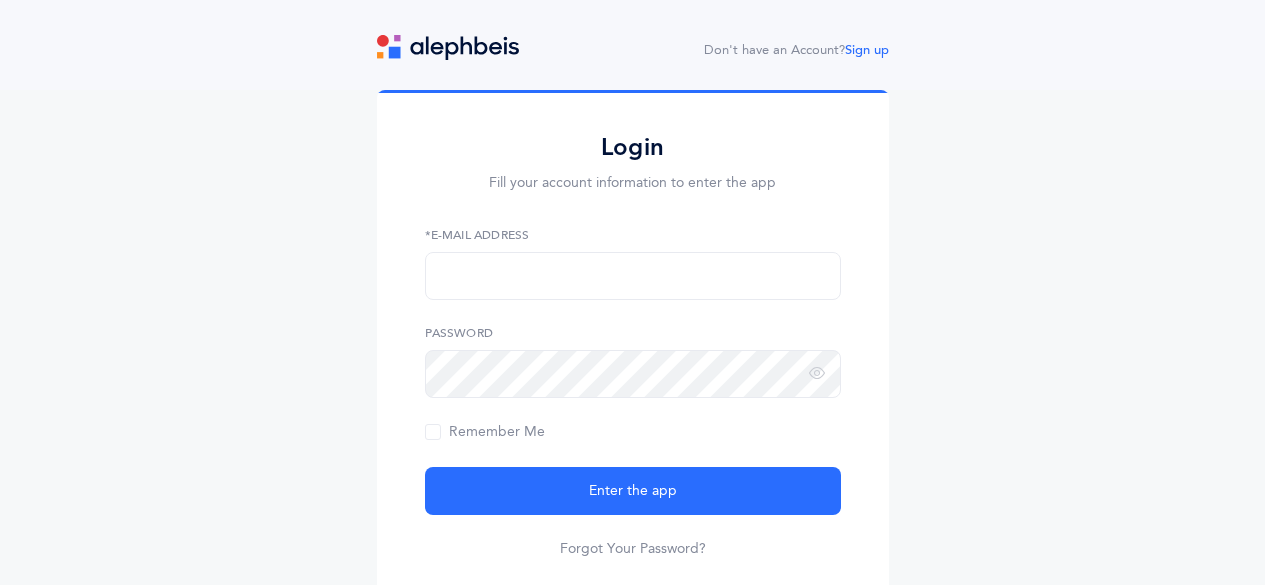 scroll, scrollTop: 0, scrollLeft: 0, axis: both 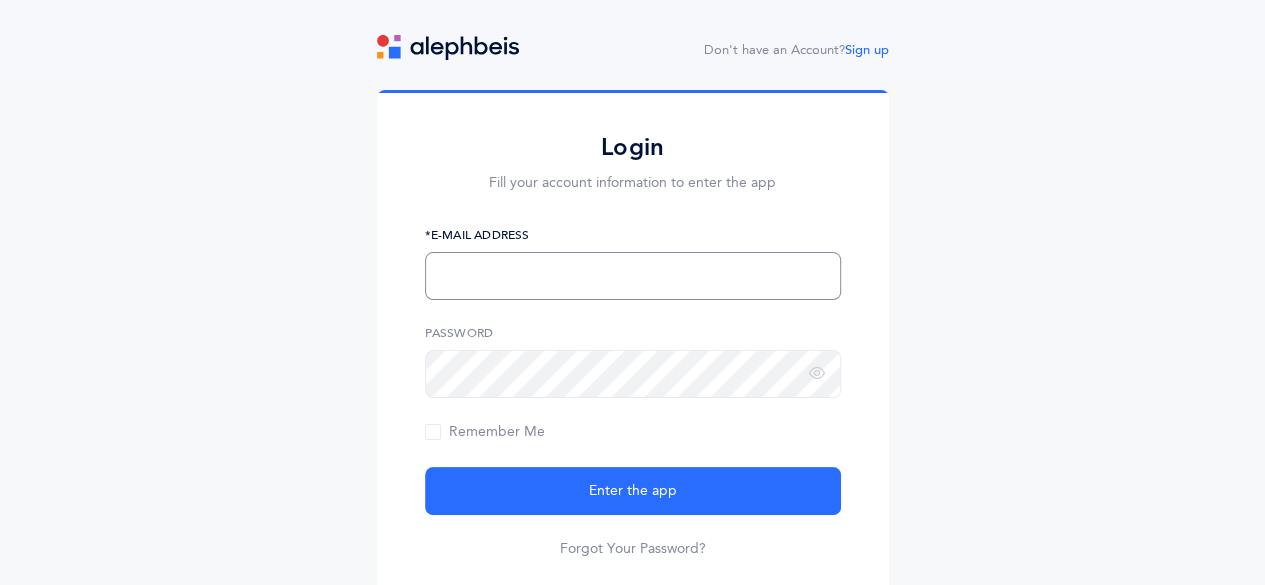 click at bounding box center (633, 276) 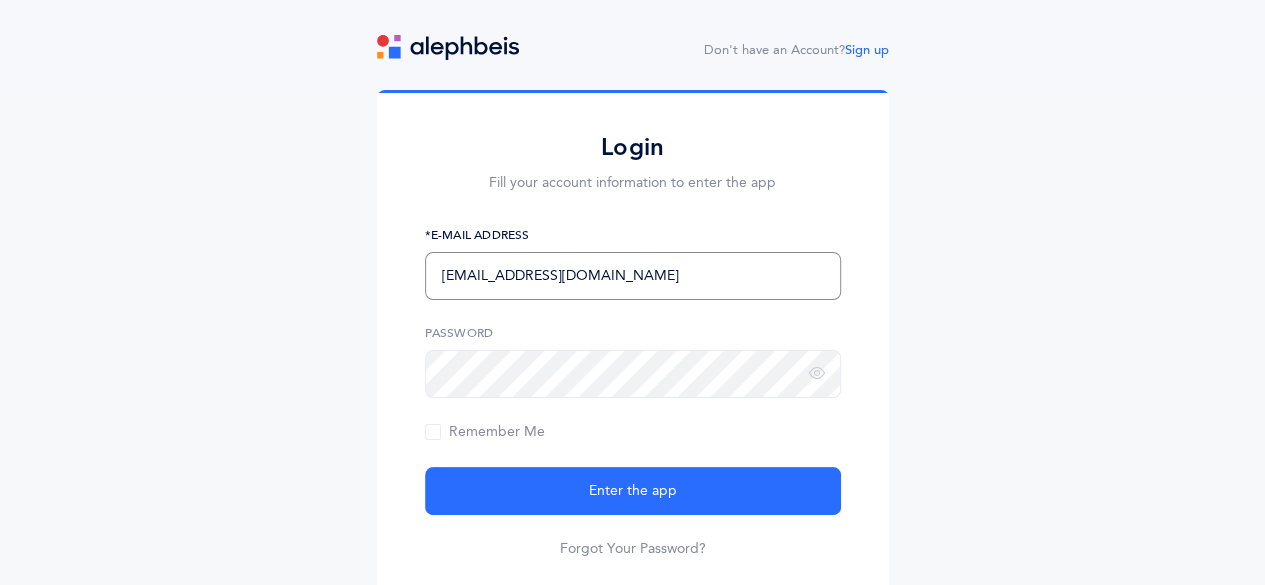 type on "[EMAIL_ADDRESS][DOMAIN_NAME]" 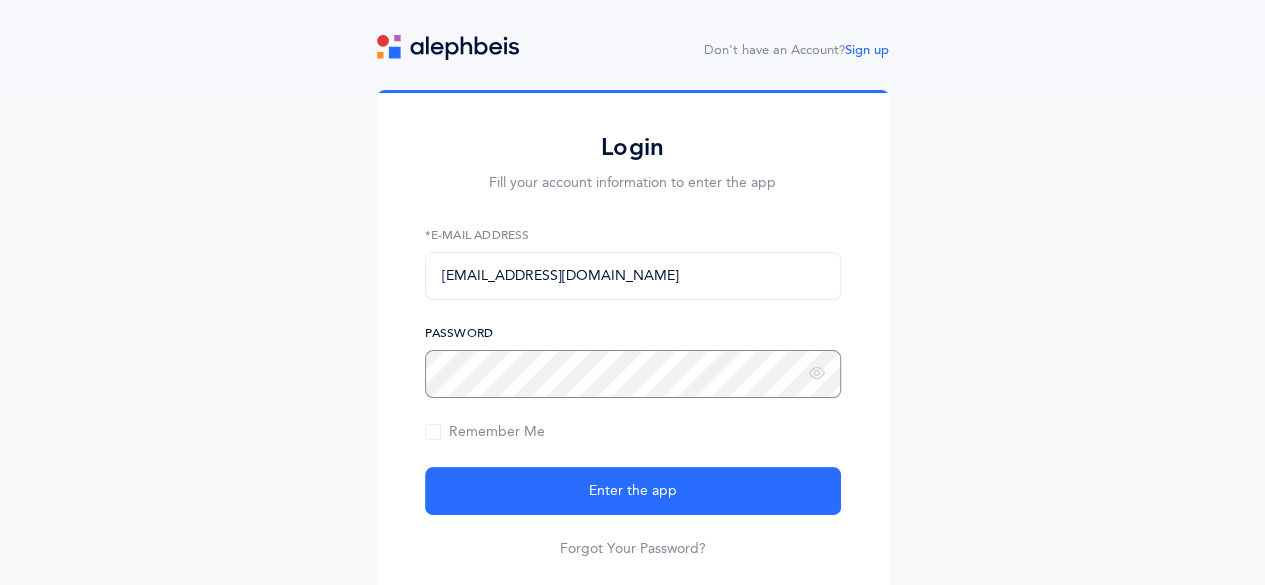 click on "Enter the app" at bounding box center [633, 491] 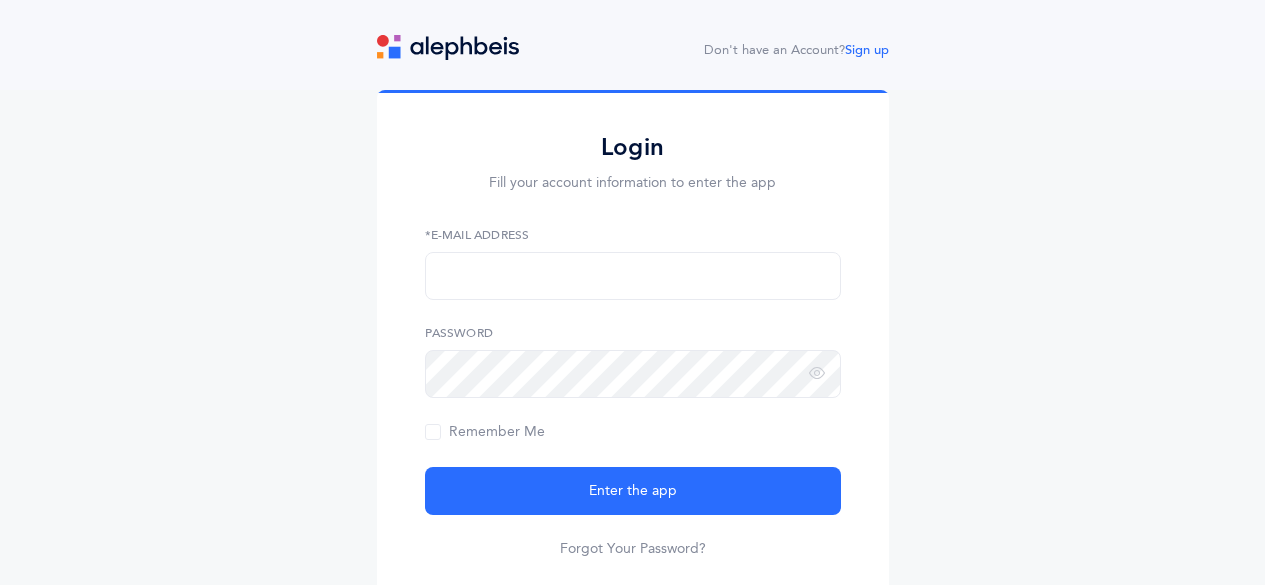 scroll, scrollTop: 0, scrollLeft: 0, axis: both 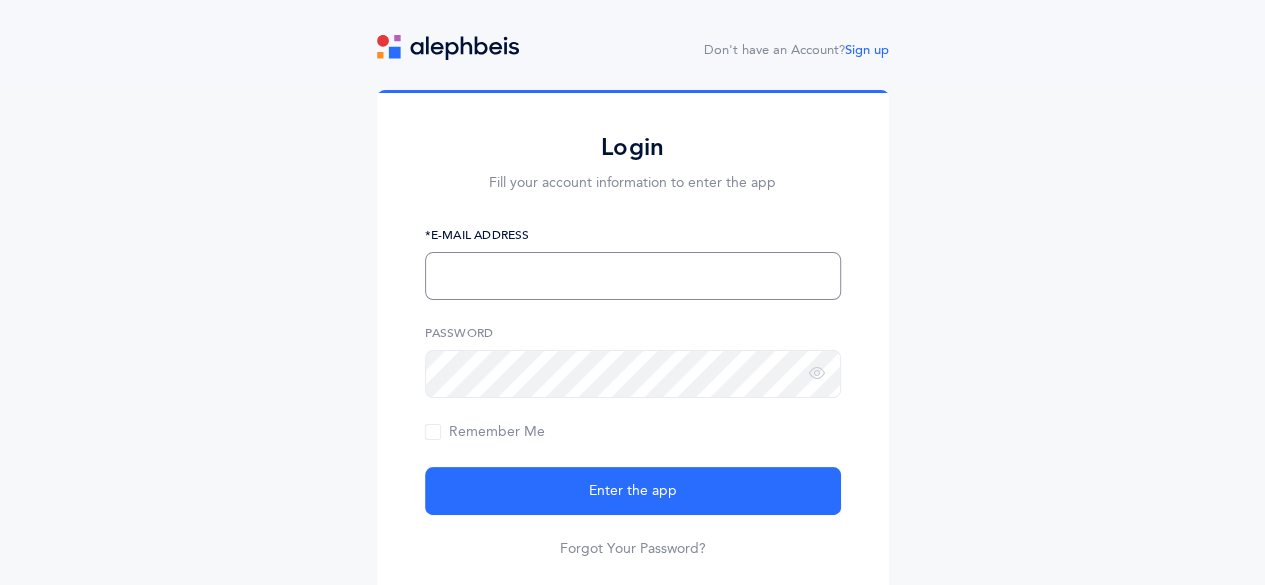 click at bounding box center [633, 276] 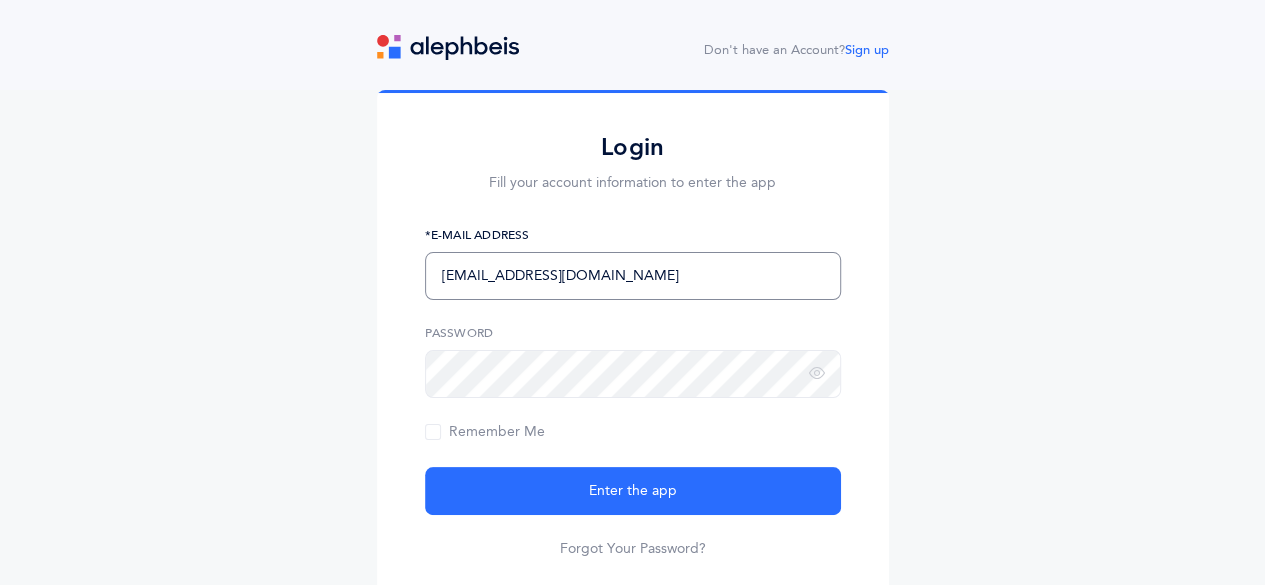 type on "[EMAIL_ADDRESS][DOMAIN_NAME]" 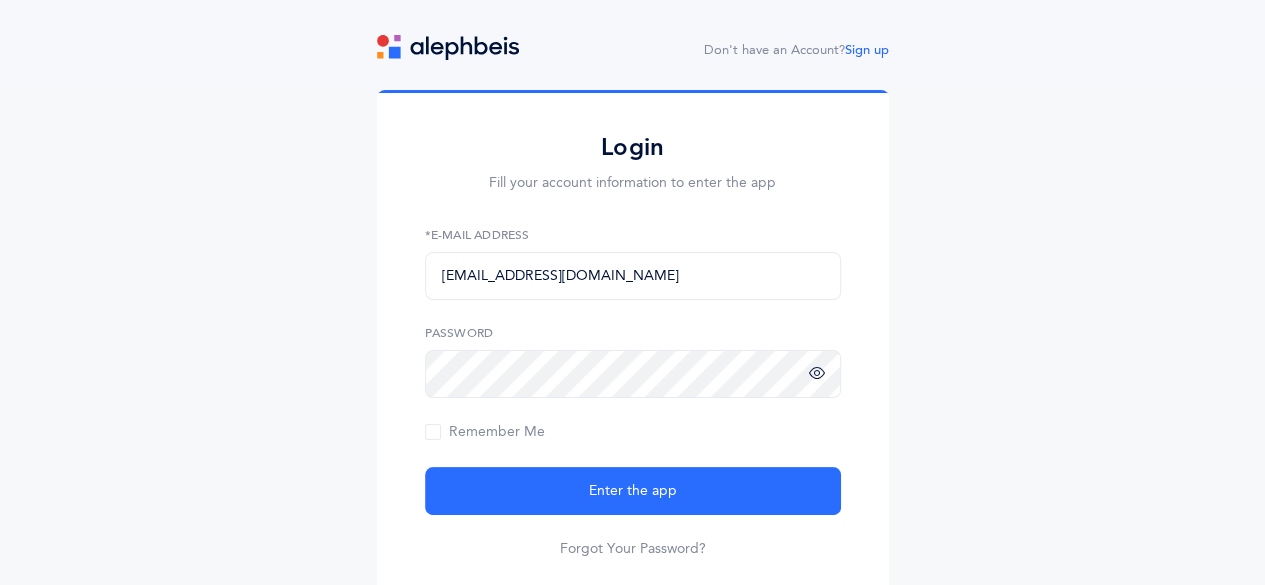 click at bounding box center (817, 374) 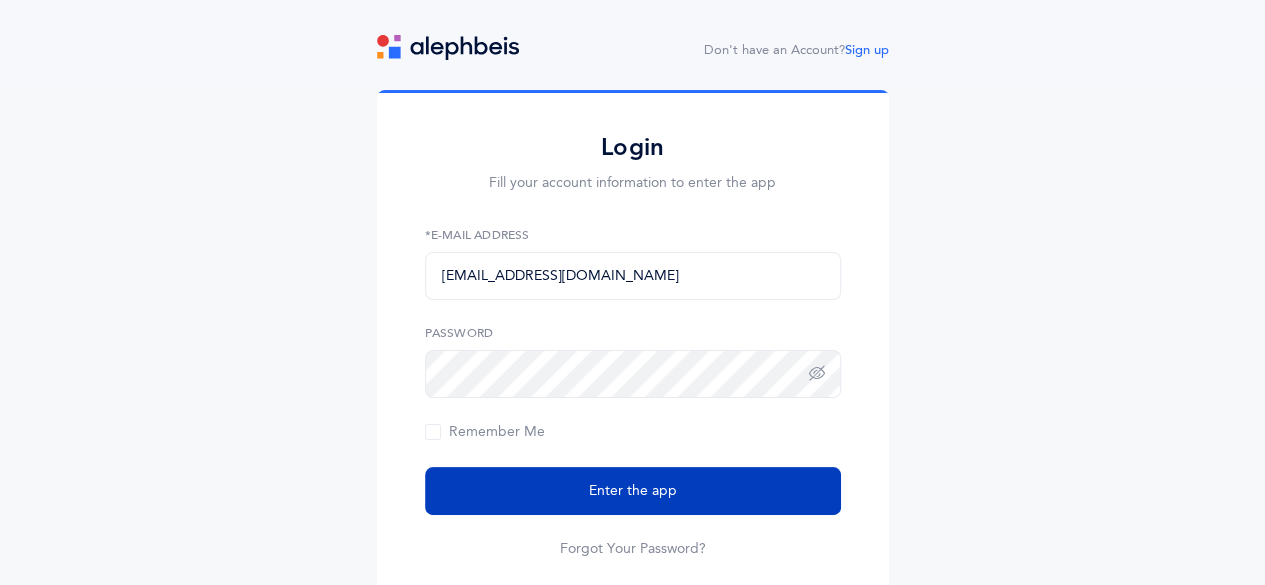 click on "Enter the app" at bounding box center [633, 491] 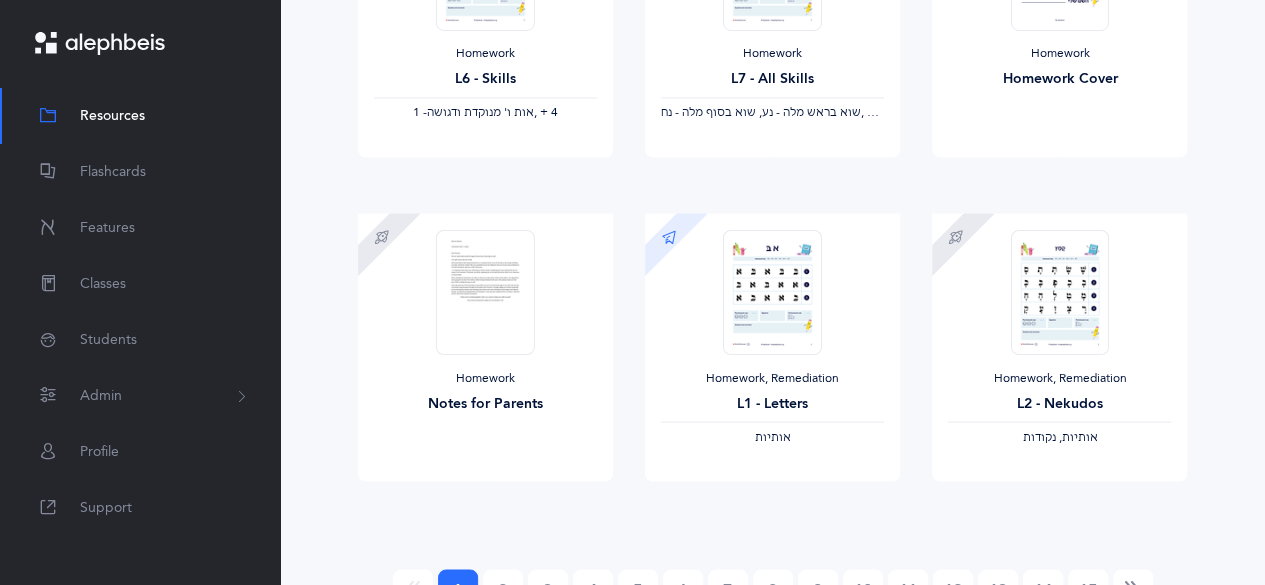 scroll, scrollTop: 1796, scrollLeft: 0, axis: vertical 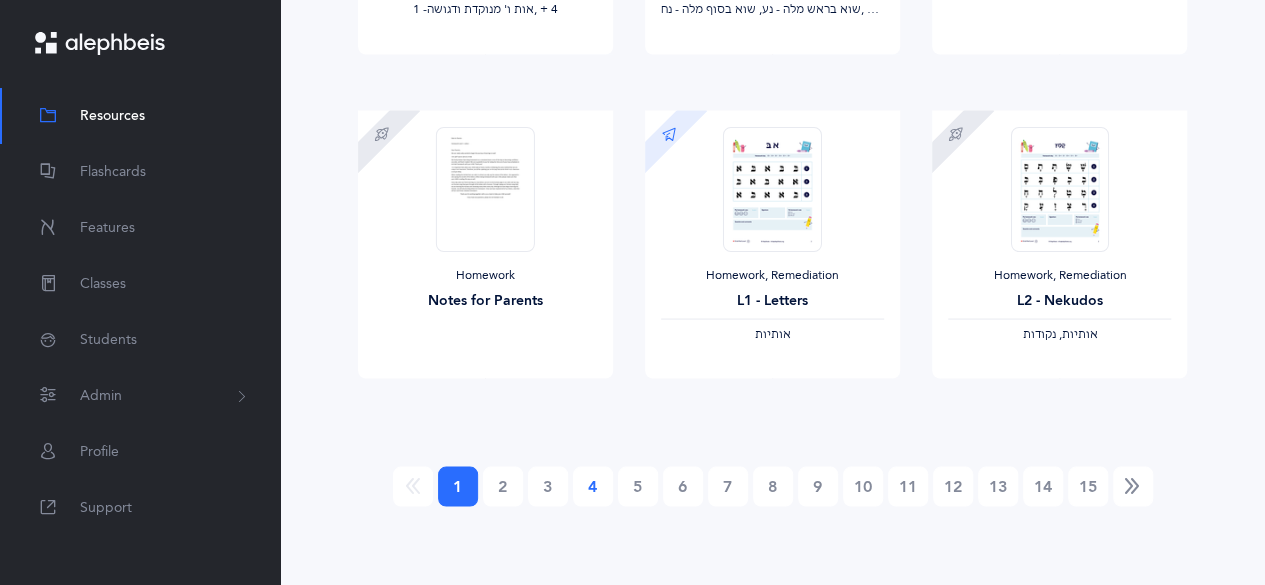 click on "4" at bounding box center [593, 486] 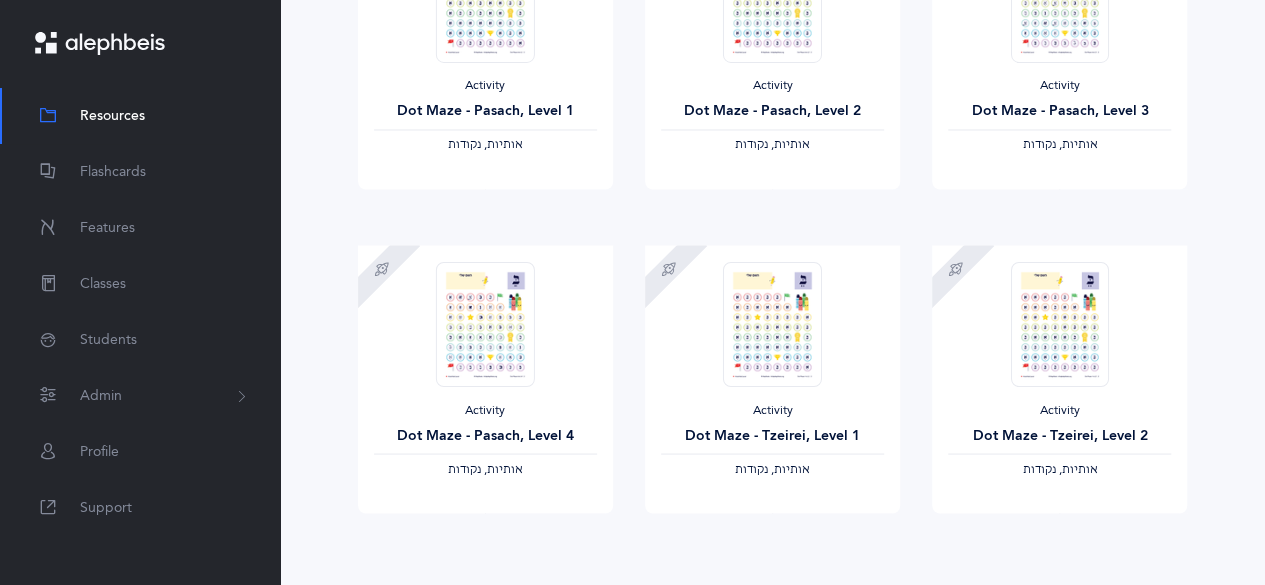 scroll, scrollTop: 1796, scrollLeft: 0, axis: vertical 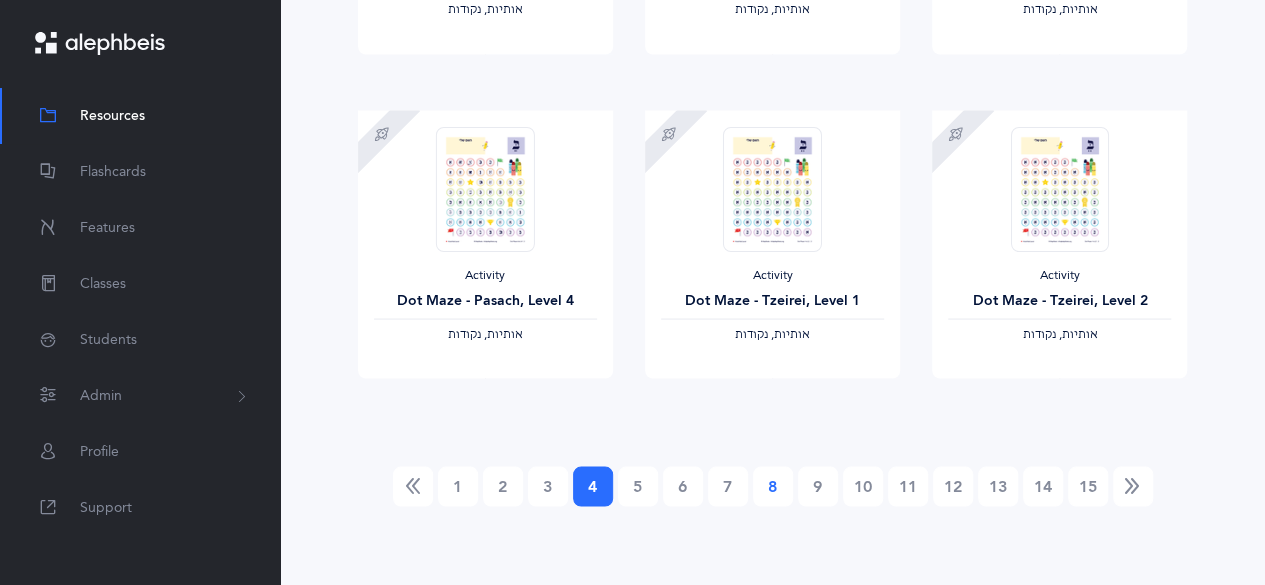 click on "8" at bounding box center (773, 486) 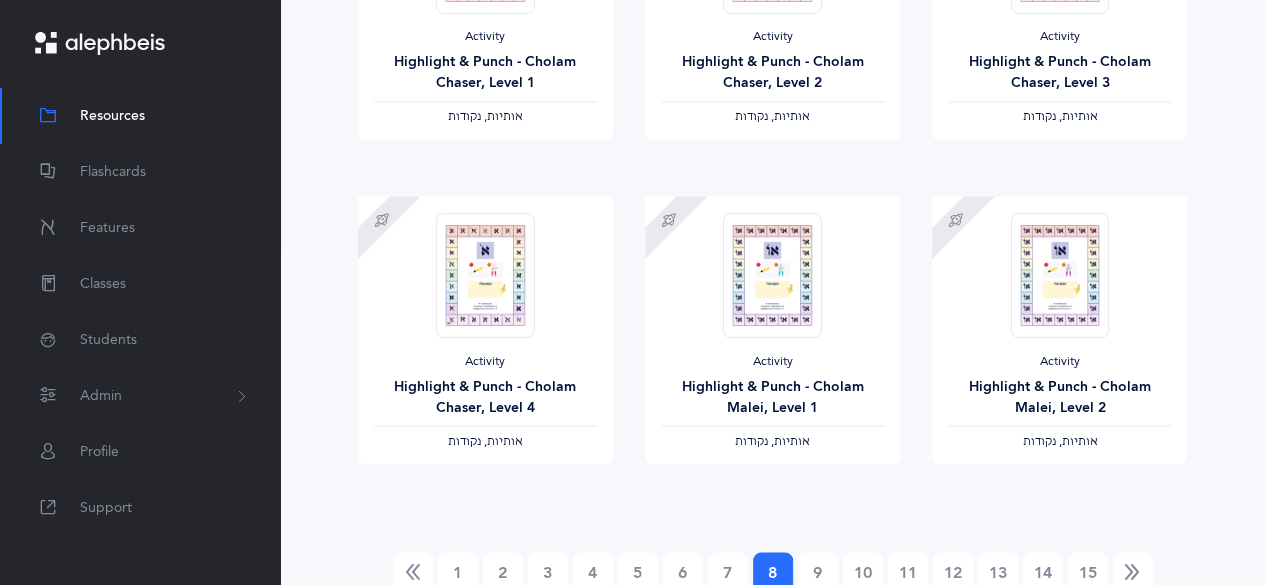 scroll, scrollTop: 1796, scrollLeft: 0, axis: vertical 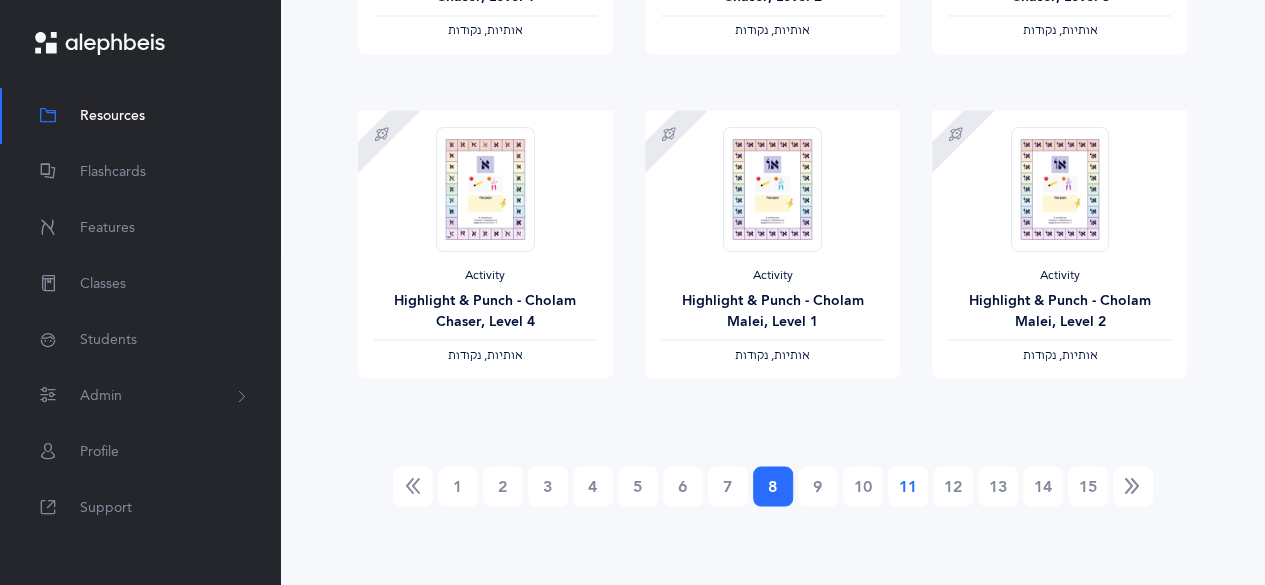 click on "11" at bounding box center (908, 486) 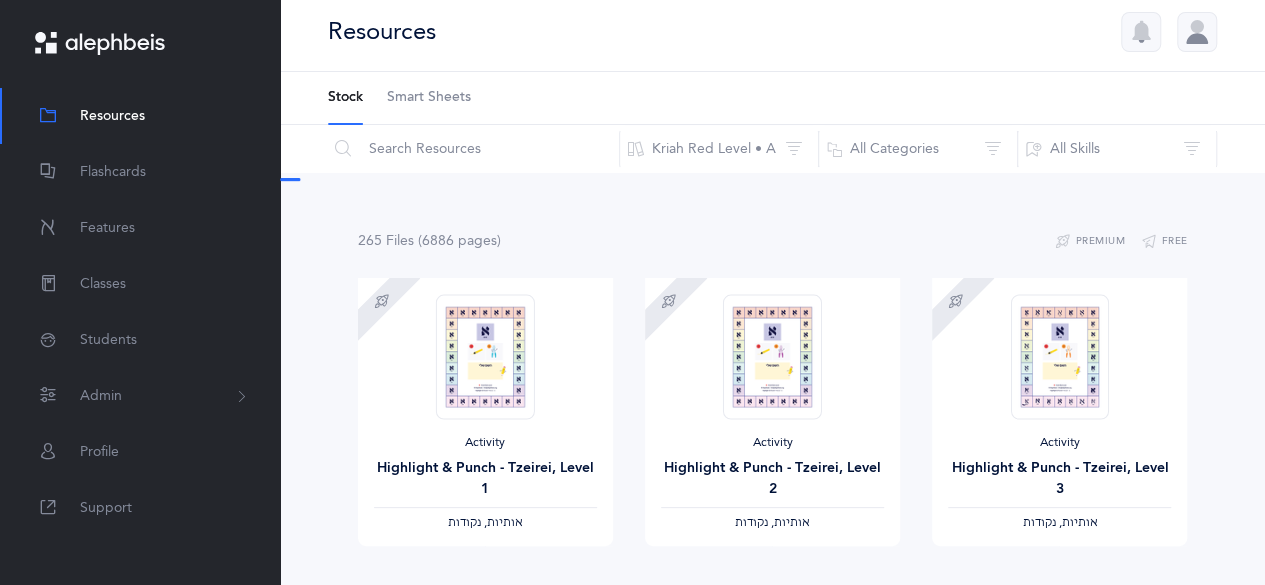scroll, scrollTop: 0, scrollLeft: 0, axis: both 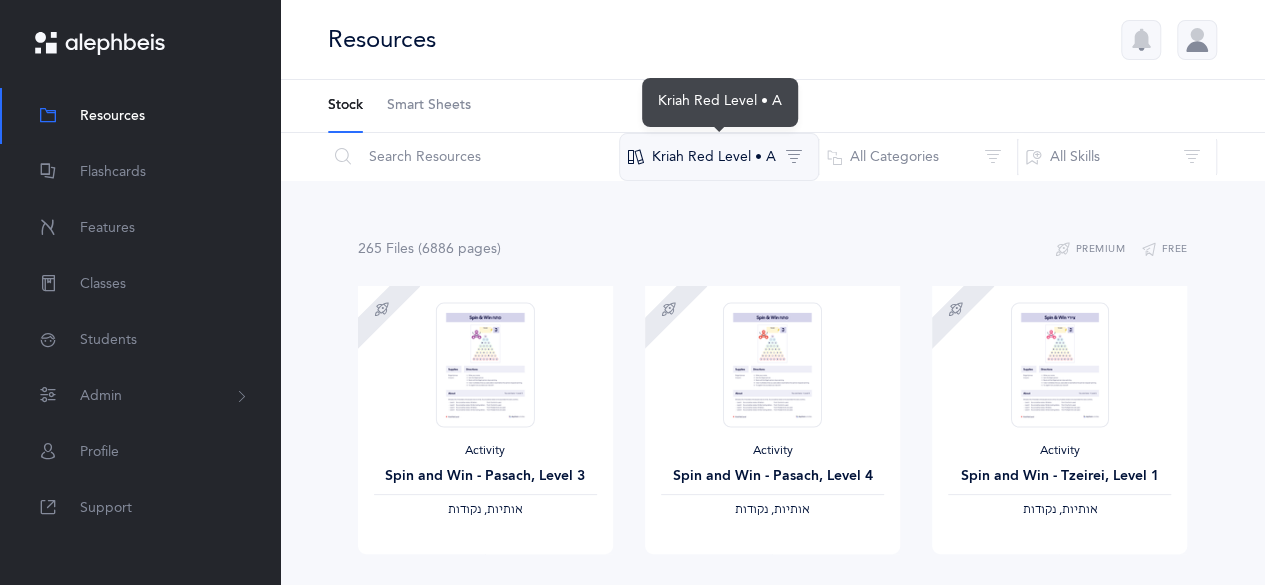 click on "Kriah Red Level • A" at bounding box center [719, 157] 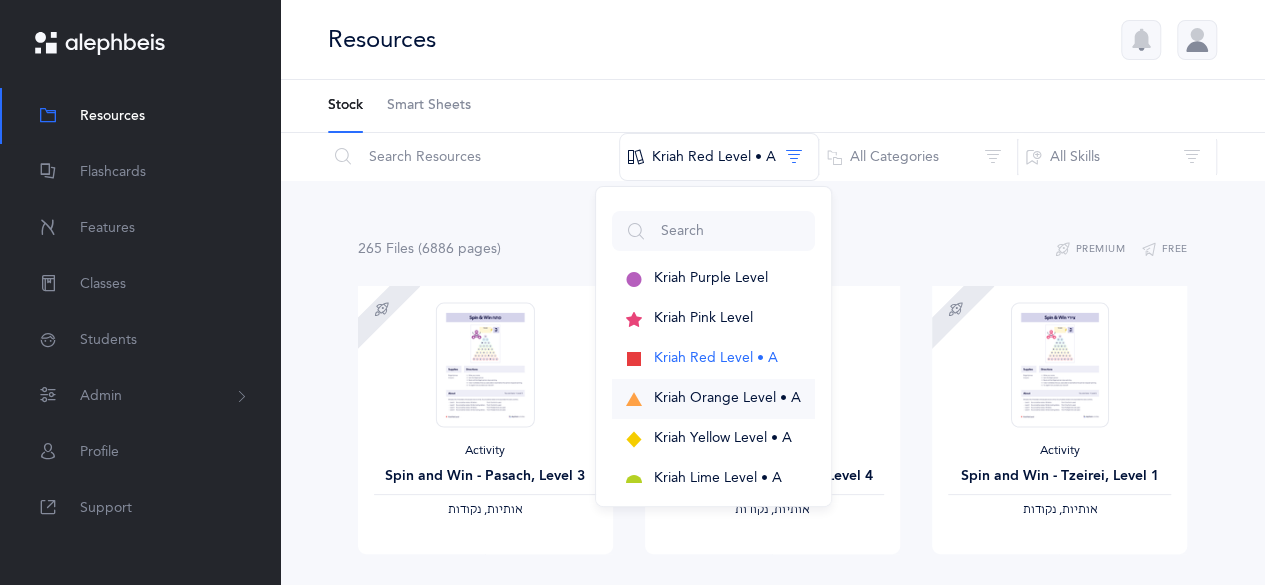click on "Kriah Orange Level • A" at bounding box center (727, 398) 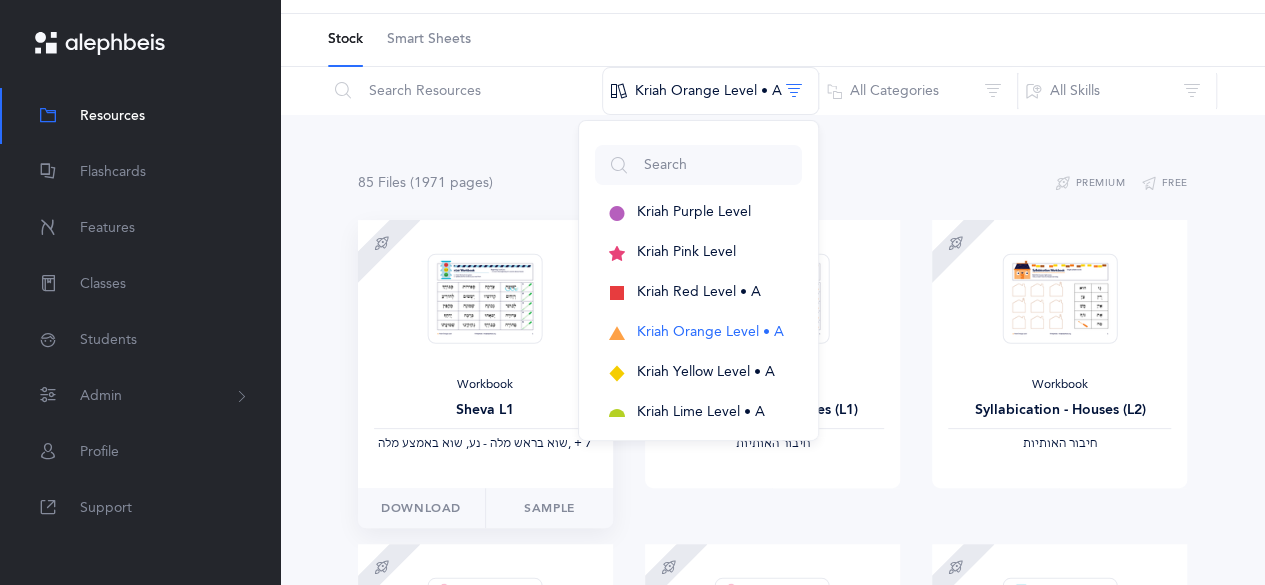 scroll, scrollTop: 81, scrollLeft: 0, axis: vertical 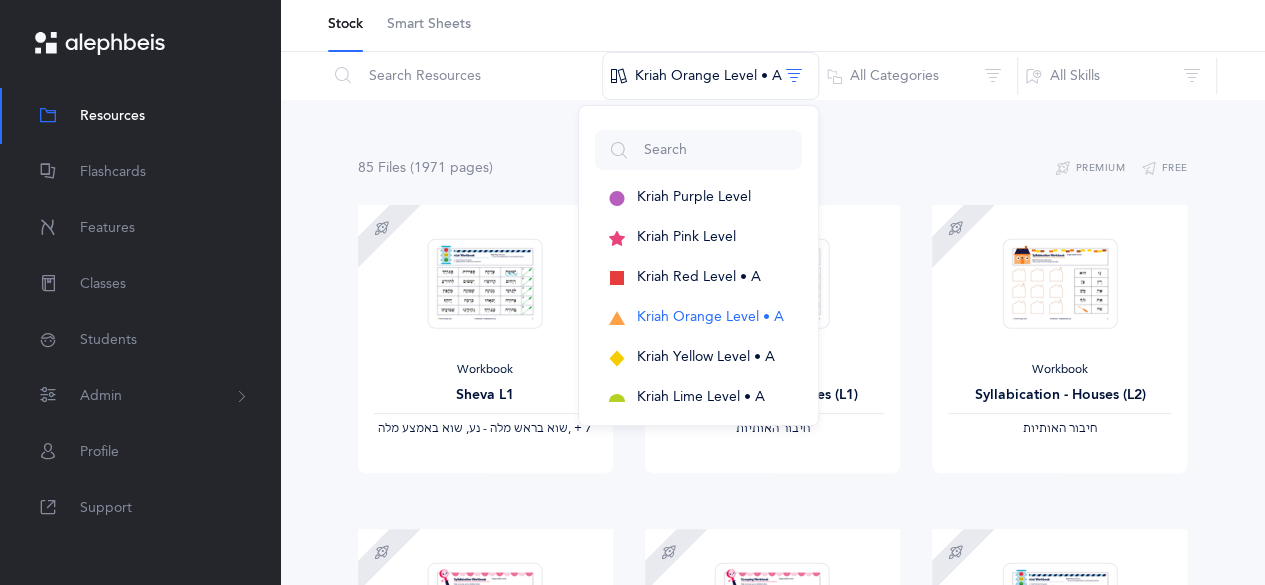 click on "85
File s
(1971 page s )
Premium
Free
Workbook
Sheva L1
‫שוא בראש מלה - נע, שוא באמצע מלה‬ ‪, + 7‬   Download   Sample           Workbook
Syllabication - Houses (L1)
‫חיבור האותיות‬   Download   Sample           Workbook
Syllabication - Houses (L2)
‫חיבור האותיות‬   Download   Sample           Workbook
Syllabication - Scooping (L1)
‫חיבור האותיות‬   Download   Sample           Workbook
Syllabication - Scooping (L2)
‫חיבור האותיות‬   Download   Sample           Workbook       Download" at bounding box center (772, 1200) 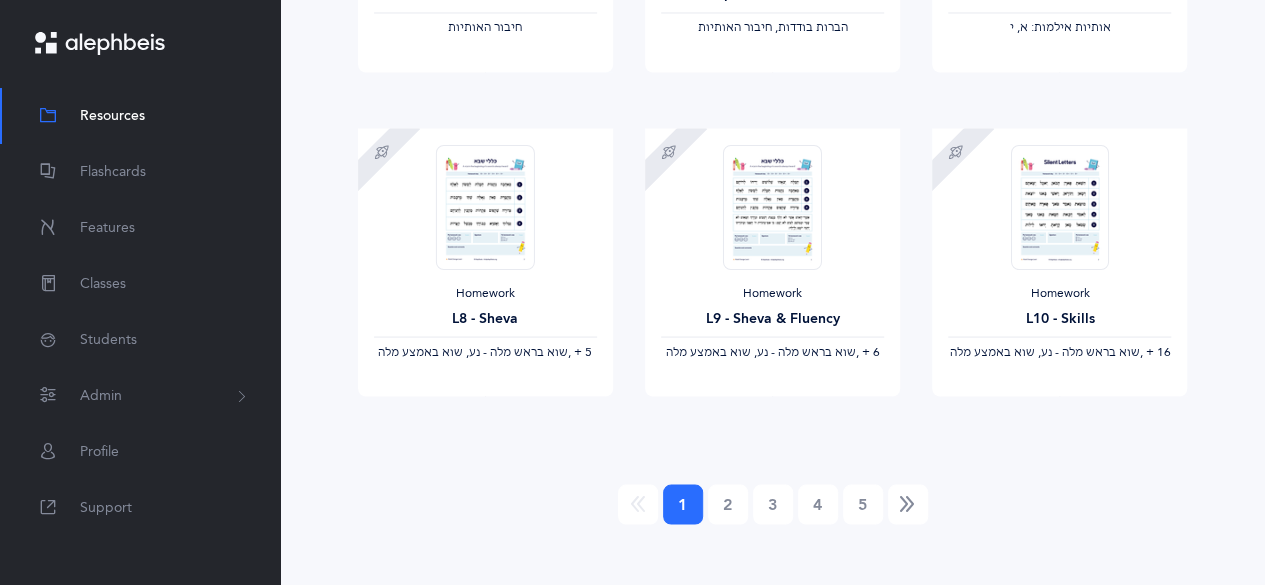 scroll, scrollTop: 1796, scrollLeft: 0, axis: vertical 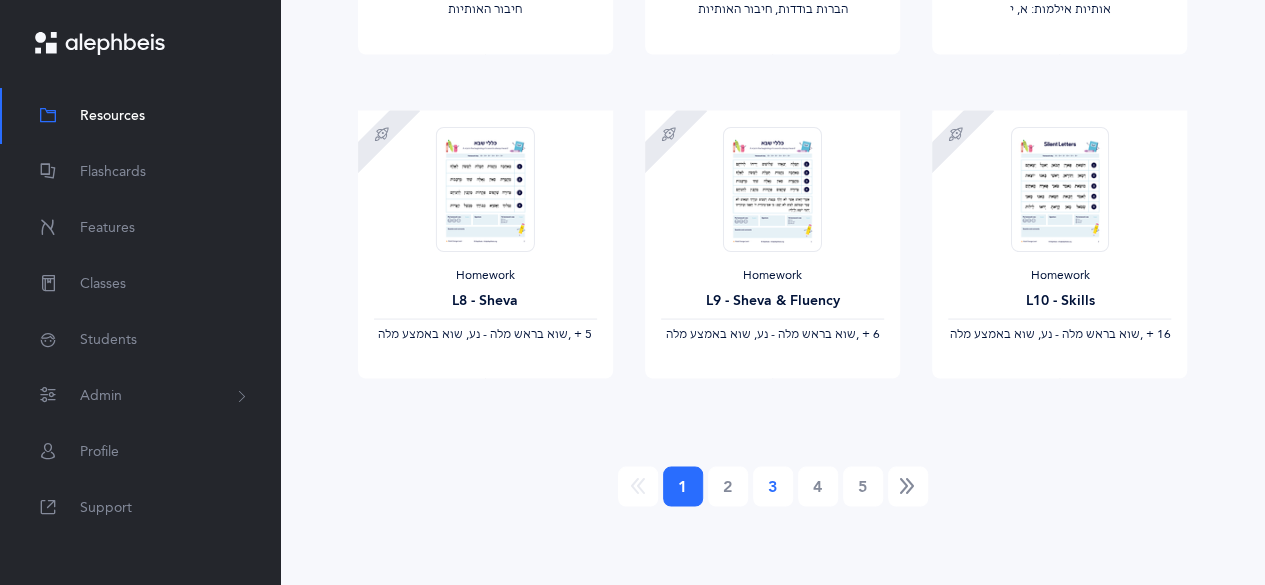 click on "3" at bounding box center (773, 486) 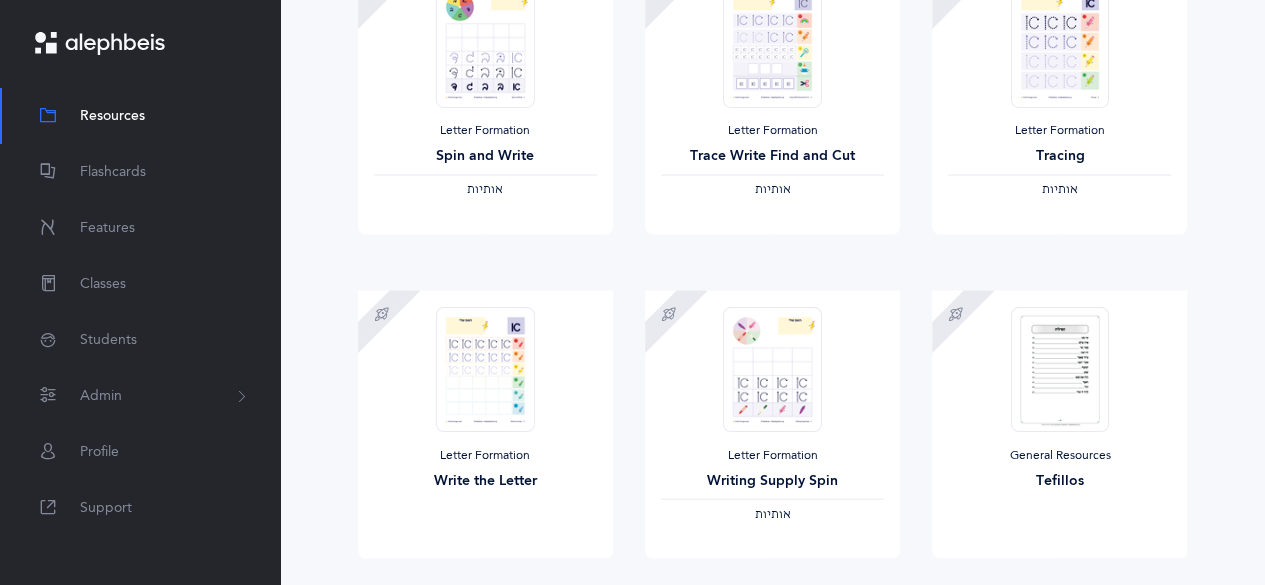 scroll, scrollTop: 1796, scrollLeft: 0, axis: vertical 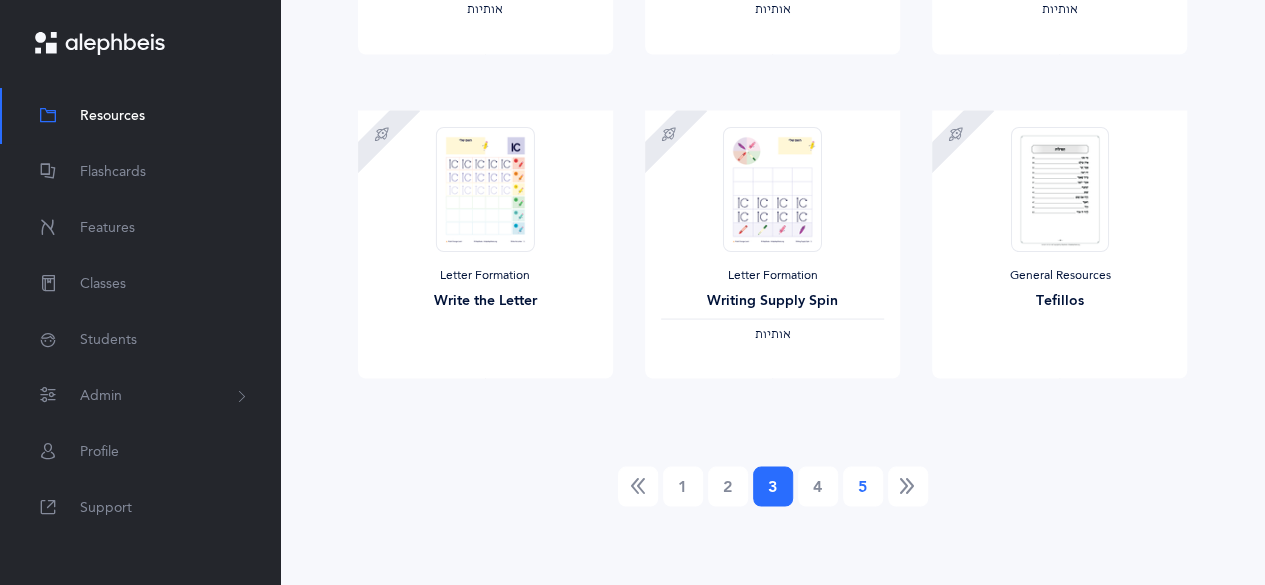 click on "5" at bounding box center [863, 486] 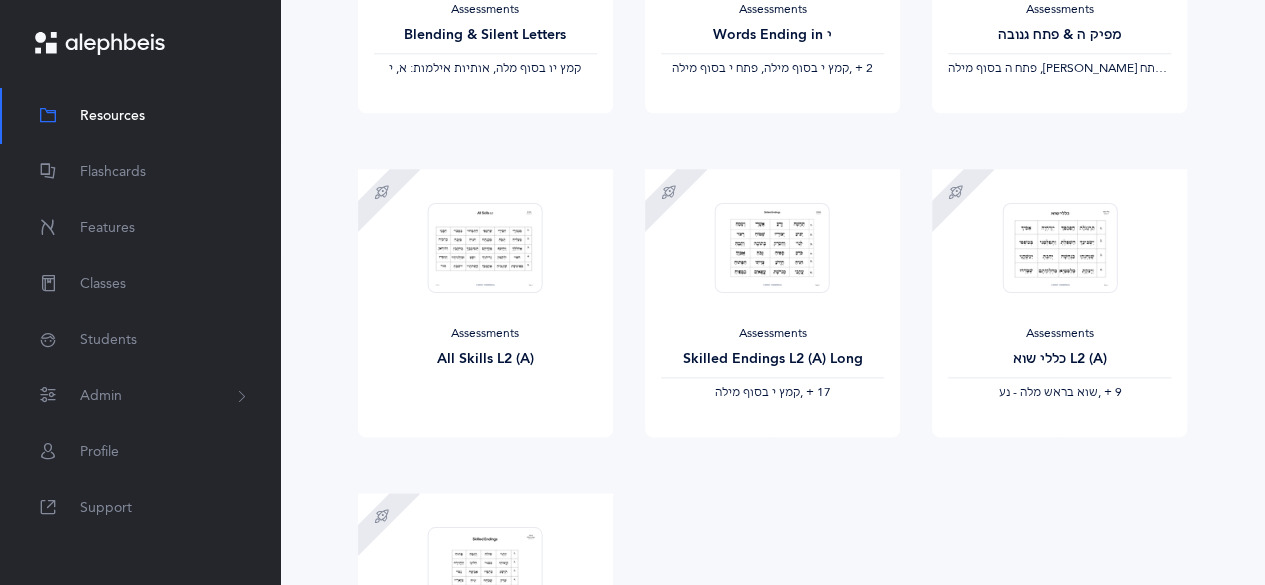 scroll, scrollTop: 1087, scrollLeft: 0, axis: vertical 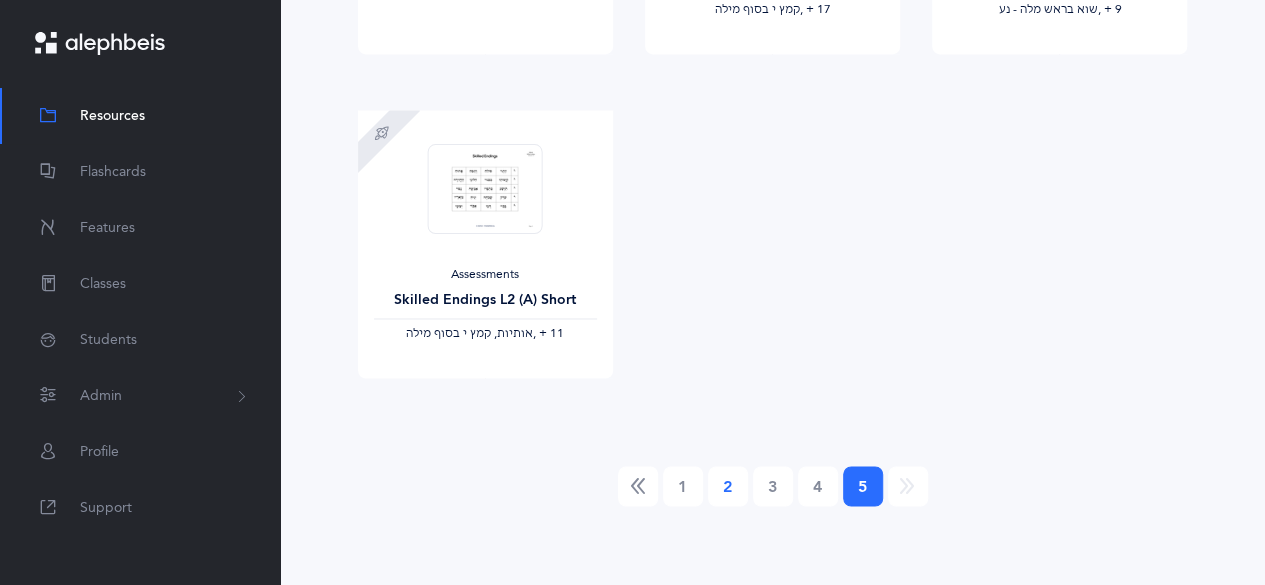 click on "2" at bounding box center (728, 486) 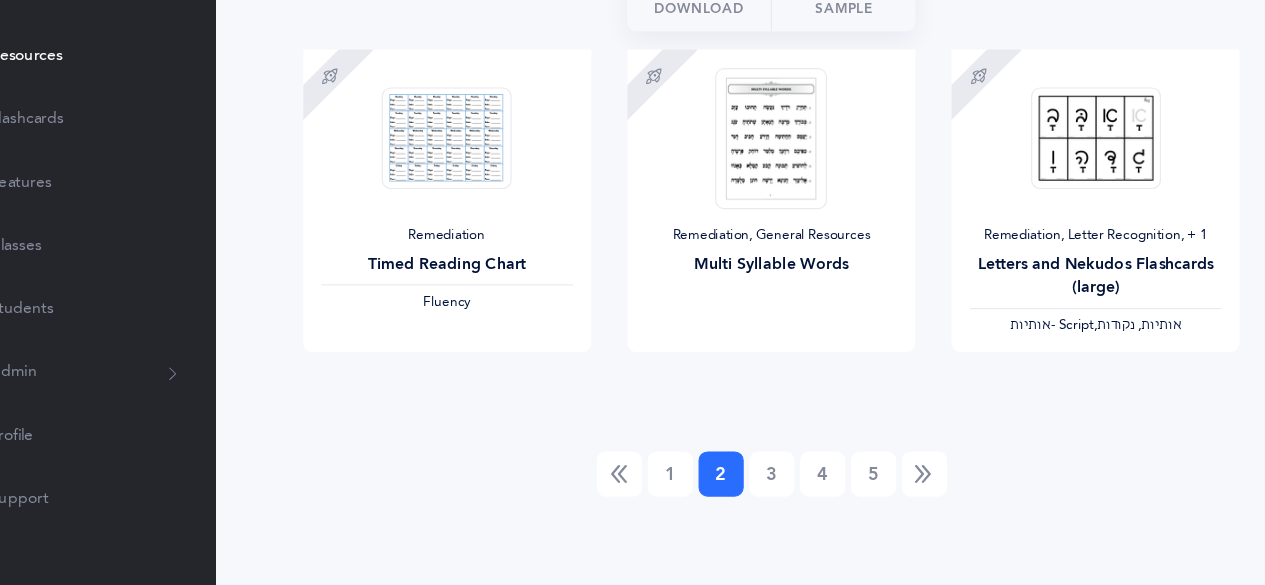 scroll, scrollTop: 1796, scrollLeft: 0, axis: vertical 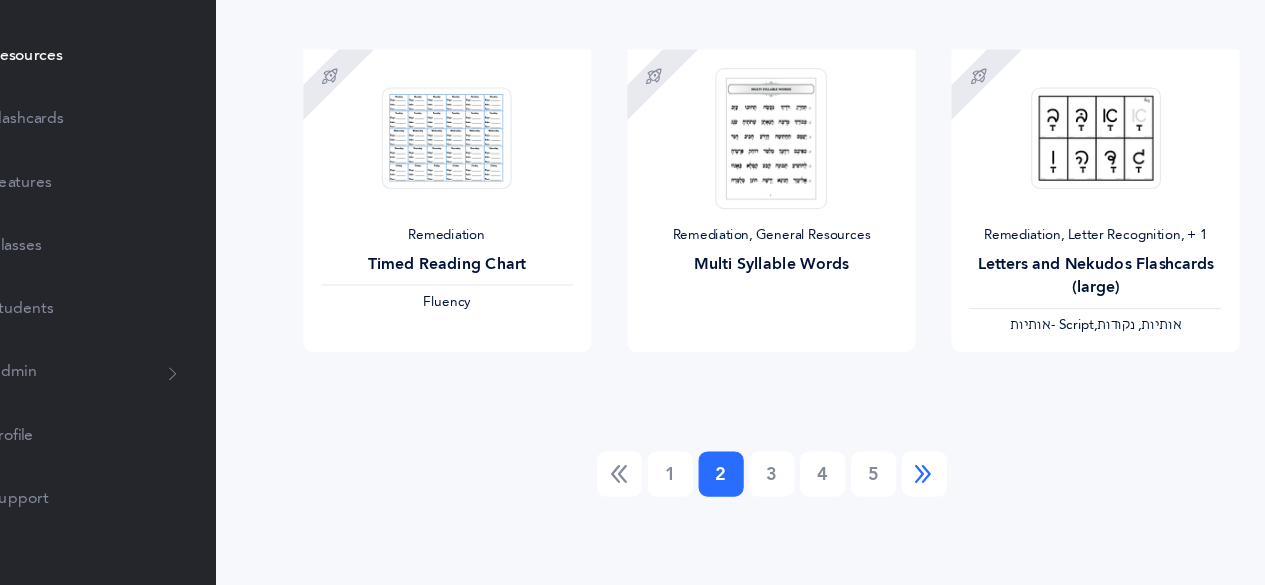 click at bounding box center (908, 486) 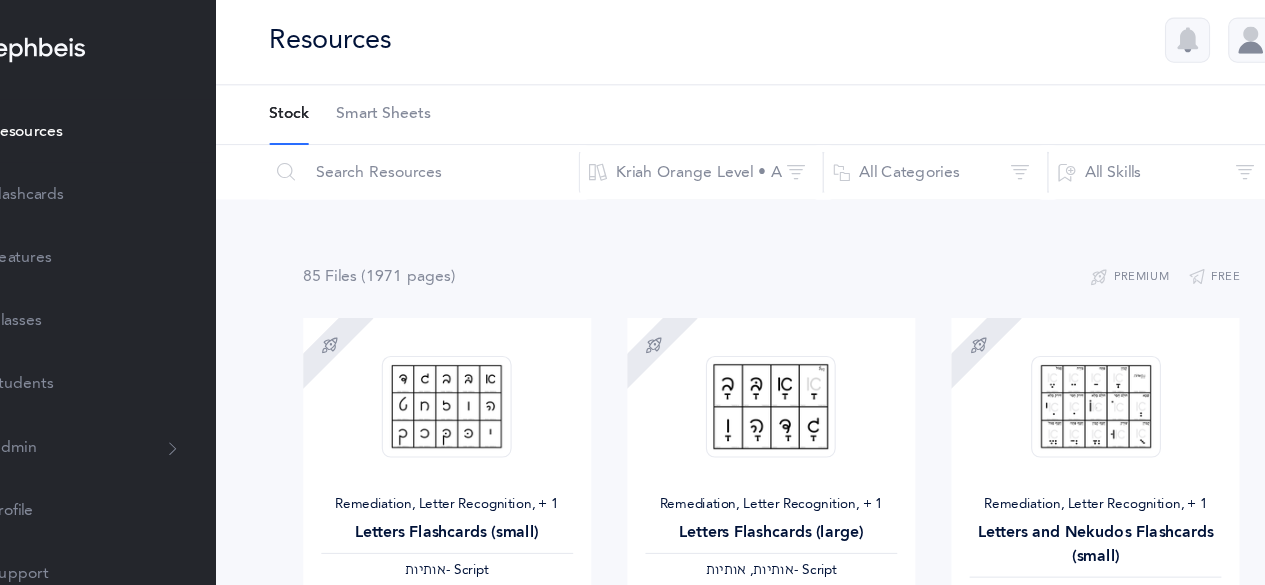 scroll, scrollTop: 0, scrollLeft: 0, axis: both 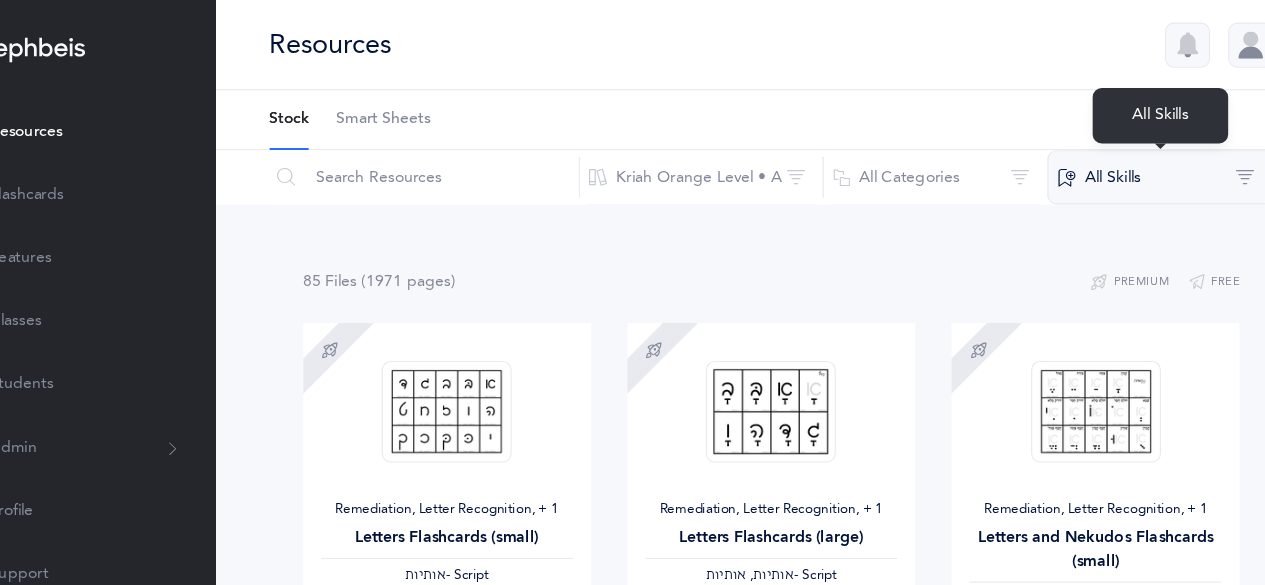 click on "All Skills" at bounding box center (1117, 157) 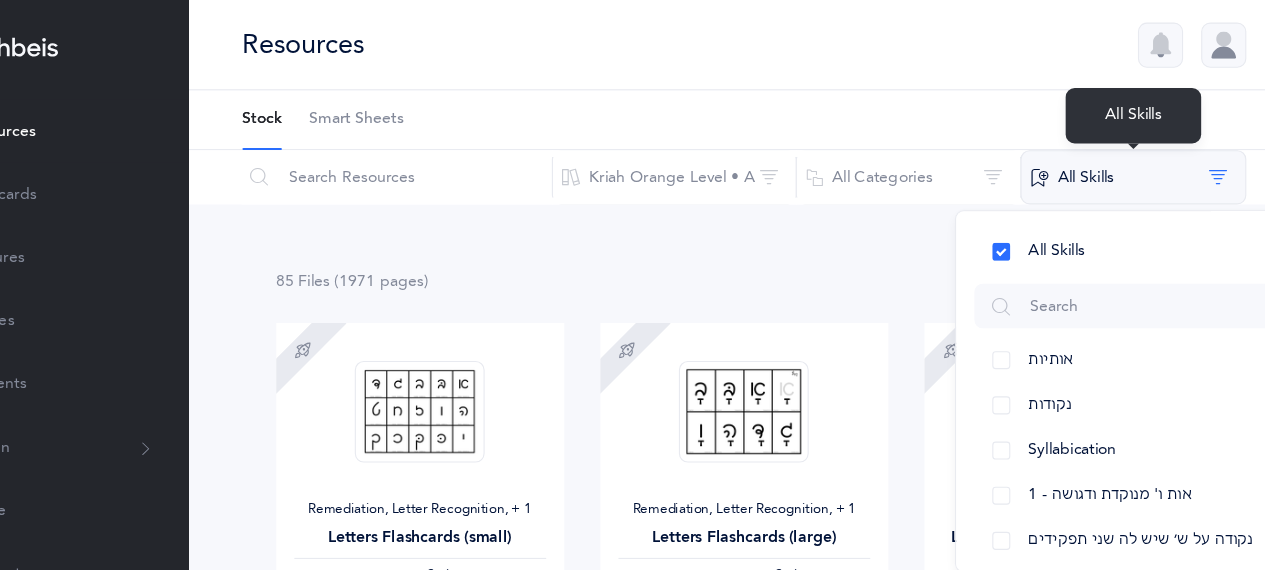 click on "All Skills" at bounding box center [1117, 157] 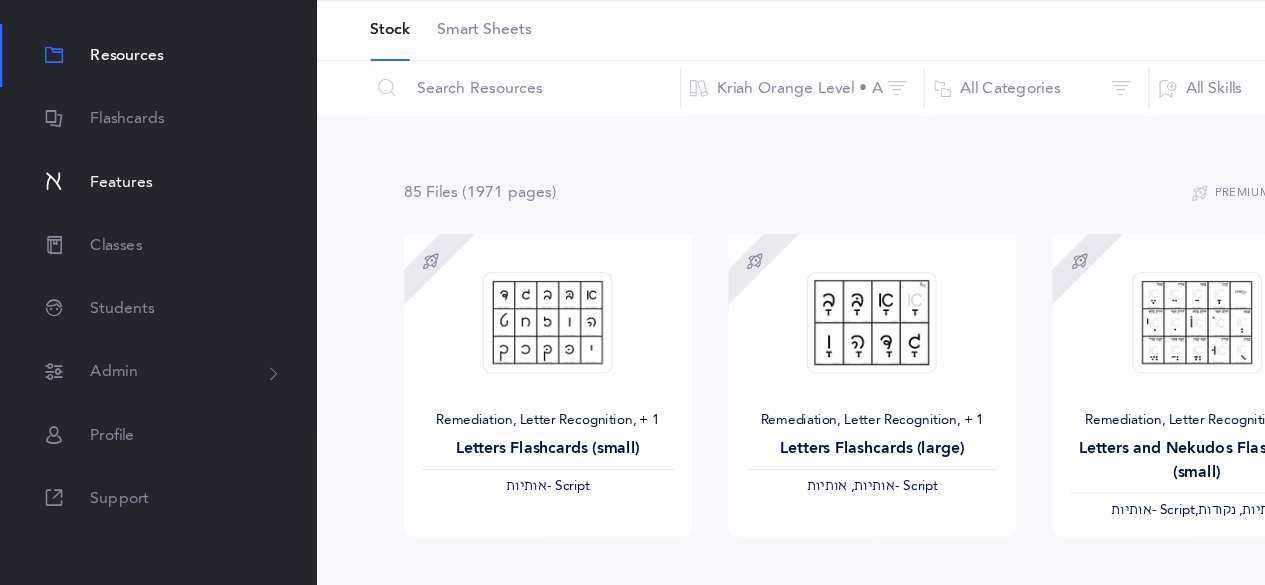 scroll, scrollTop: 12, scrollLeft: 0, axis: vertical 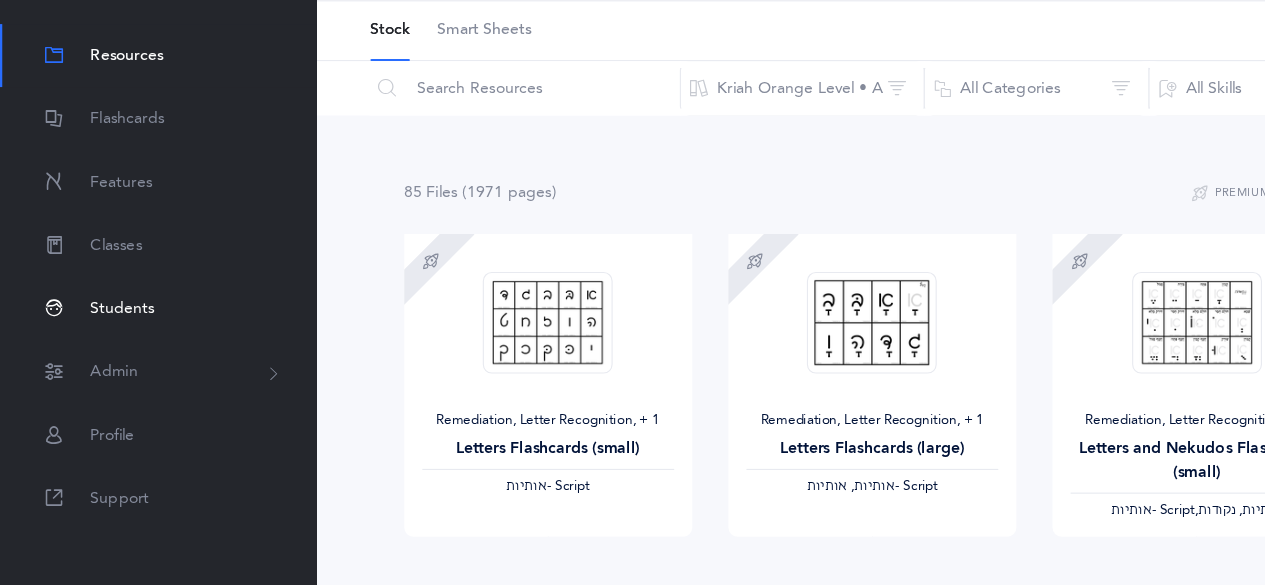 click on "Students" at bounding box center (108, 340) 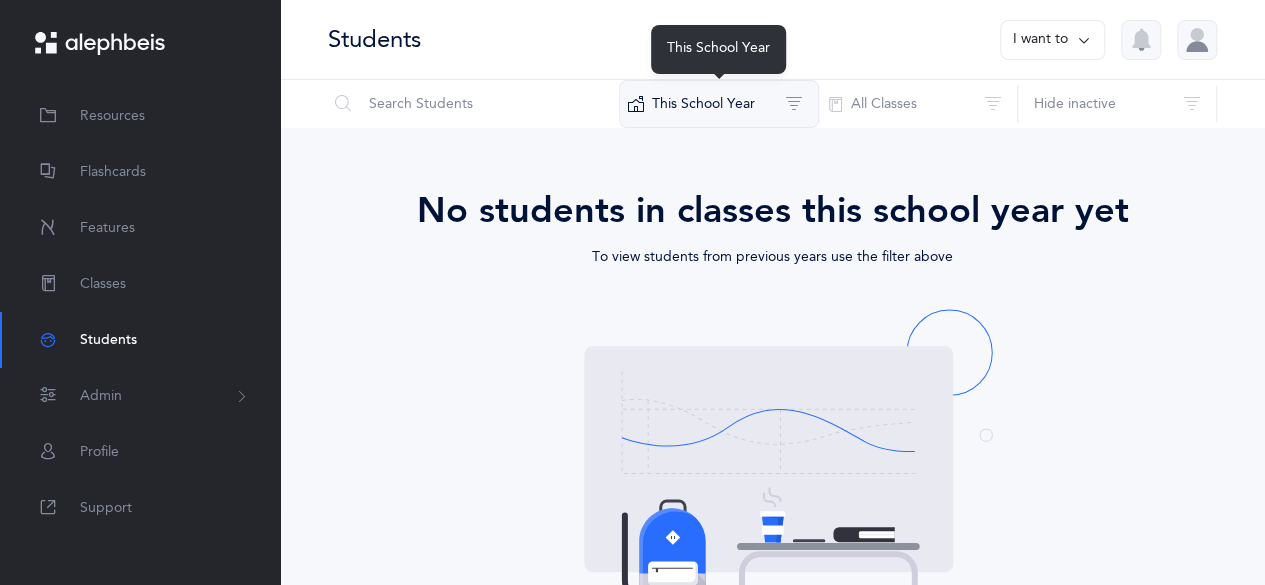 click on "This School Year" at bounding box center (719, 104) 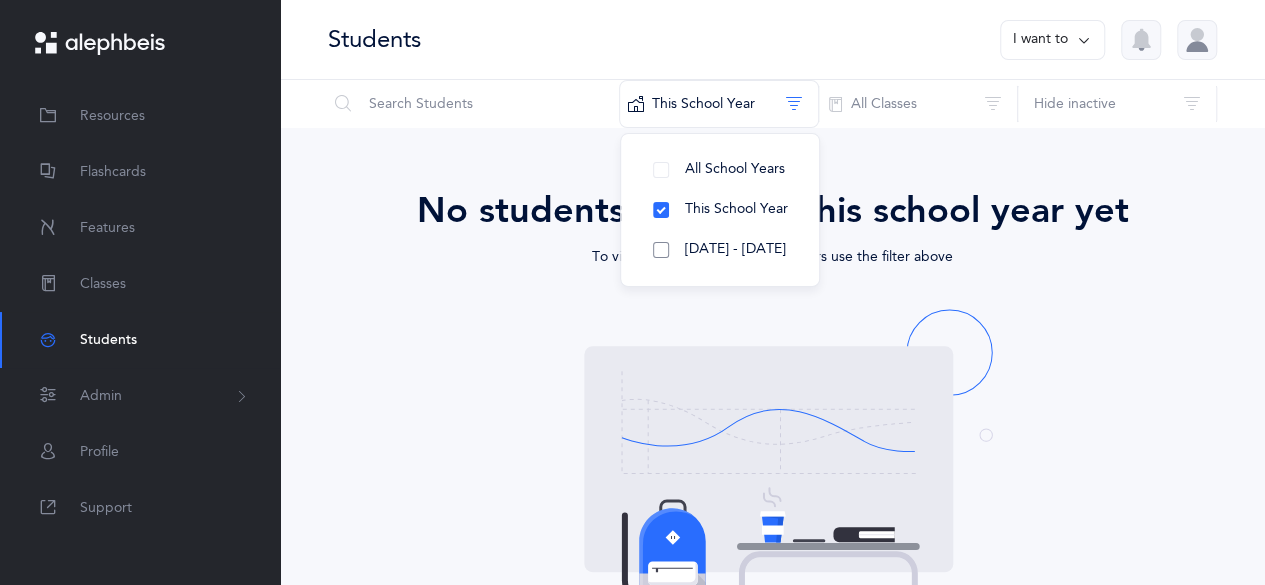 click on "[DATE] - [DATE]" at bounding box center (735, 249) 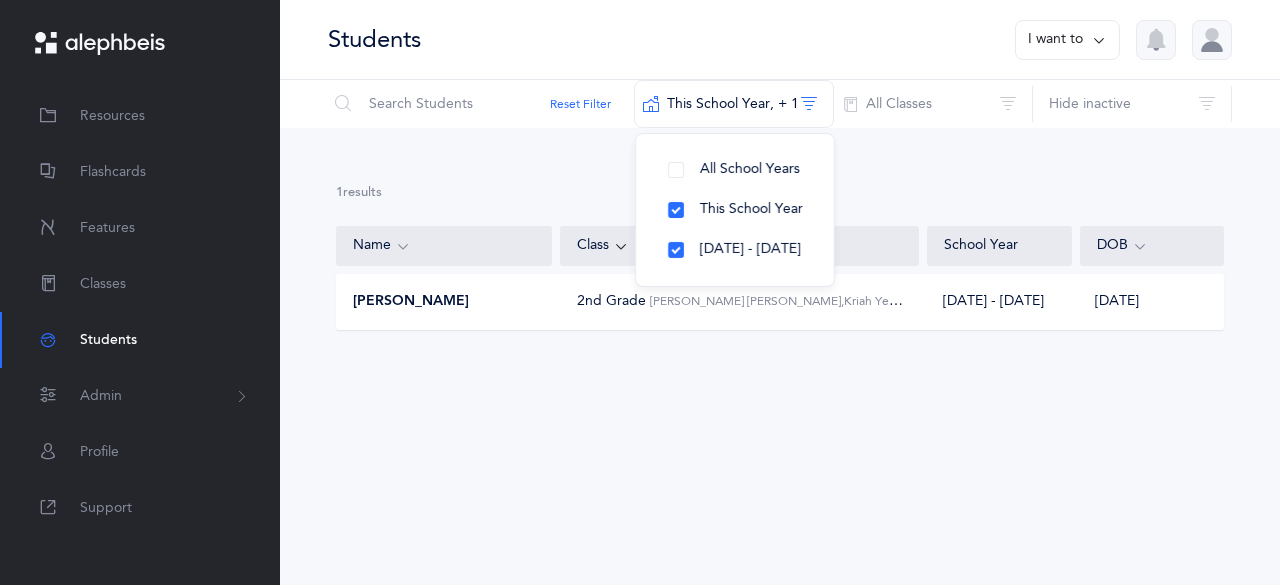 click on "Students
I want to
Reset Filter
This School Year‪, + 1‬   All School Years        This School Year     2023 - 2024       All Classes   All Classes        2nd Grade   Sariti Stern, 2023 - 2024     Hide inactive          Hide inactive     Show Inactive     Inactive only
1
results   total
Name
Class
School Year
DOB
Leah Krash
2nd Grade
Sariti Stern,
Kriah Yellow Level • A
2023 - 2024
01/01/2015
The end
Opps, something went wrong :(
Retry   No results found     No students in classes this school year yet" at bounding box center (780, 292) 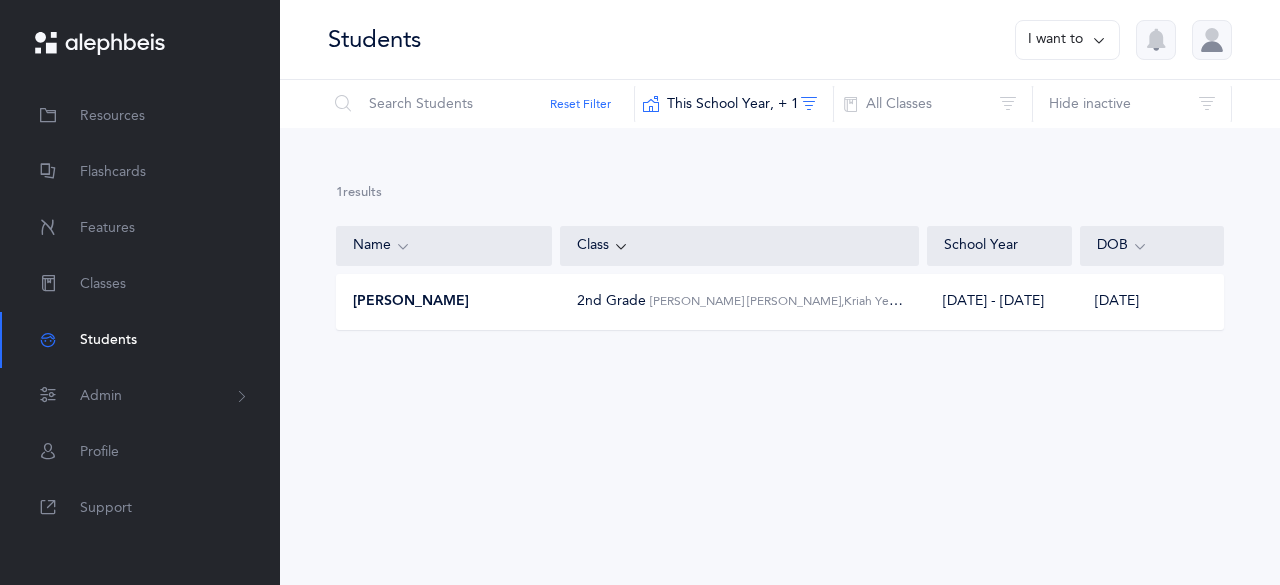 click on "2nd Grade
Sariti Stern,
Kriah Yellow Level • A" at bounding box center (740, 301) 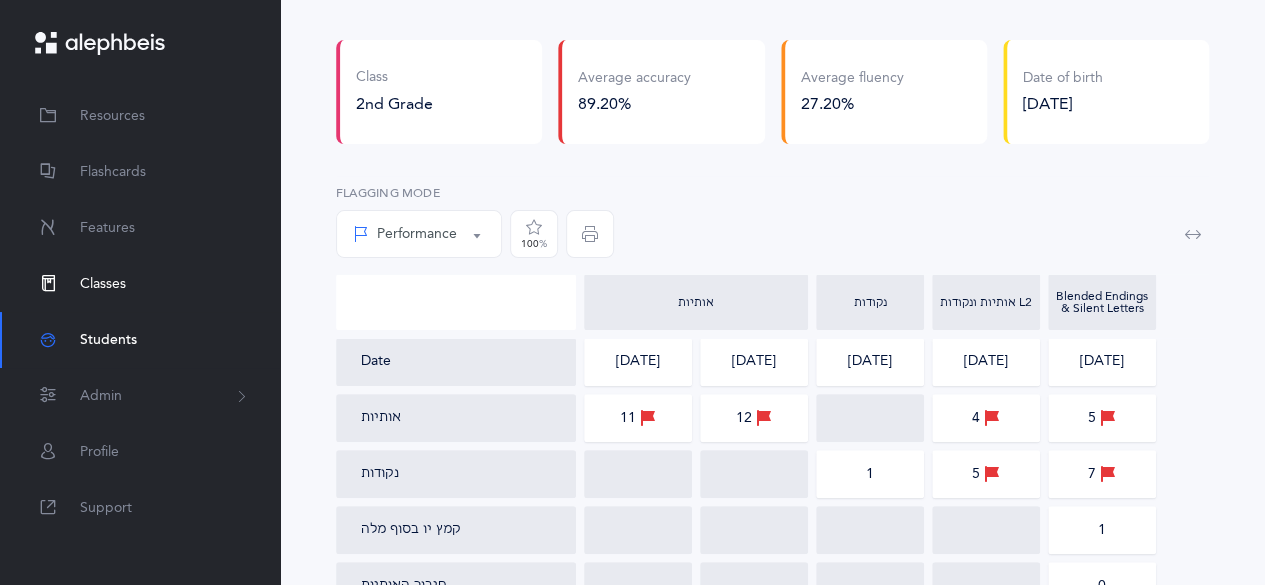 scroll, scrollTop: 0, scrollLeft: 0, axis: both 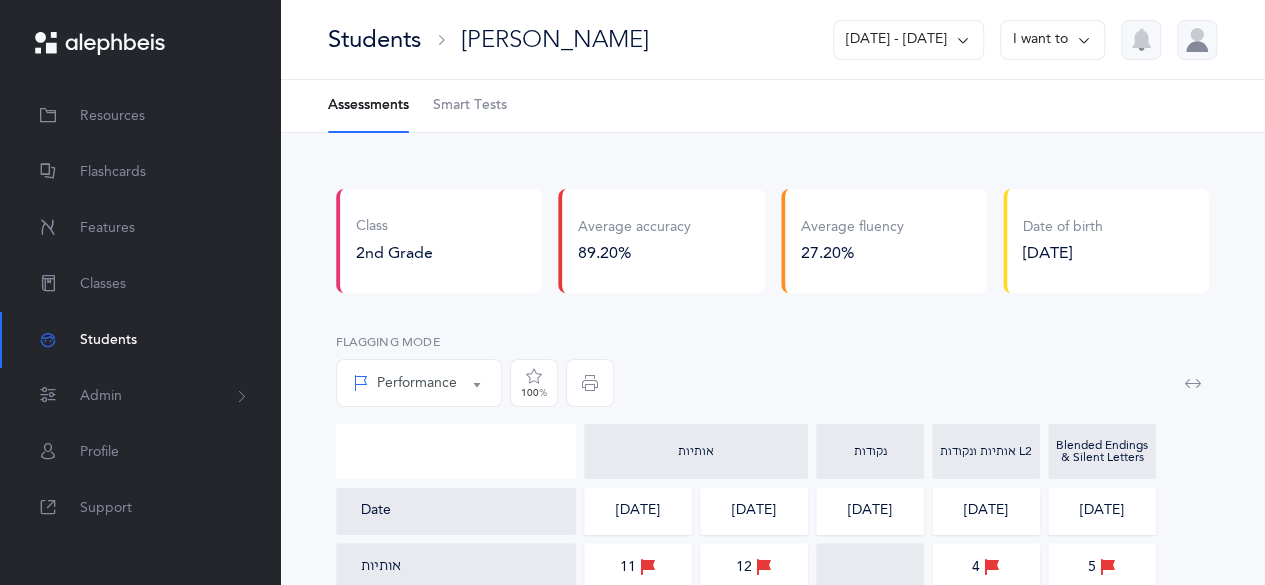 click on "Smart Tests" at bounding box center [470, 106] 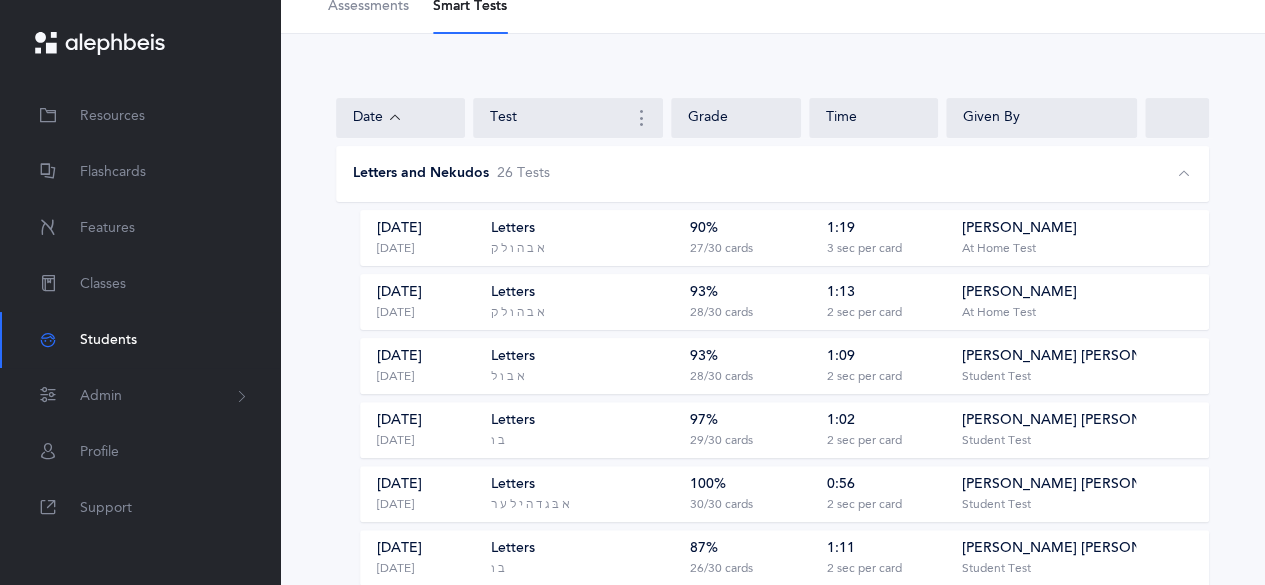 scroll, scrollTop: 0, scrollLeft: 0, axis: both 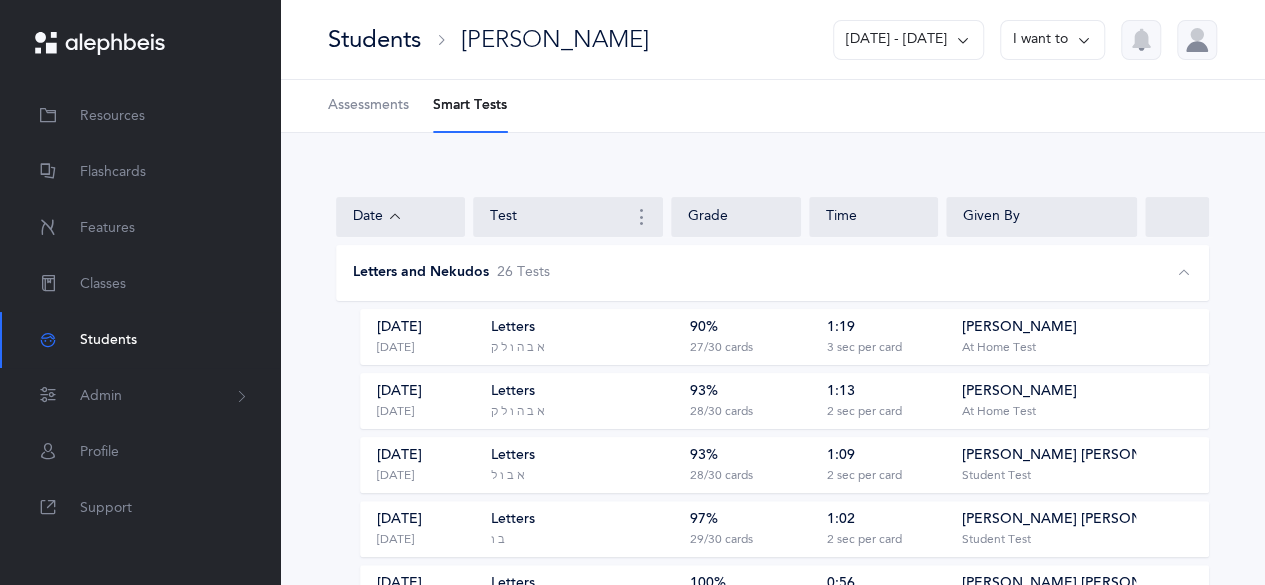 click at bounding box center (642, 217) 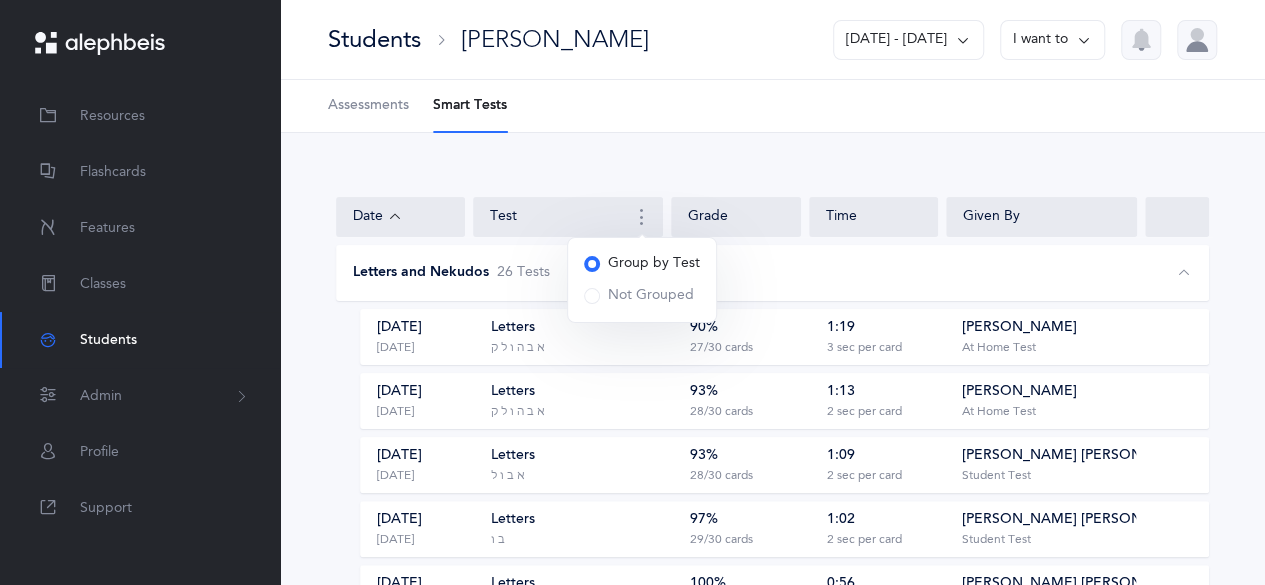 click at bounding box center [1084, 40] 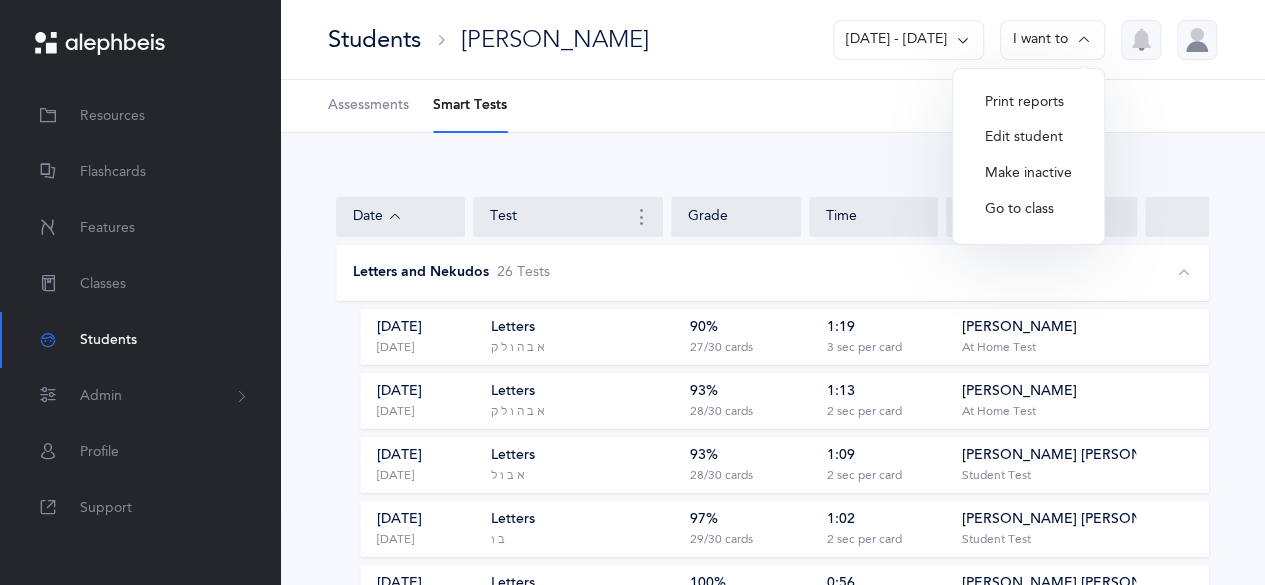click on "Assessments Smart Tests" at bounding box center [772, 106] 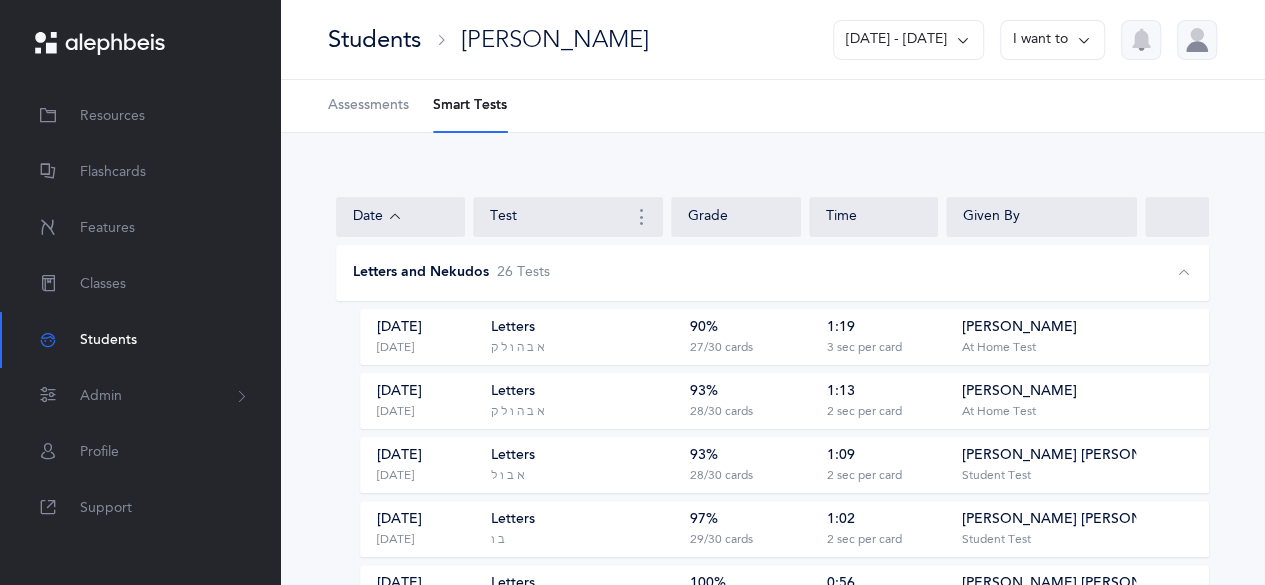 click on "Assessments" at bounding box center [368, 106] 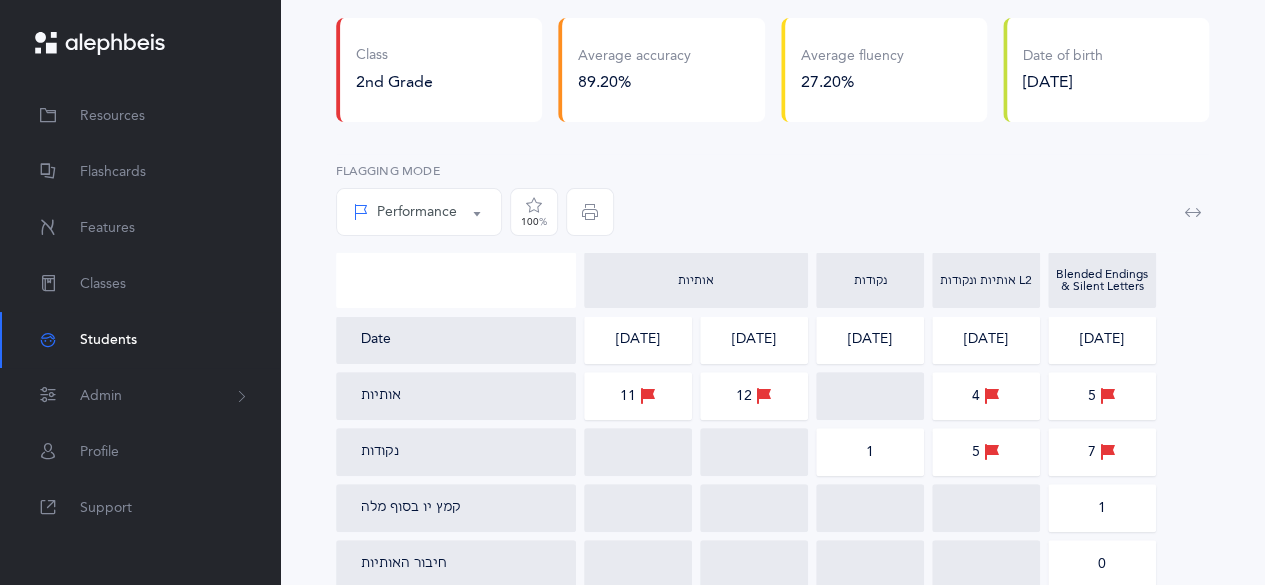 scroll, scrollTop: 0, scrollLeft: 0, axis: both 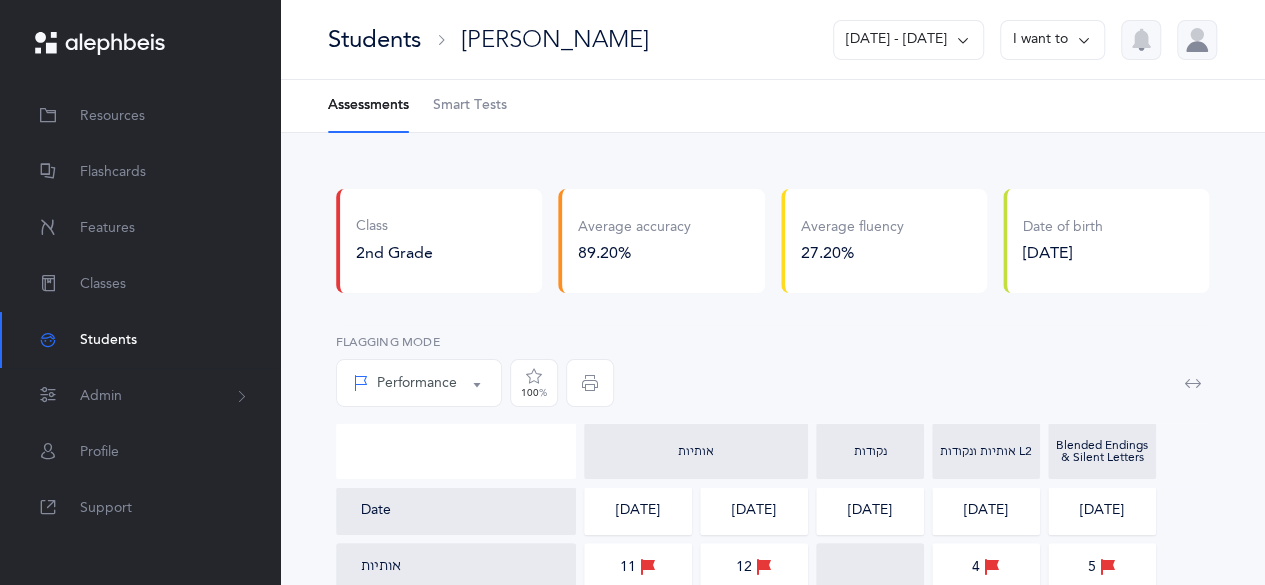 click on "Smart Tests" at bounding box center (470, 106) 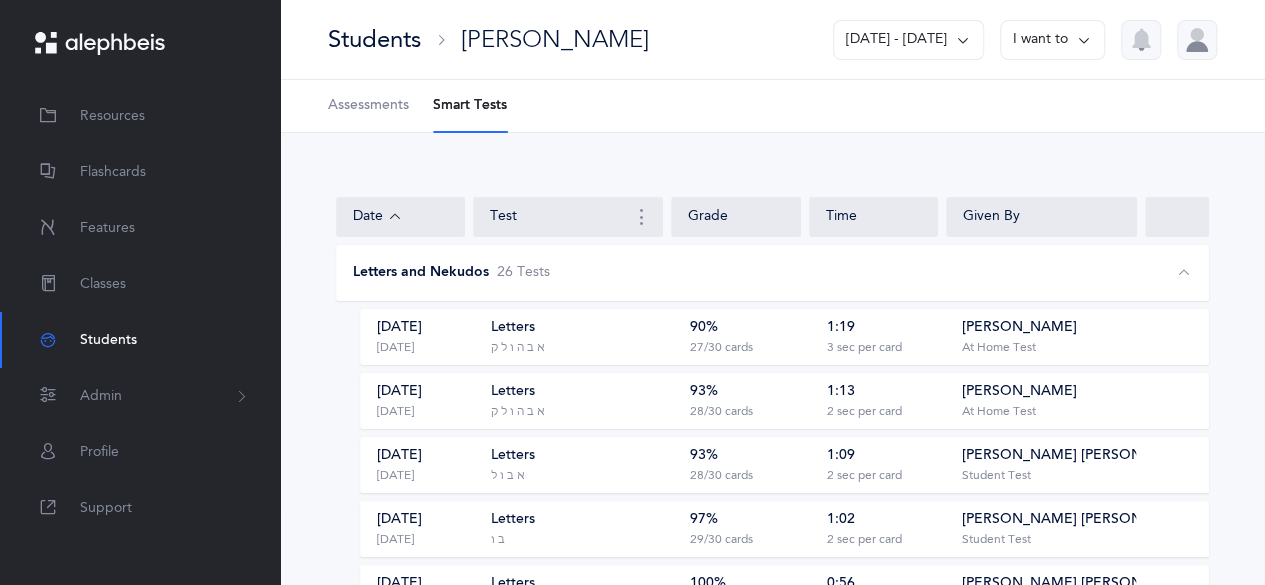 click on "Assessments" at bounding box center [368, 106] 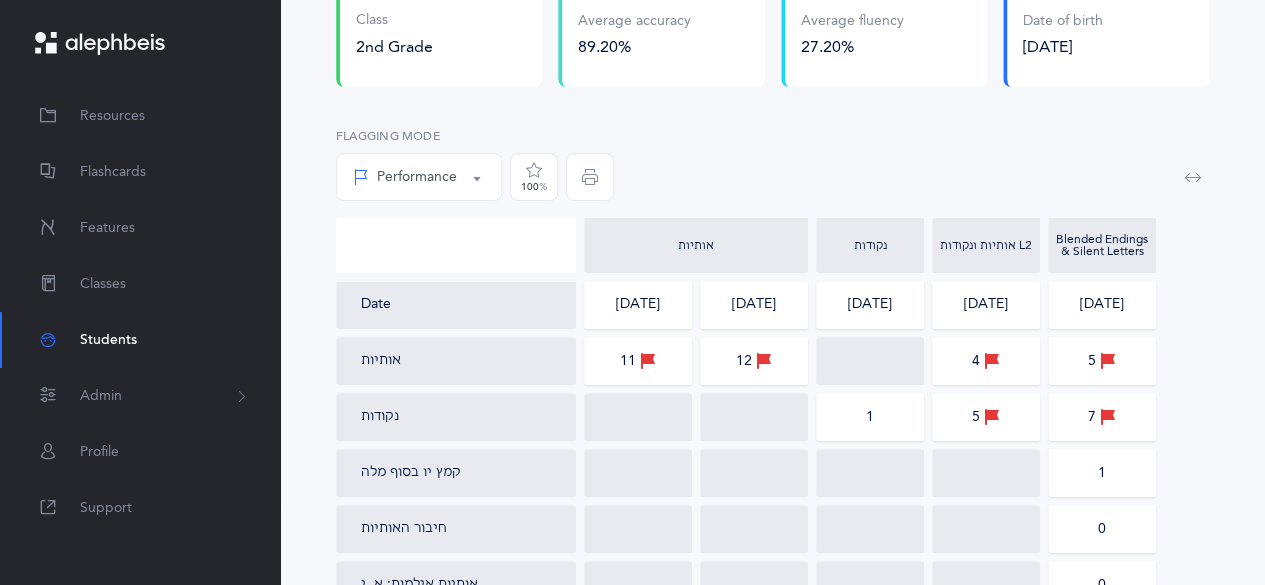 scroll, scrollTop: 207, scrollLeft: 0, axis: vertical 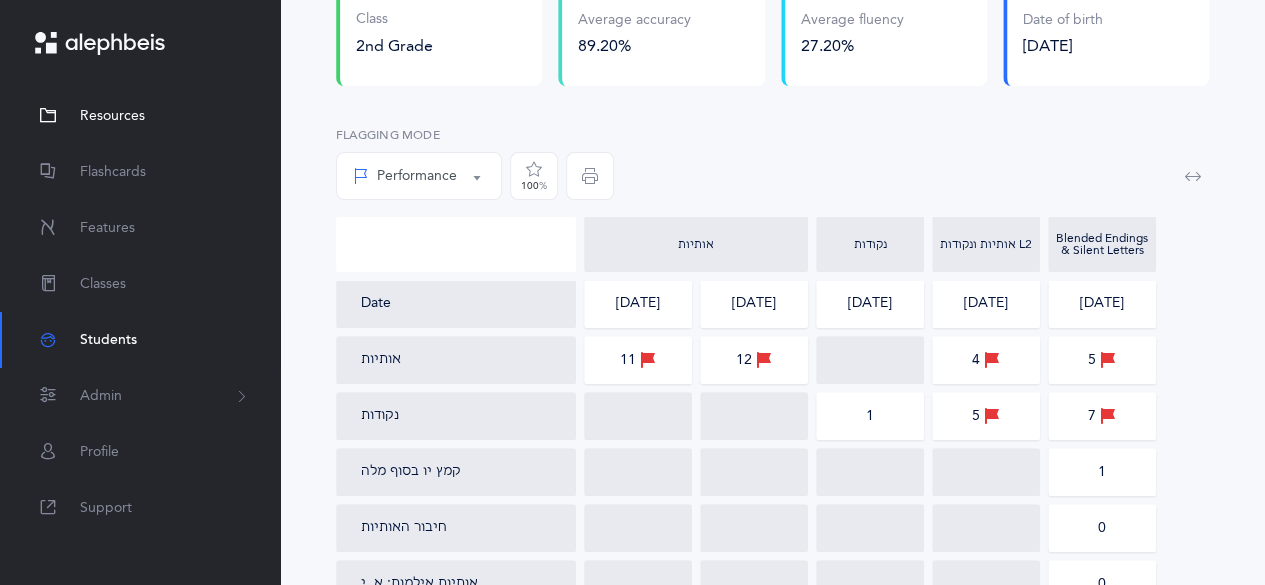 click on "Resources" at bounding box center [112, 116] 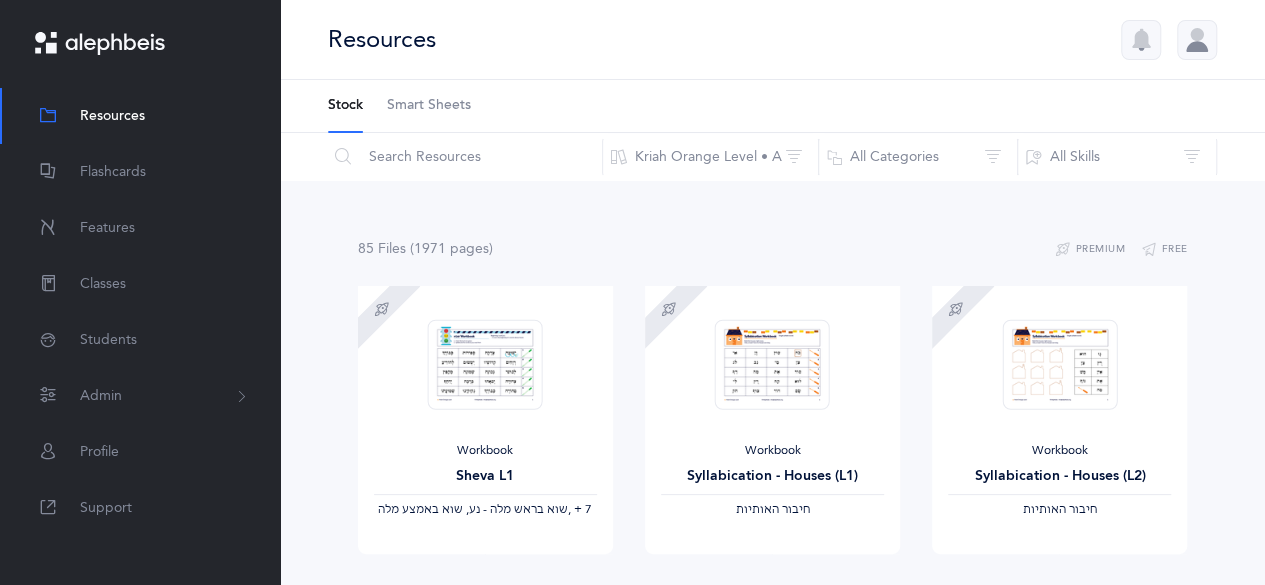 click on "Smart Sheets" at bounding box center [429, 106] 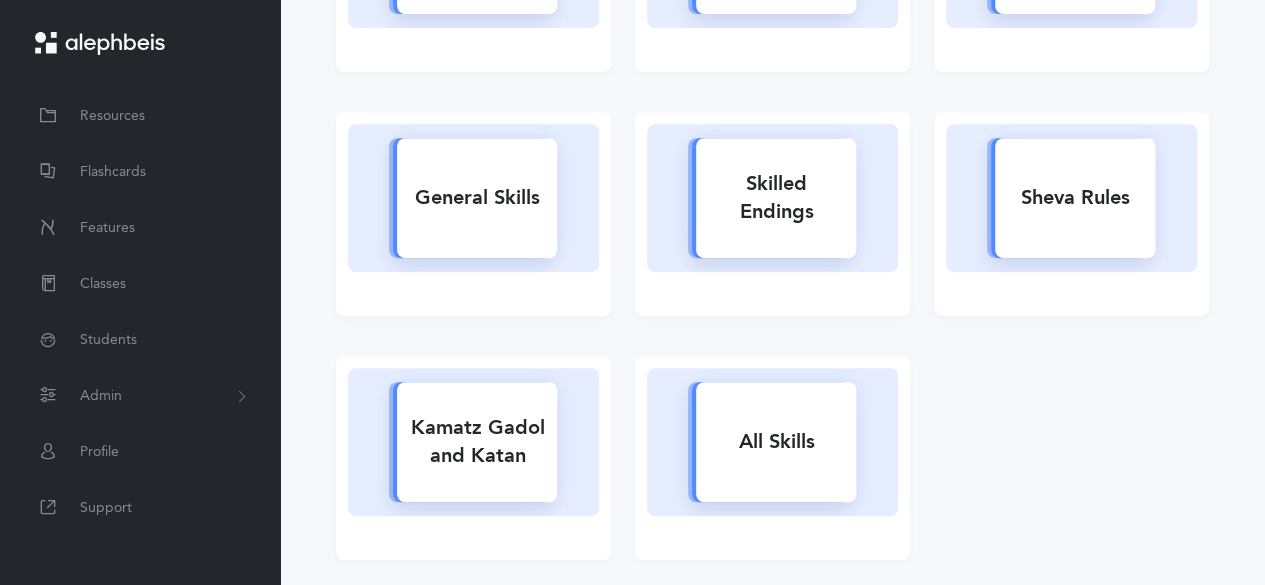 scroll, scrollTop: 438, scrollLeft: 0, axis: vertical 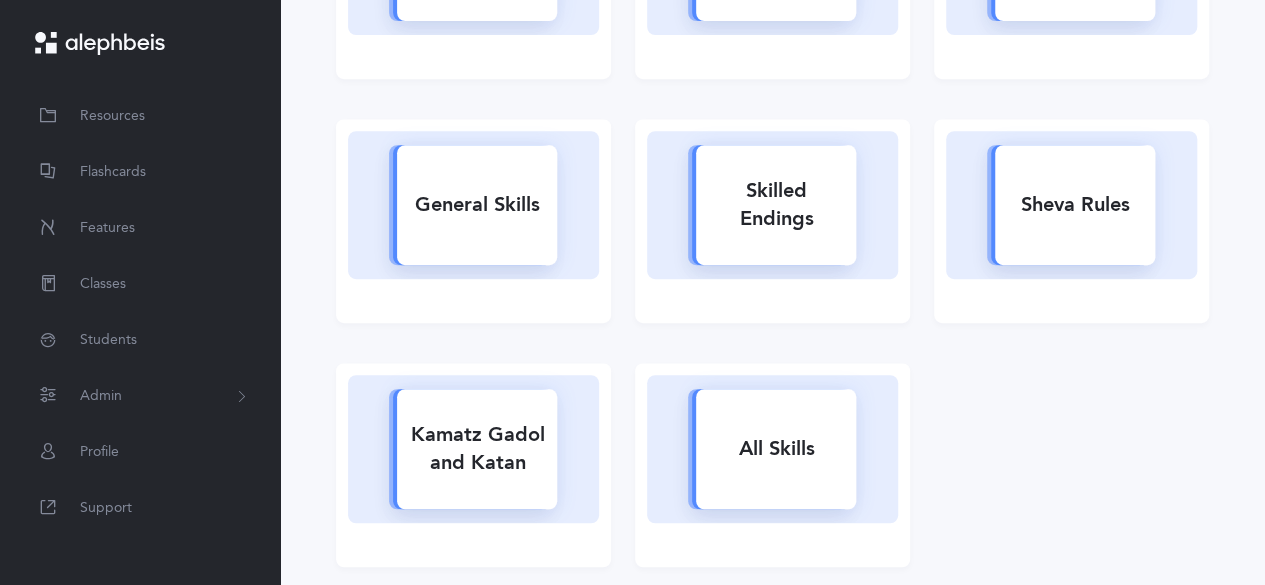 click on "All Skills" at bounding box center (776, 449) 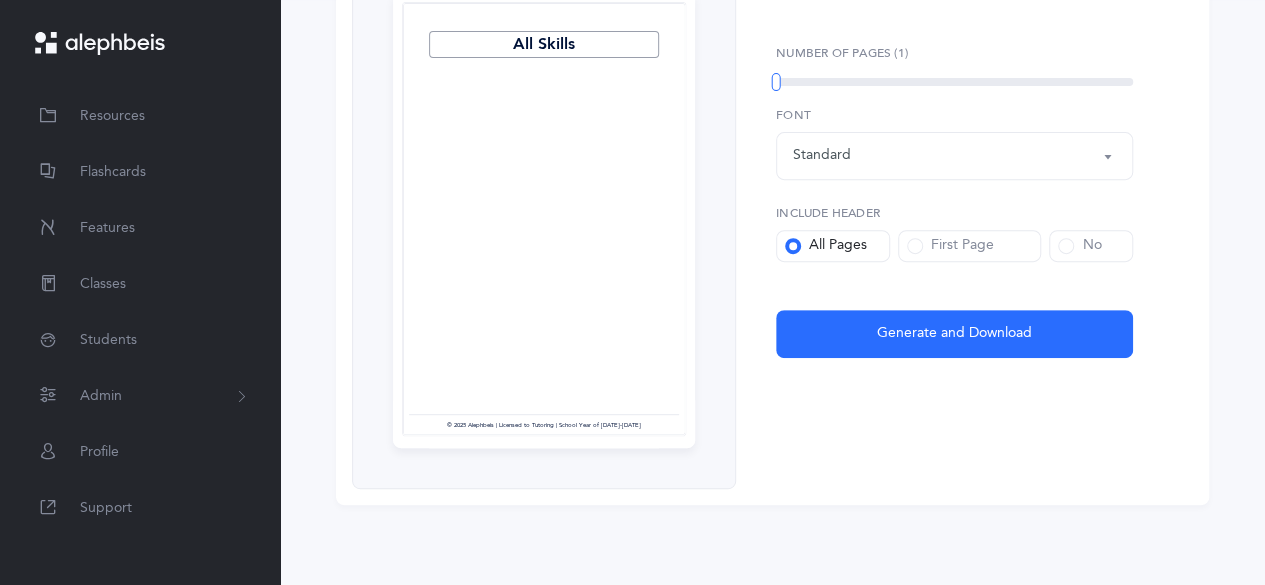 scroll, scrollTop: 0, scrollLeft: 0, axis: both 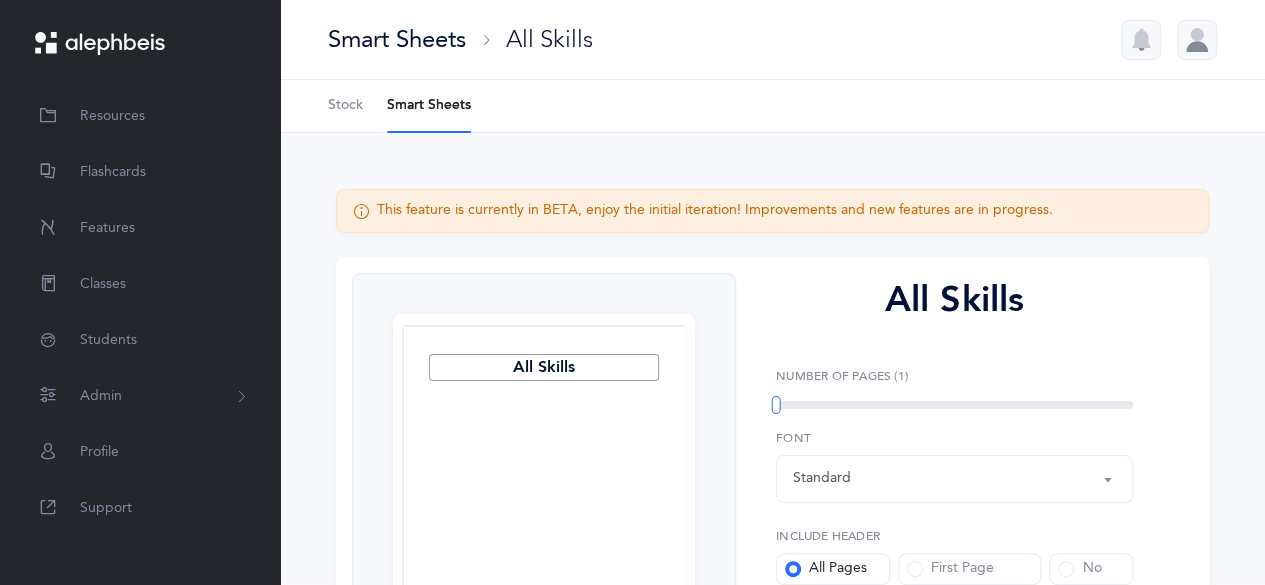 select 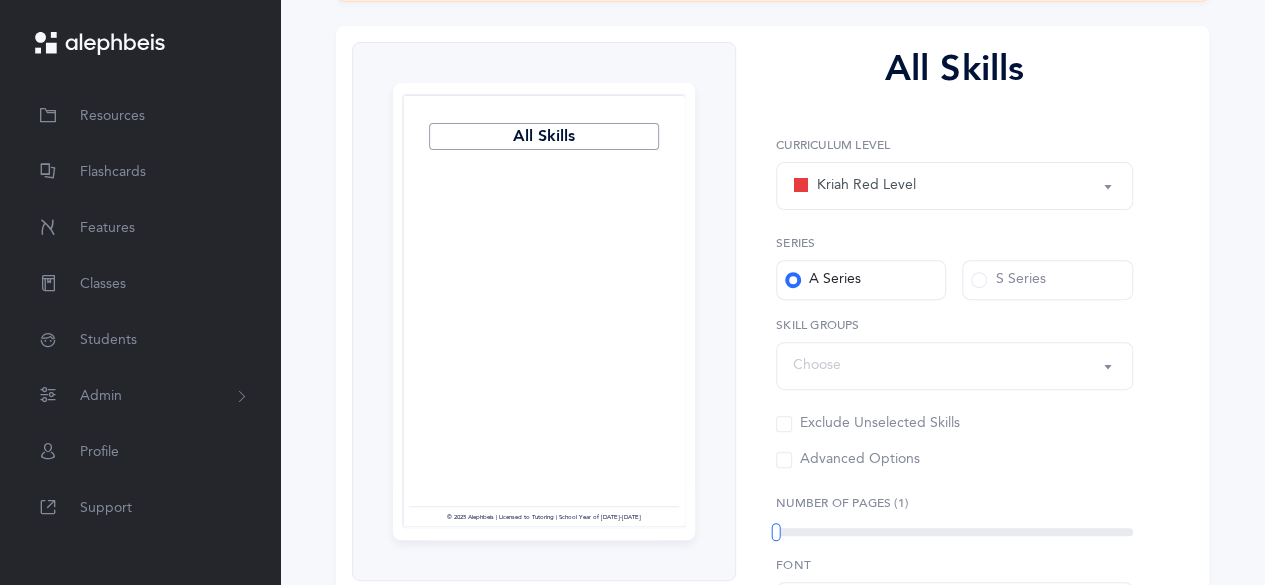 scroll, scrollTop: 234, scrollLeft: 0, axis: vertical 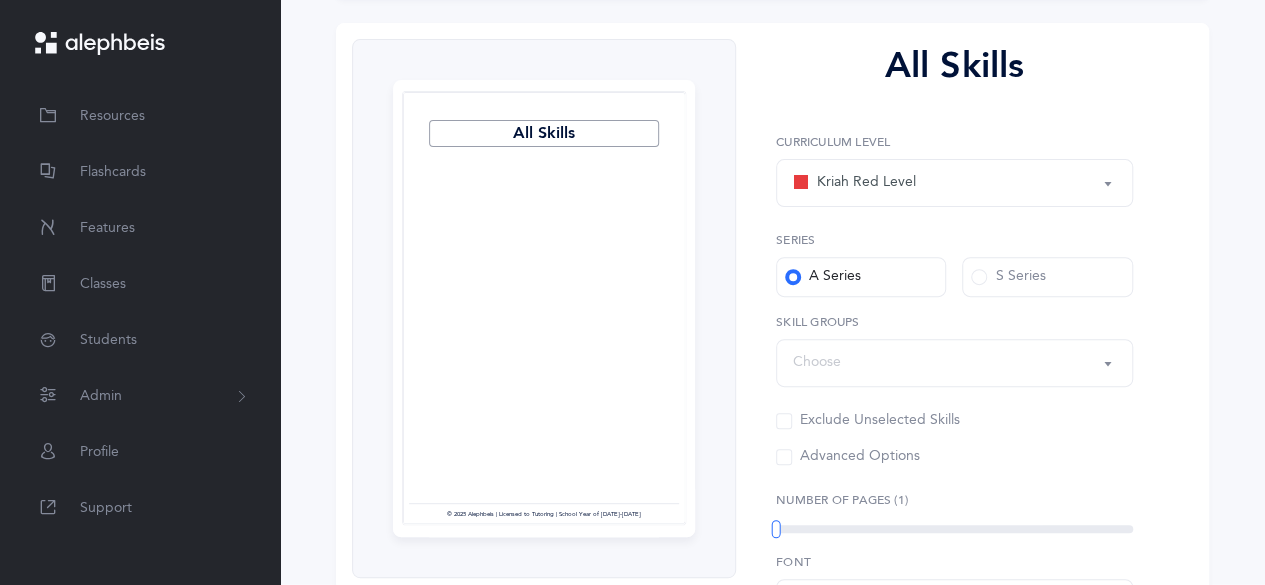 click on "Kriah Red Level" at bounding box center [854, 183] 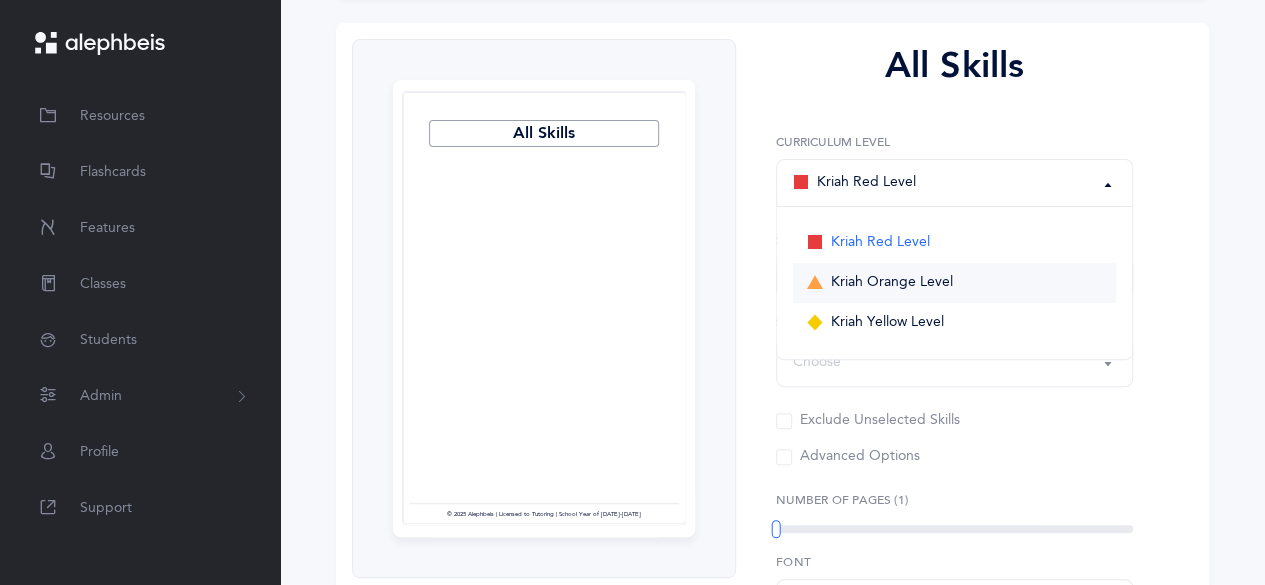 click on "Kriah Orange Level" at bounding box center [892, 283] 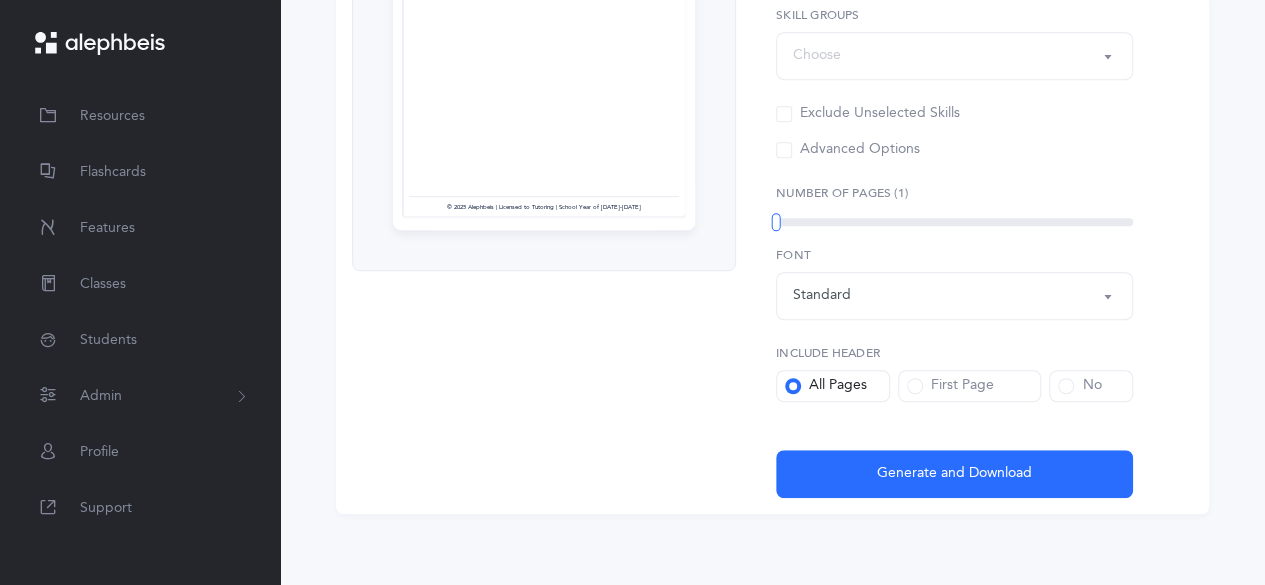 scroll, scrollTop: 548, scrollLeft: 0, axis: vertical 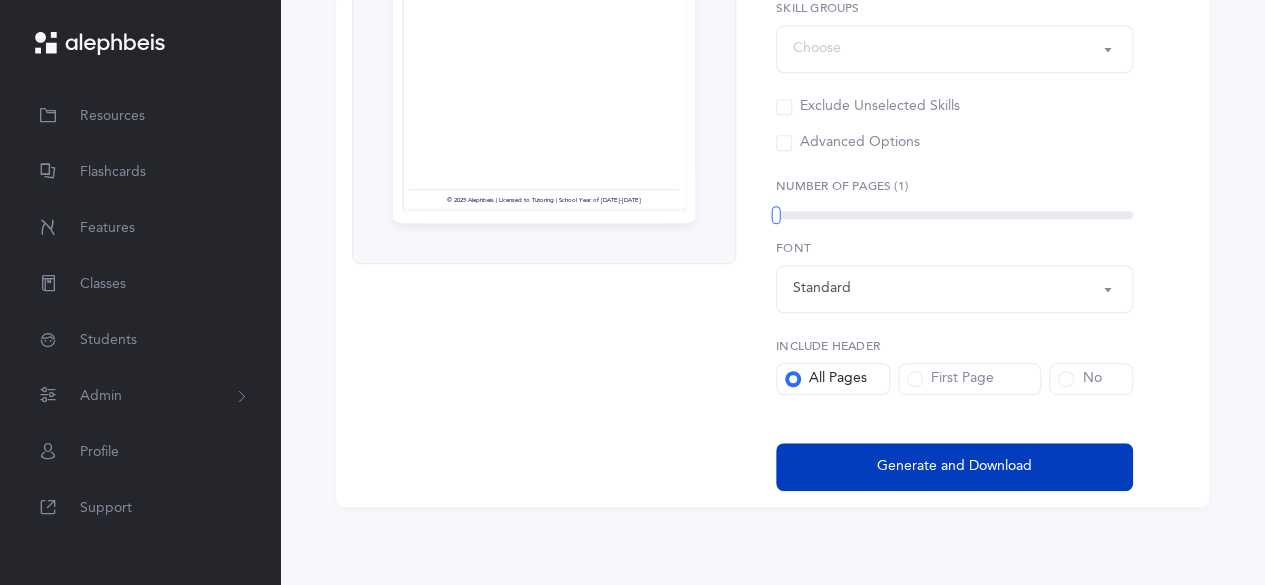 click on "Generate and Download" at bounding box center [954, 466] 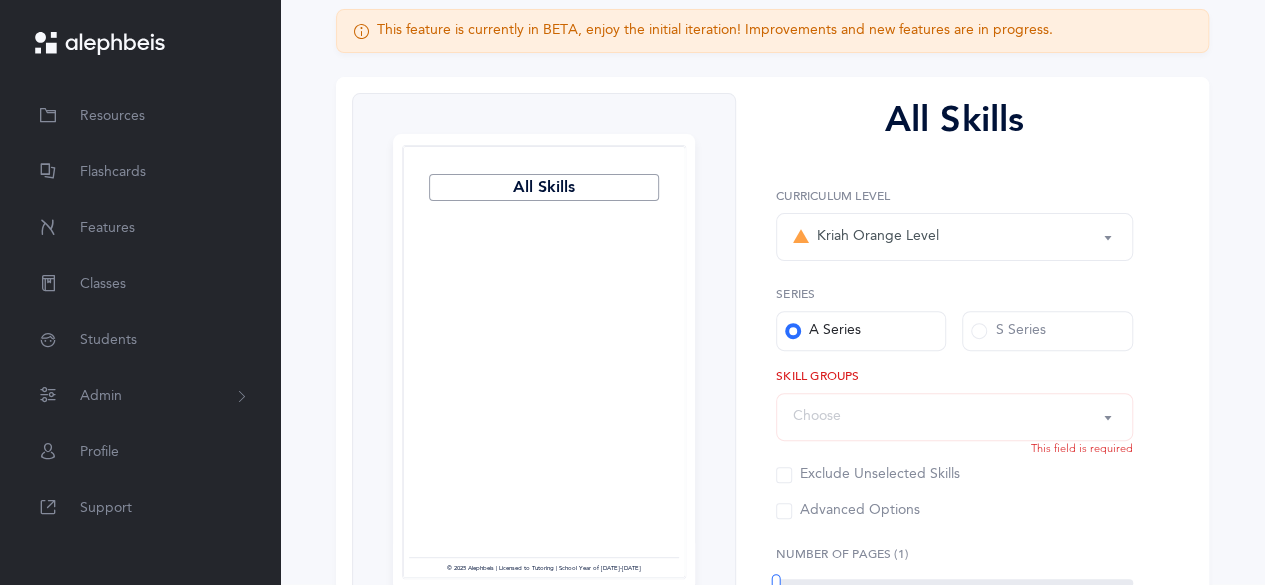 scroll, scrollTop: 180, scrollLeft: 0, axis: vertical 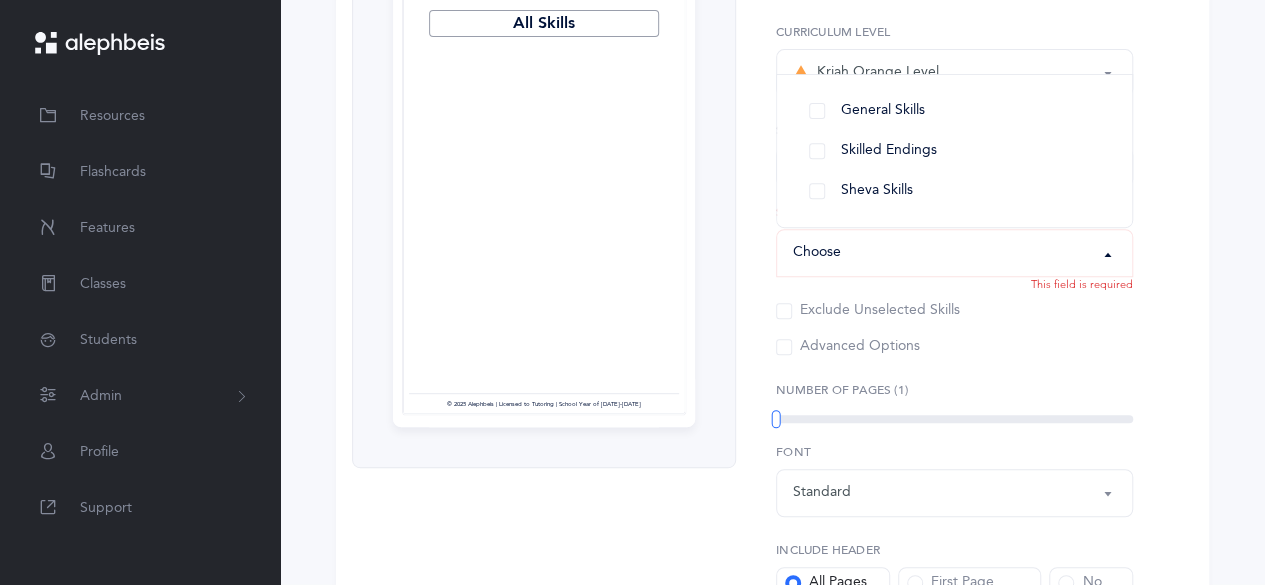 click on "Choose" at bounding box center [954, 253] 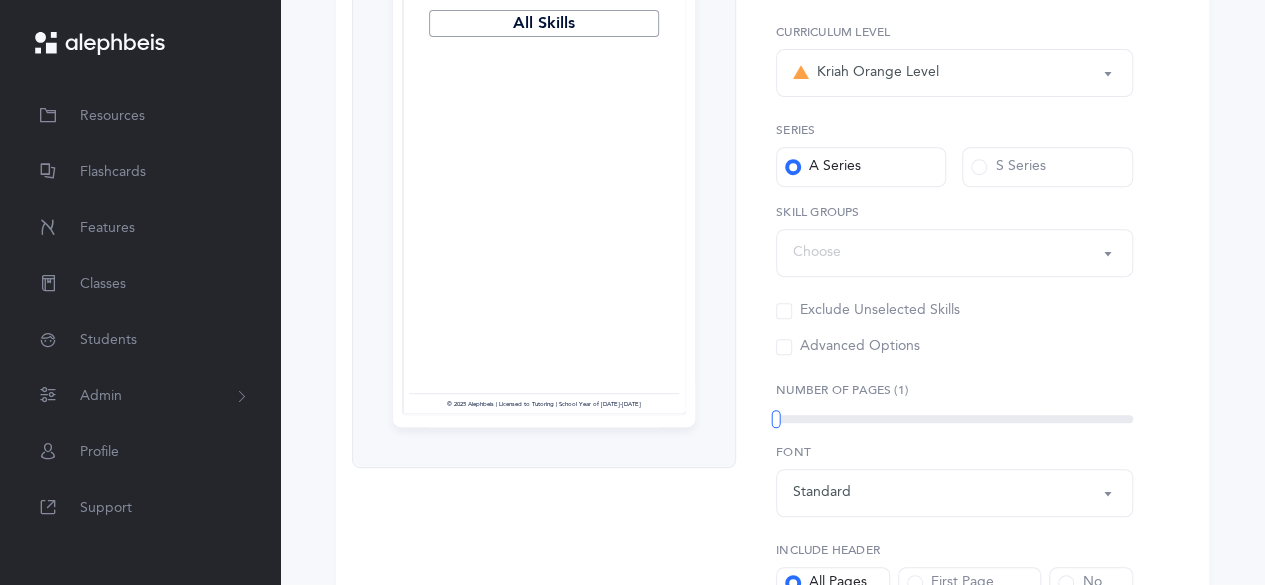 click on "Choose" at bounding box center [954, 253] 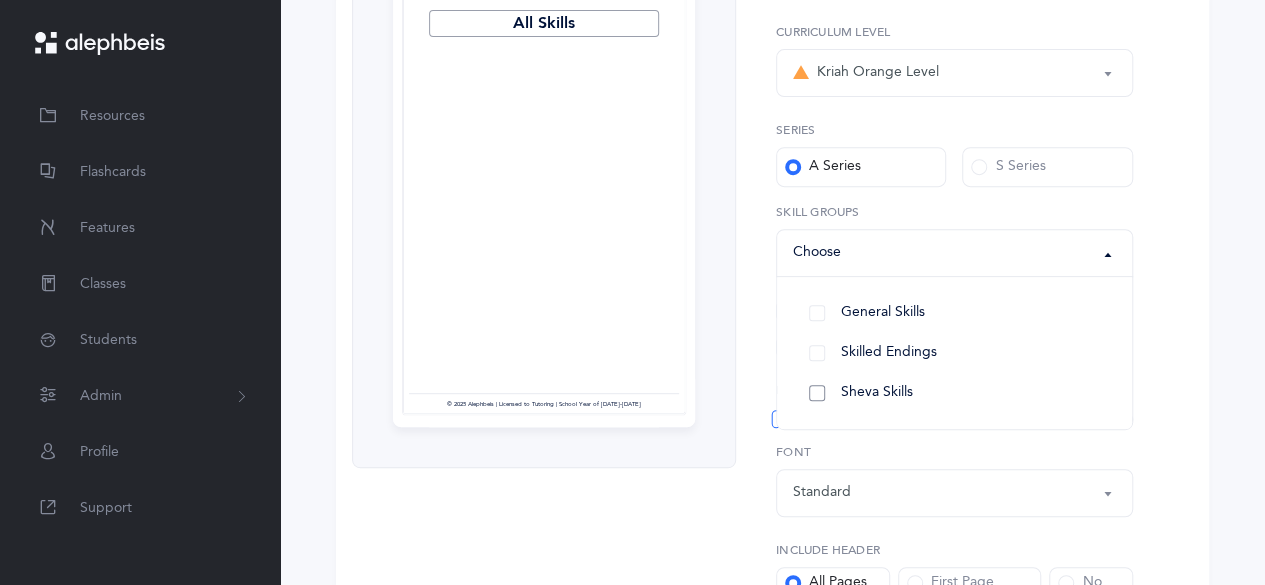 click on "Sheva Skills" at bounding box center [954, 393] 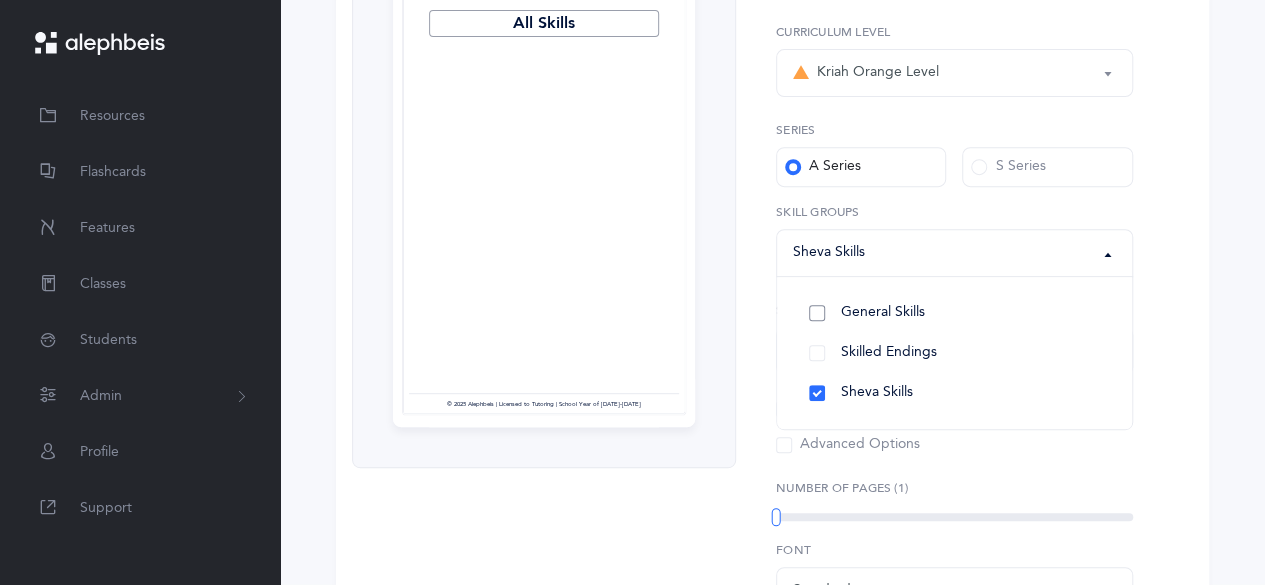 click on "General Skills" at bounding box center (954, 313) 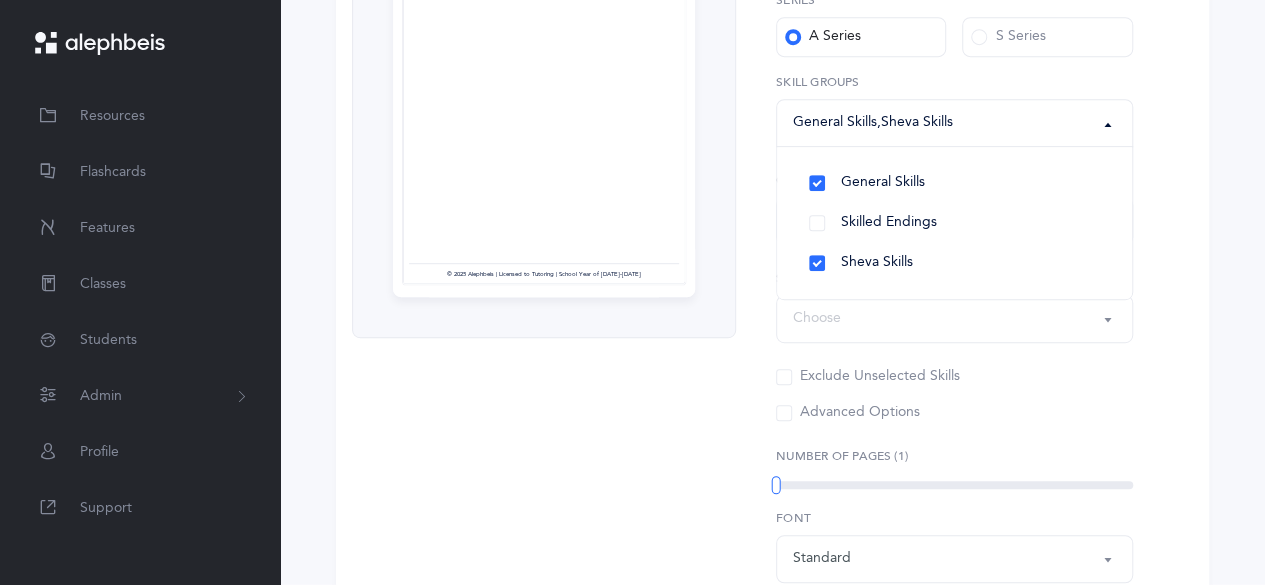 scroll, scrollTop: 474, scrollLeft: 0, axis: vertical 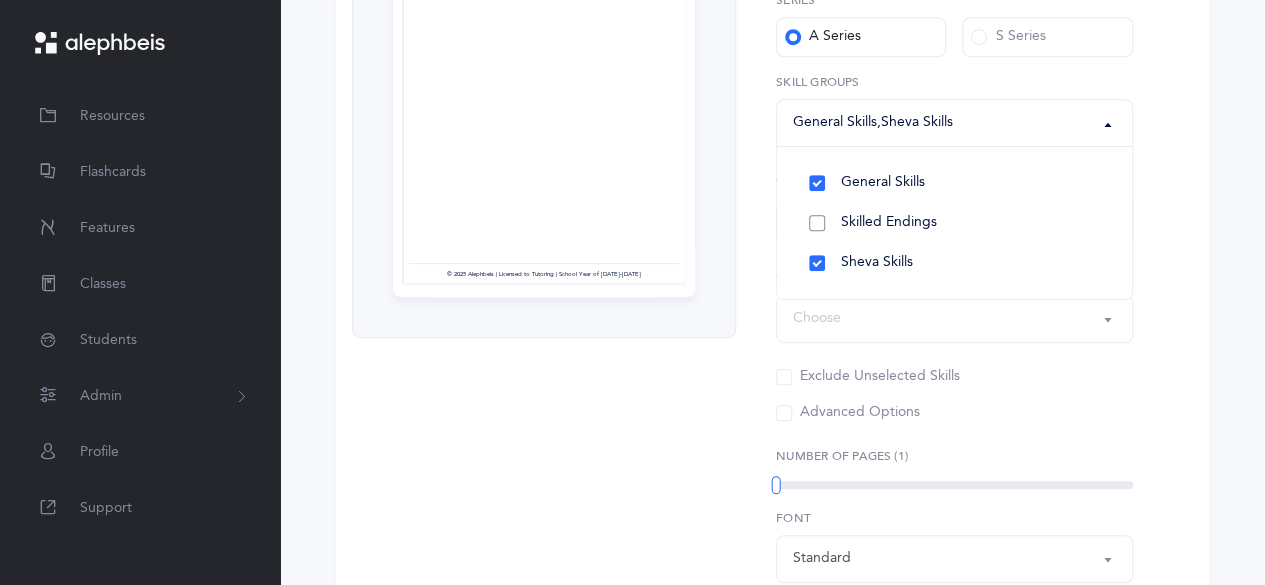 click on "Skilled Endings" at bounding box center (954, 223) 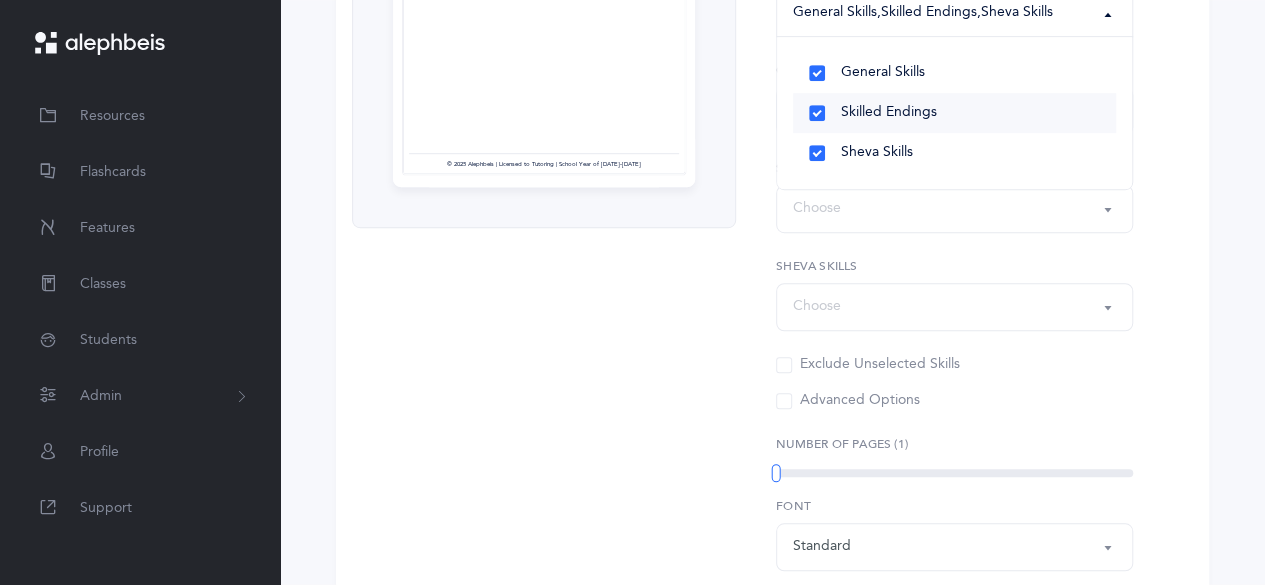 scroll, scrollTop: 586, scrollLeft: 0, axis: vertical 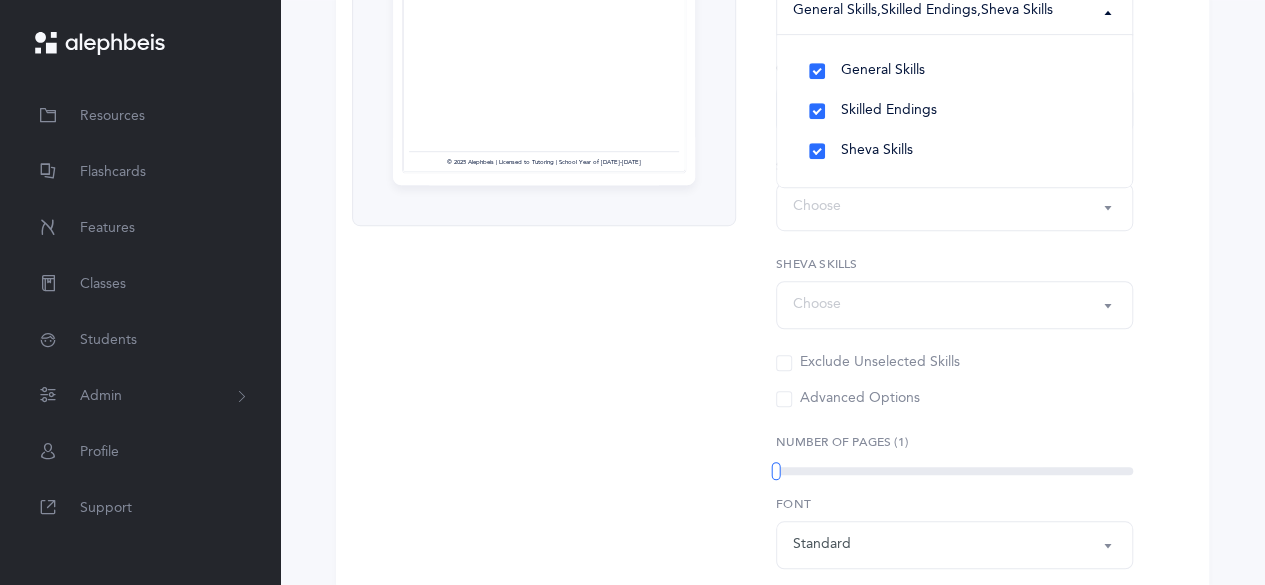 click on "Choose" at bounding box center (954, 207) 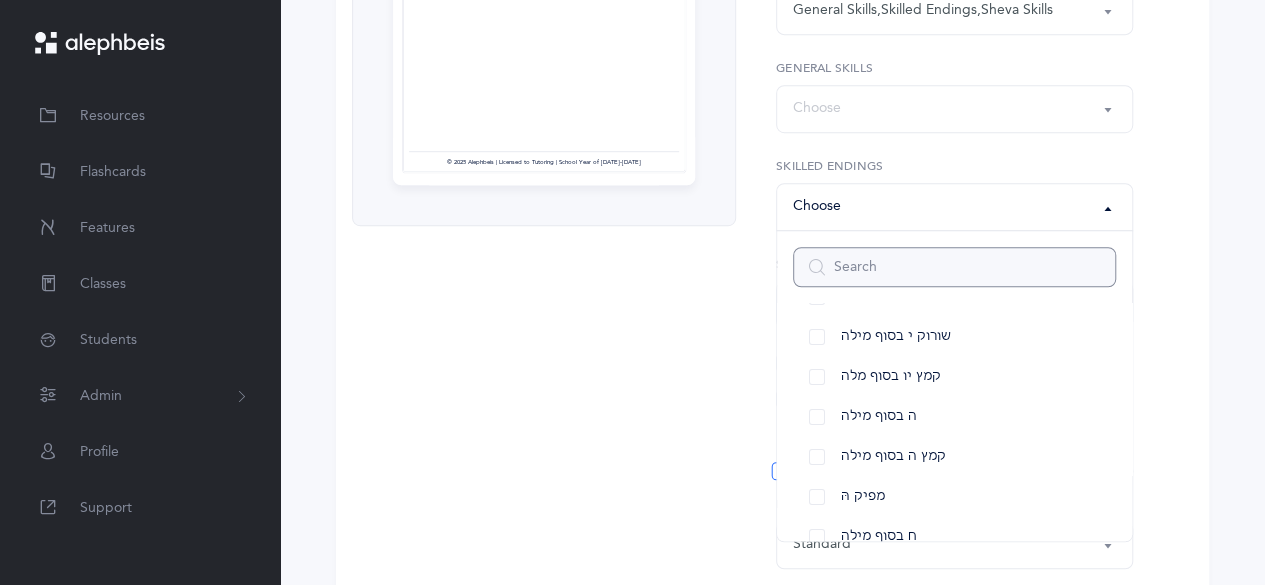 scroll, scrollTop: 0, scrollLeft: 0, axis: both 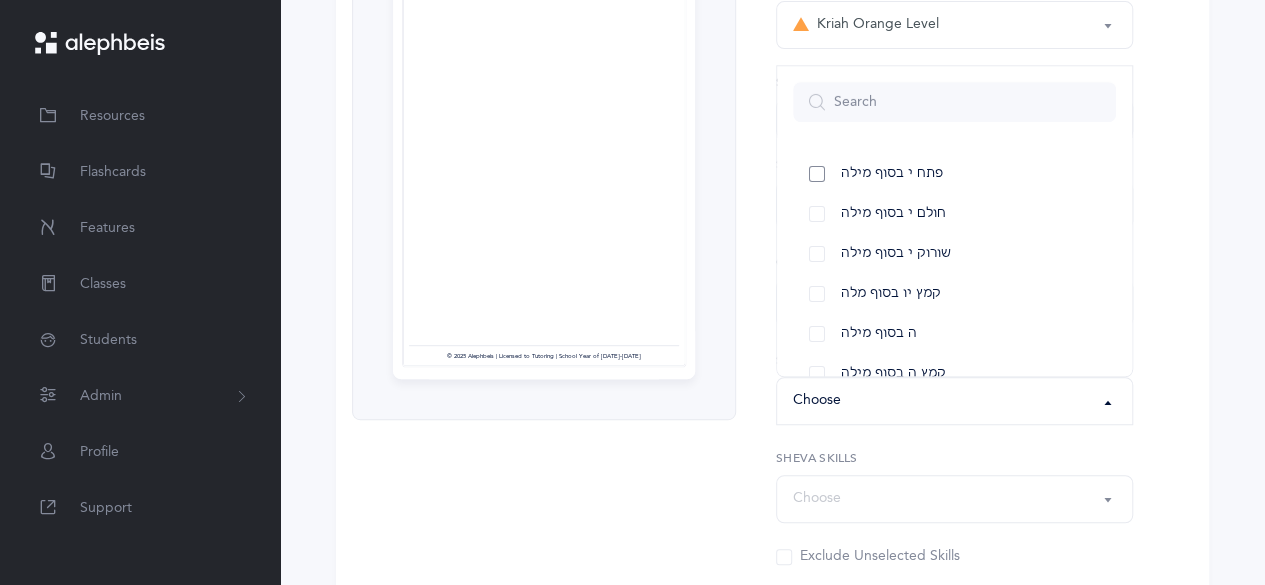 click on "פתח י בסוף מילה" at bounding box center [954, 174] 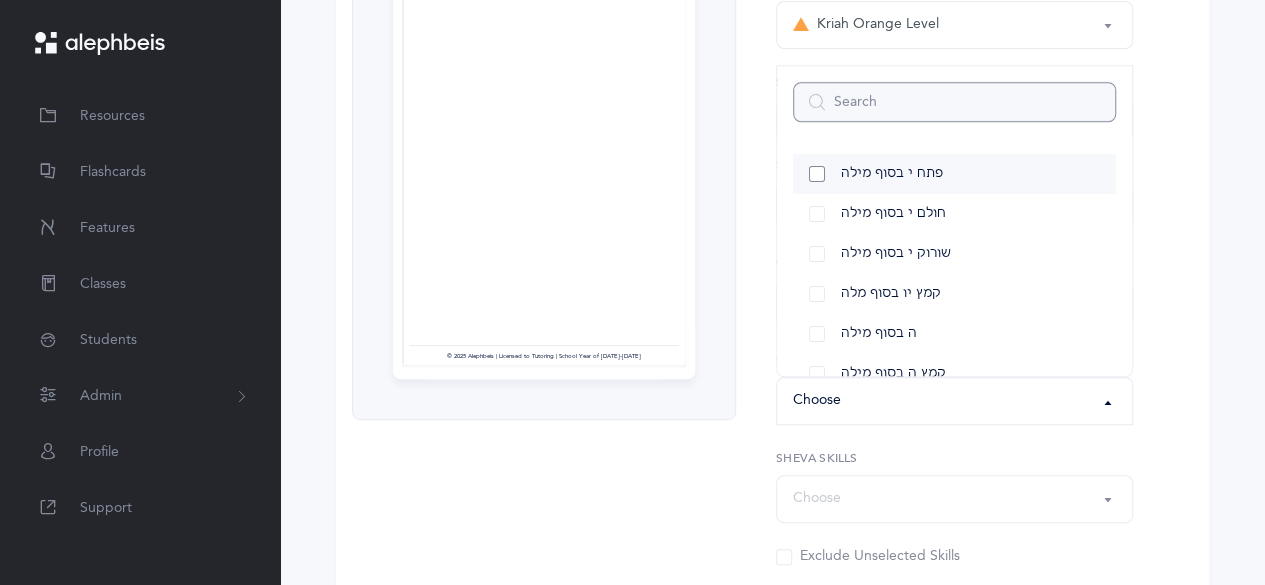 select on "20" 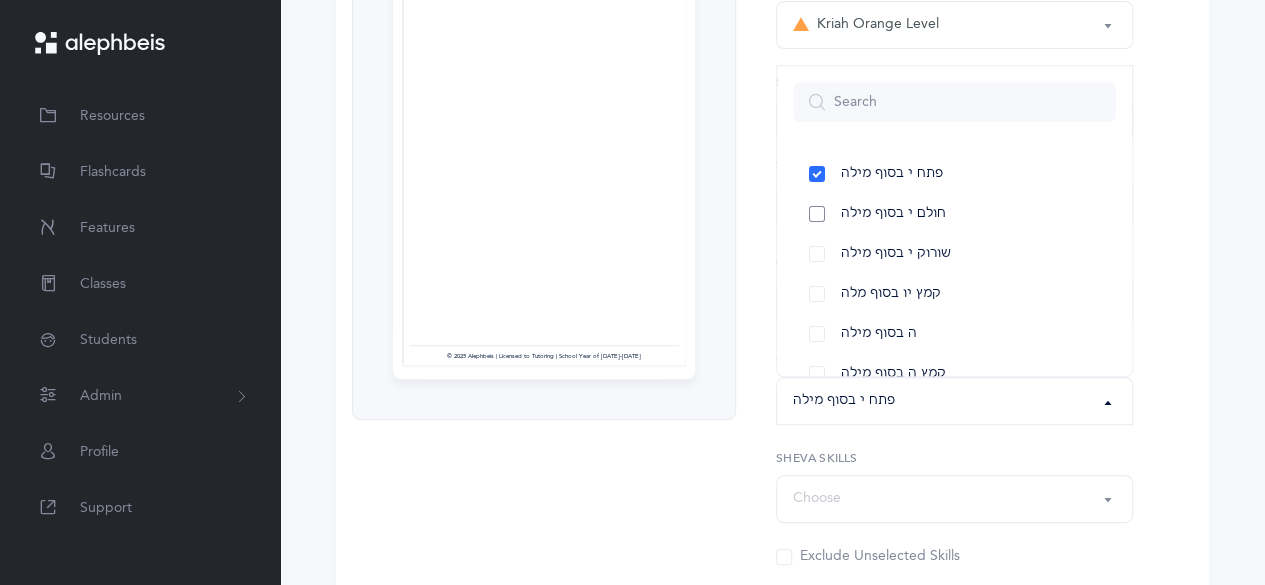 click on "חולם י בסוף מילה" at bounding box center [954, 214] 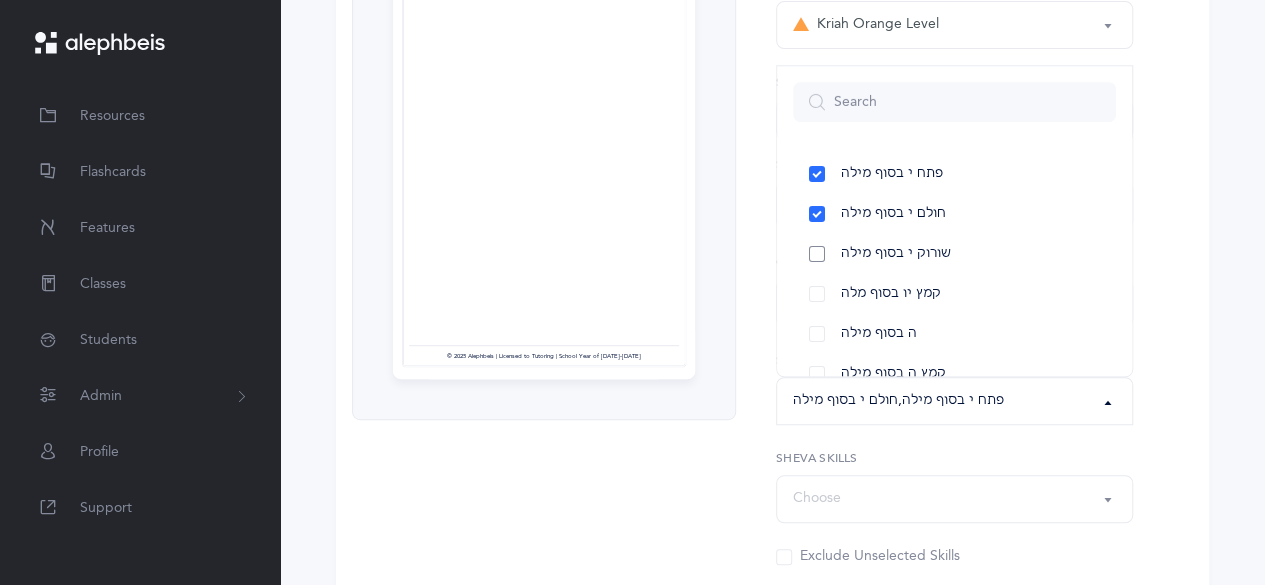 click on "שורוק י בסוף מילה" at bounding box center [954, 254] 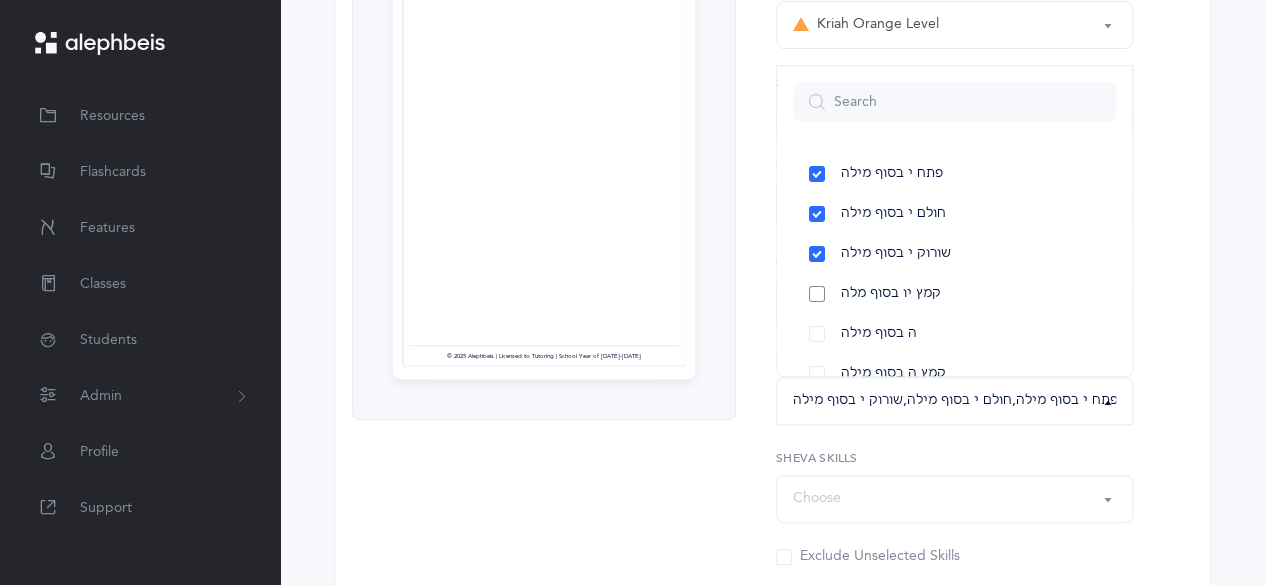 click on "קמץ יו בסוף מלה" at bounding box center (954, 294) 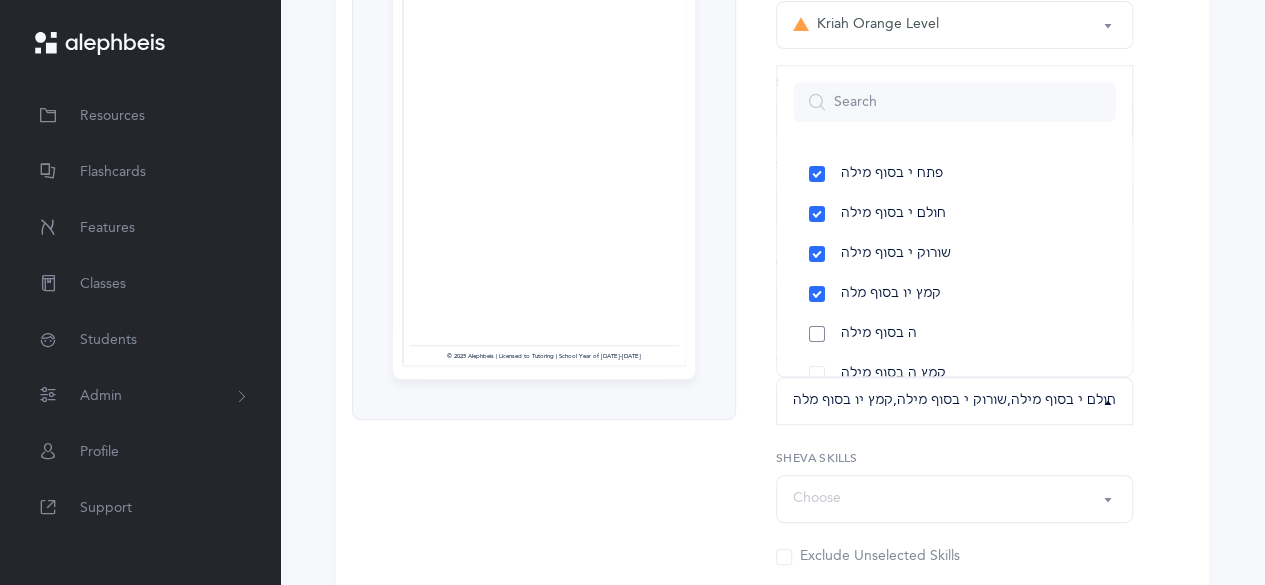 click on "ה בסוף מילה" at bounding box center (954, 334) 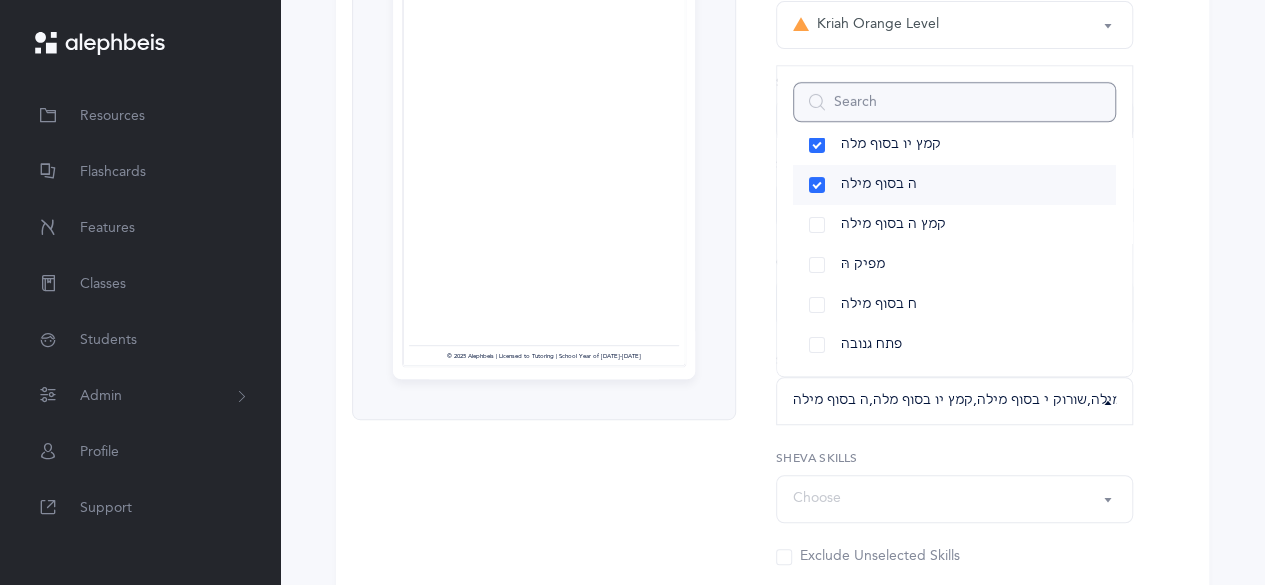 scroll, scrollTop: 150, scrollLeft: 0, axis: vertical 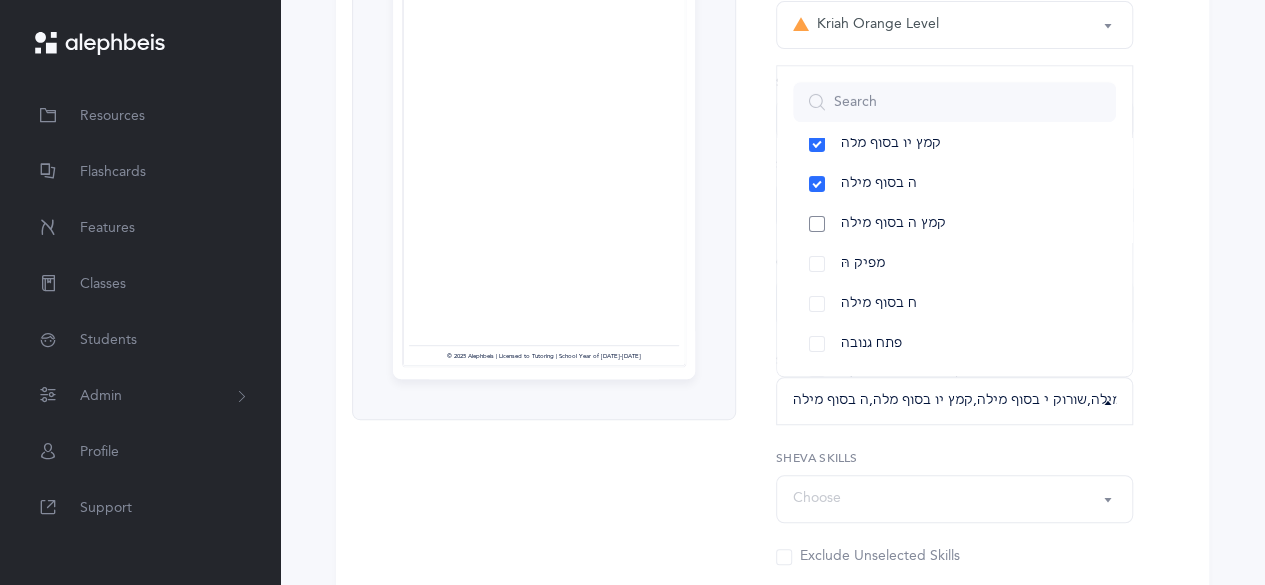 click on "קמץ ה בסוף מילה" at bounding box center [954, 224] 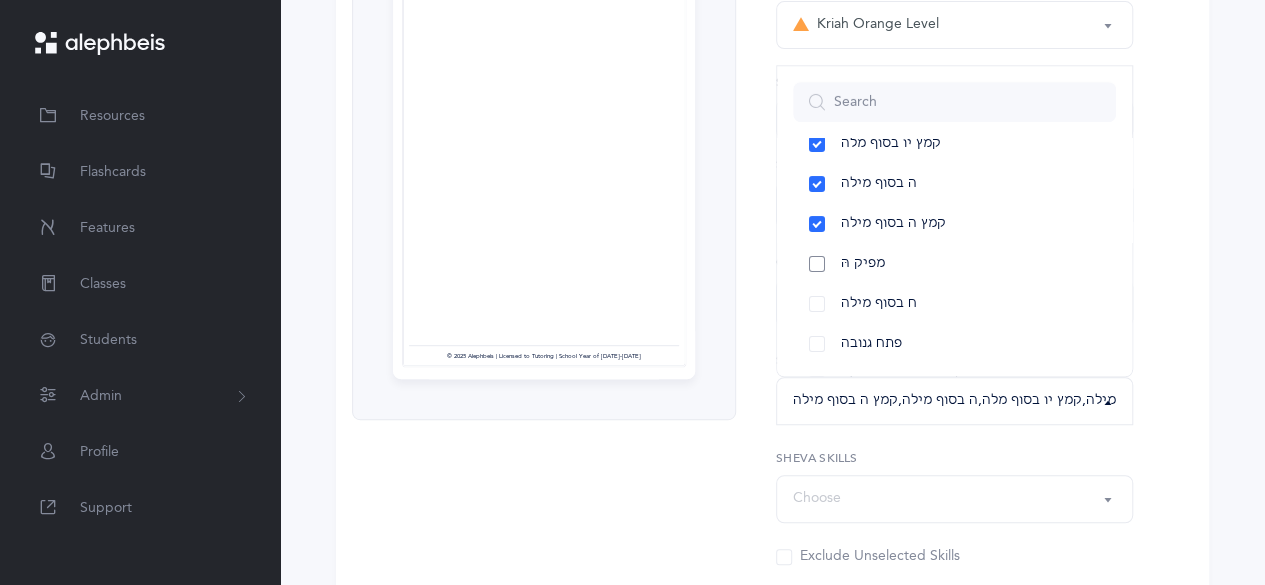 click on "מפיק הּ" at bounding box center (954, 264) 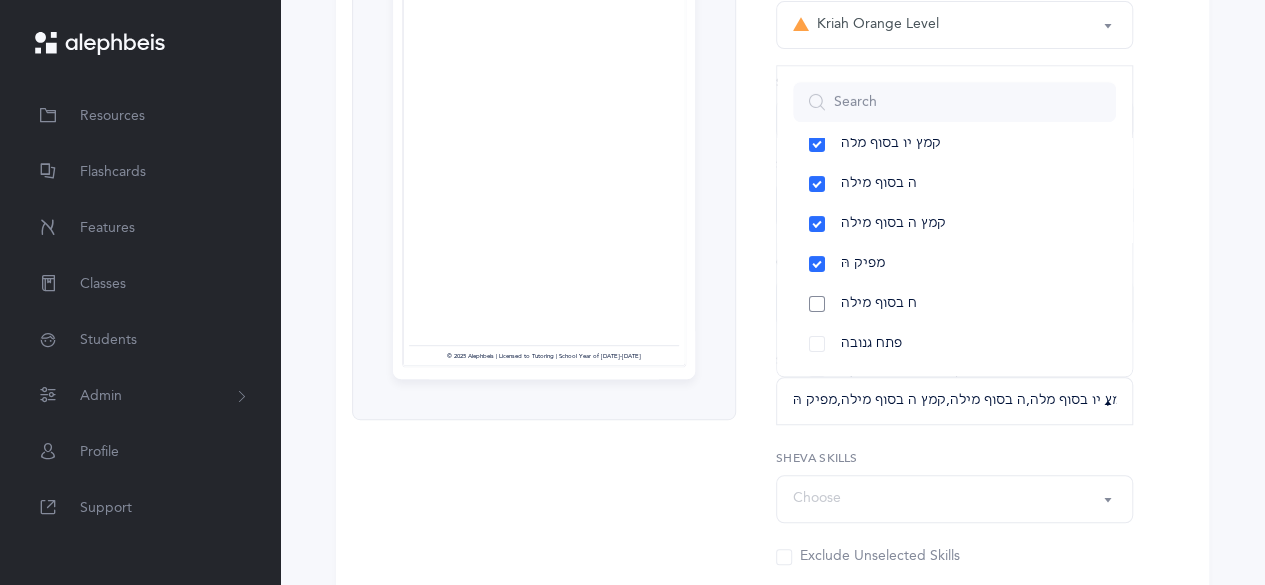 click on "ח בסוף מילה" at bounding box center (954, 304) 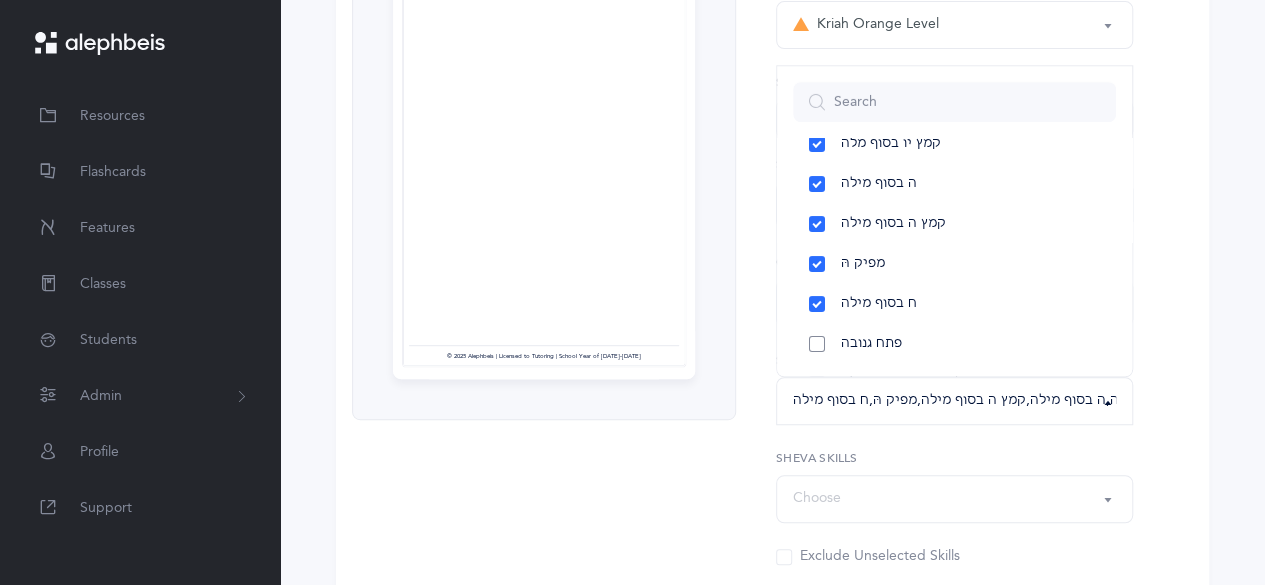 click on "פתח גנובה" at bounding box center [954, 344] 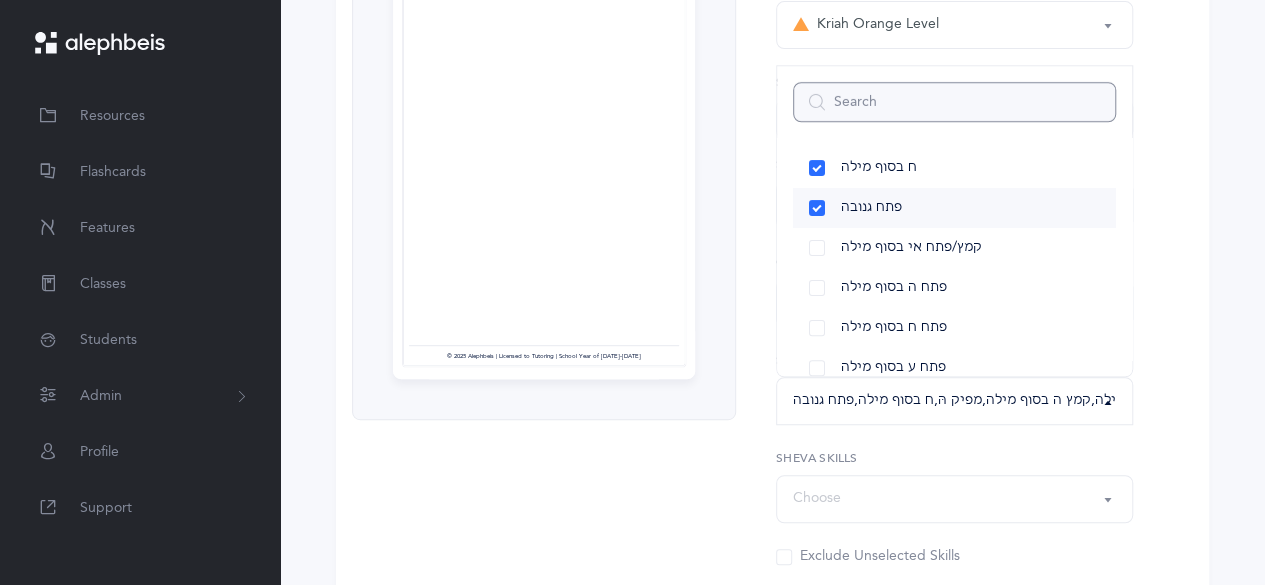scroll, scrollTop: 306, scrollLeft: 0, axis: vertical 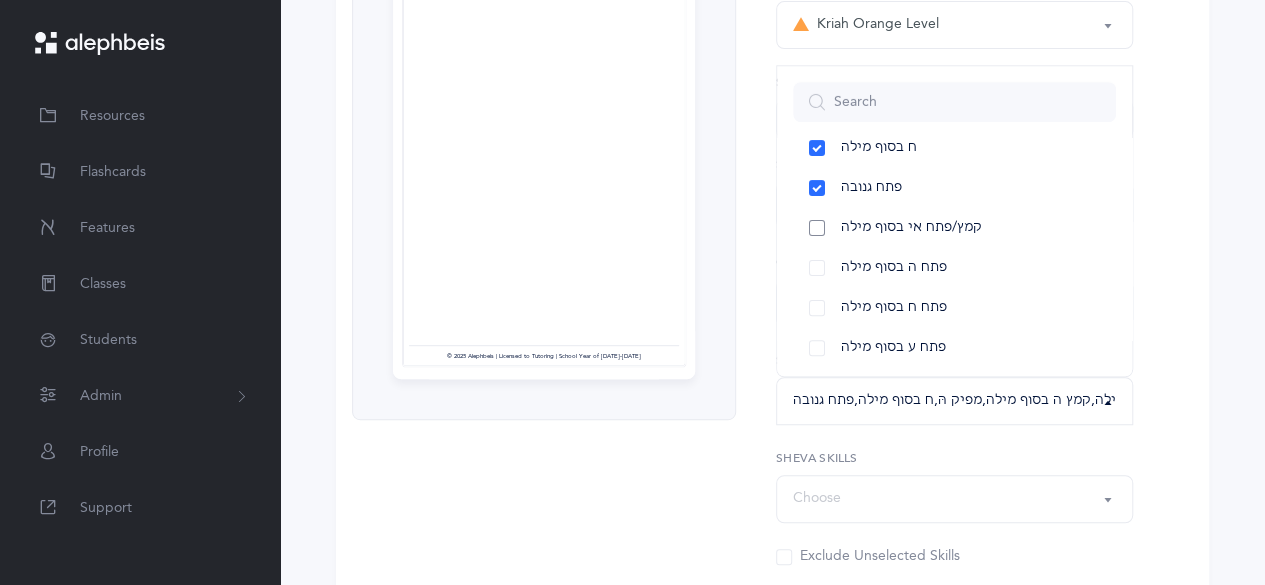 click on "קמץ/פתח אי בסוף מילה" at bounding box center [954, 228] 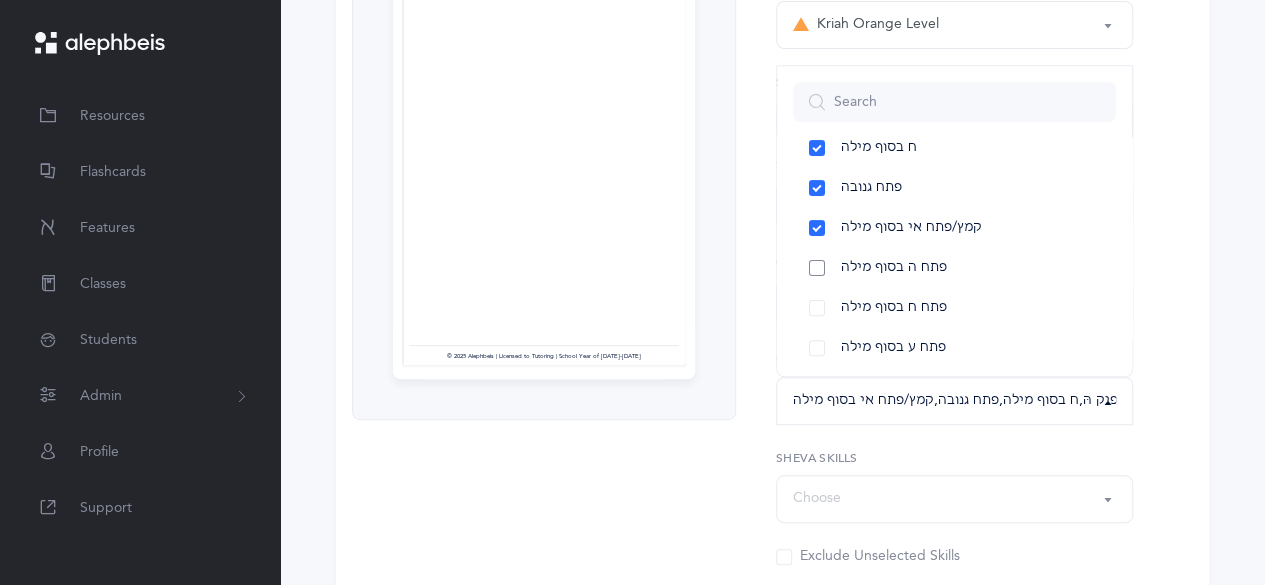click on "פתח ה בסוף מילה" at bounding box center [954, 268] 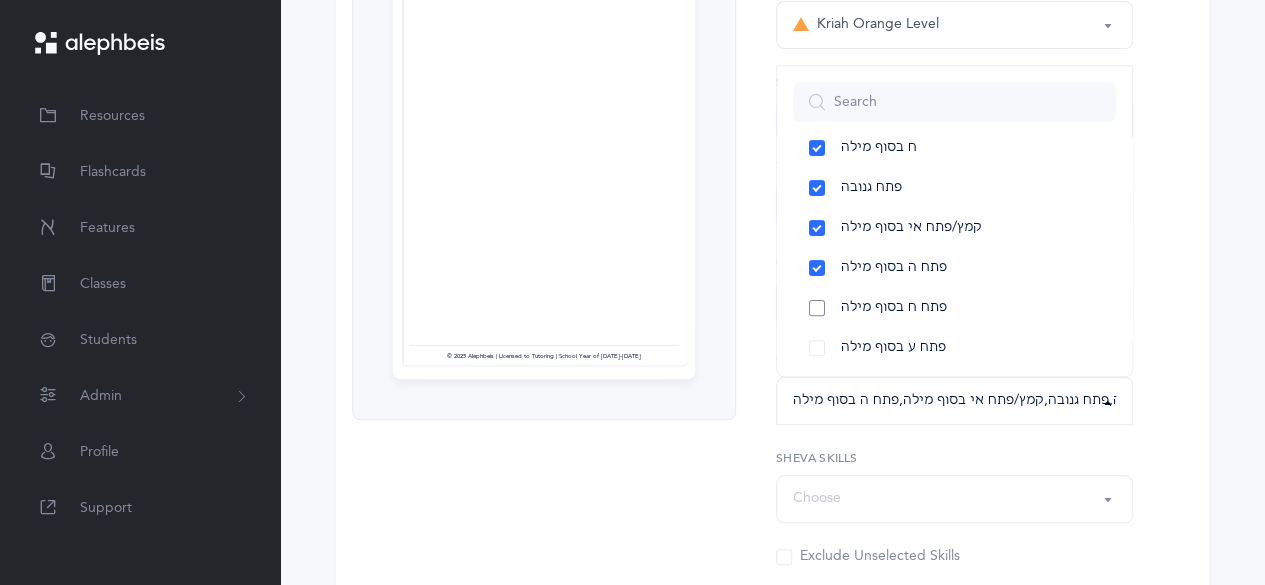 click on "פתח ח בסוף מילה" at bounding box center [954, 308] 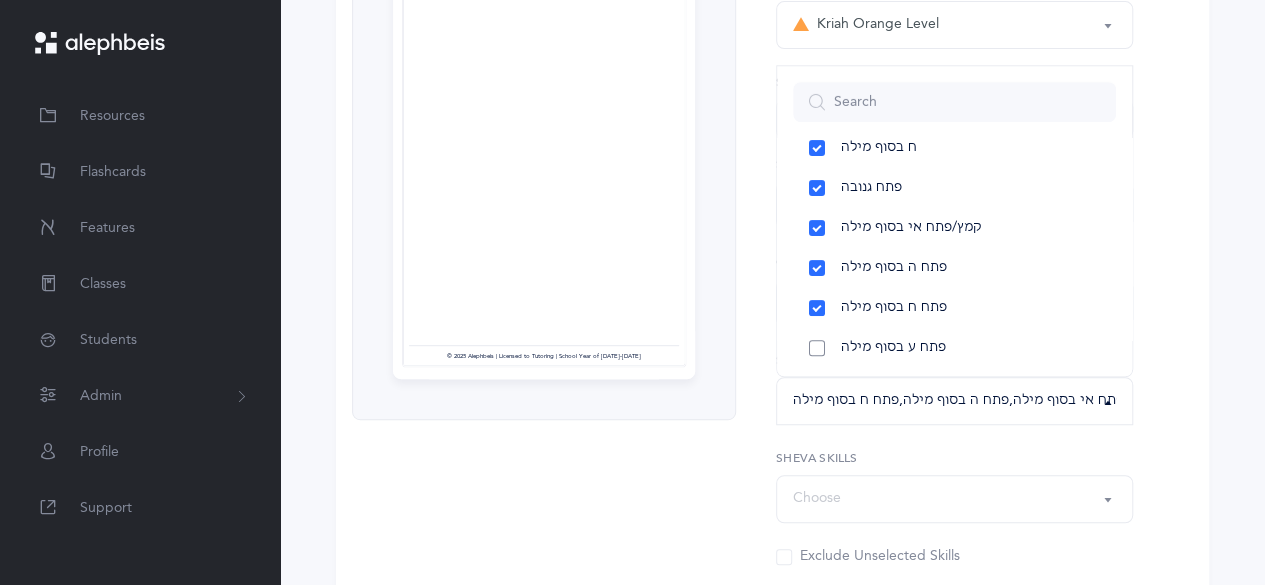 click on "פתח ע בסוף מילה" at bounding box center [954, 348] 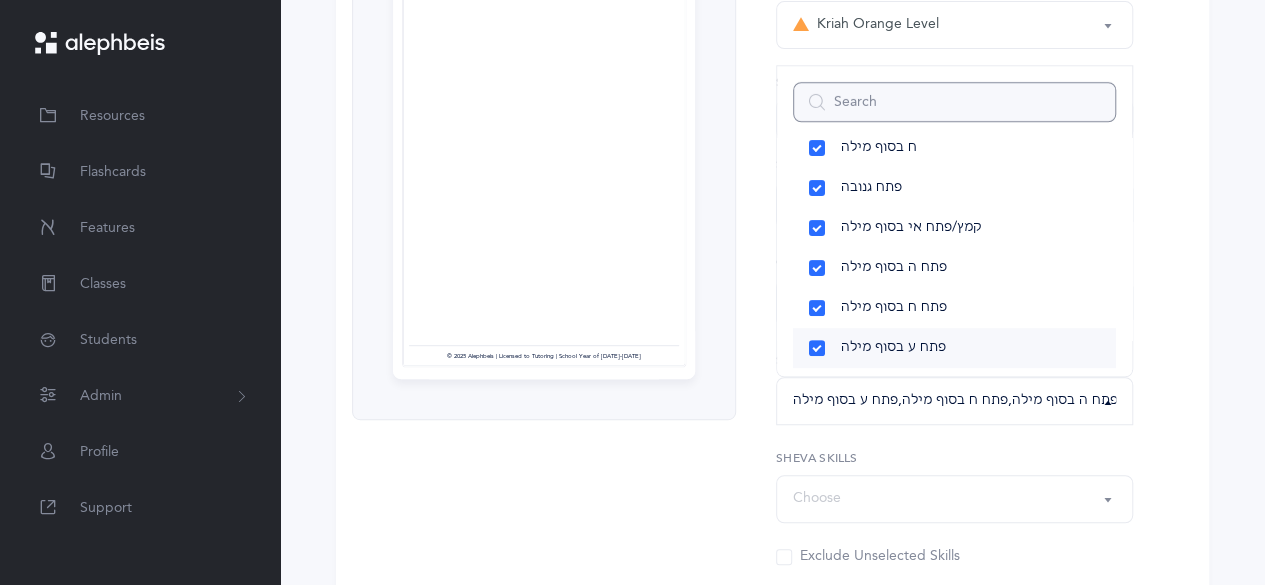 scroll, scrollTop: 352, scrollLeft: 0, axis: vertical 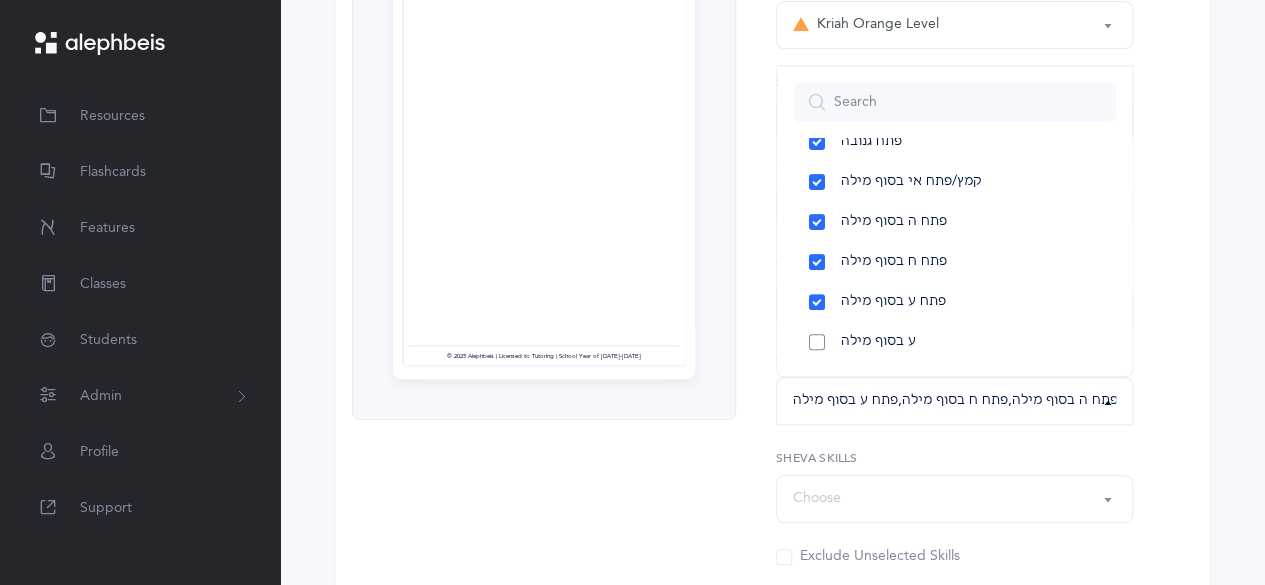 click on "ע בסוף מילה" at bounding box center (954, 342) 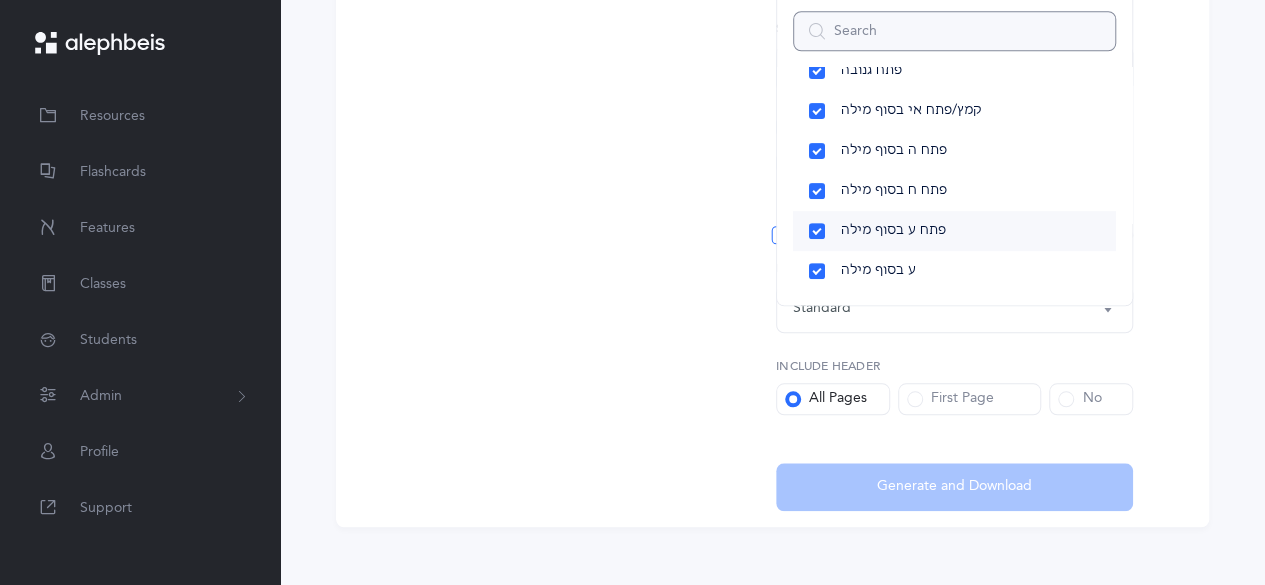 scroll, scrollTop: 842, scrollLeft: 0, axis: vertical 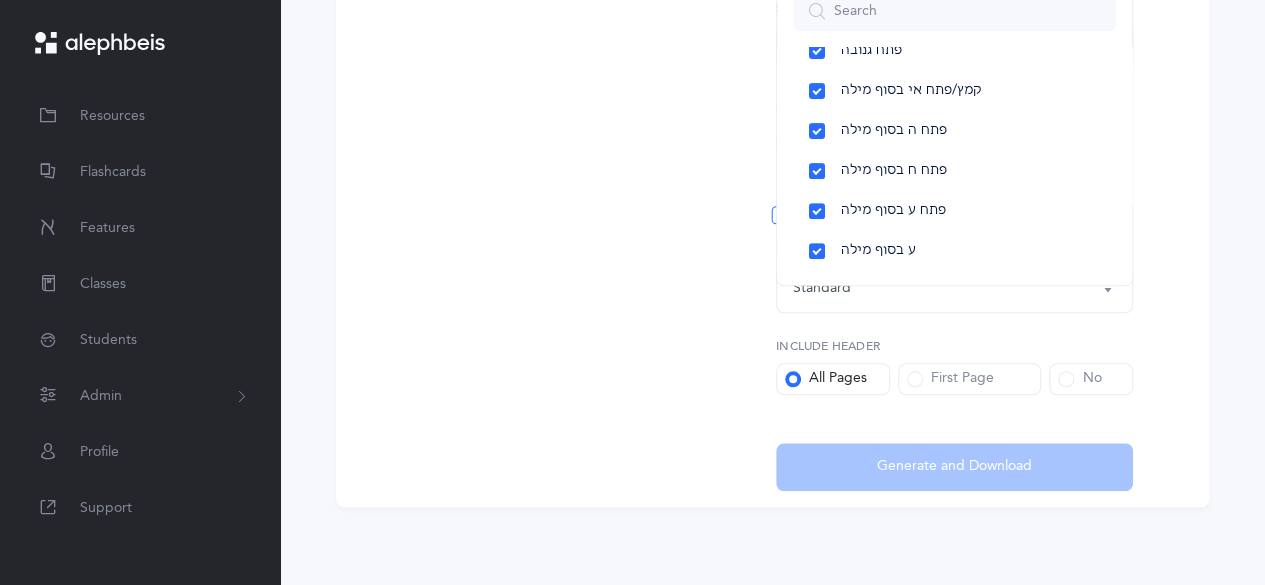 click on "All Skills
Page 1
© 2025 Alephbeis | Licensed to Tutoring | School Year of [DATE]-[DATE]
All Skills
1.
2.
3.
4.
5.
1.
2.
3.
4.
5.
1.
2.
3.
4.
5.
1.
2.
3.
4.
5.
1.
2.
3.
4." at bounding box center (544, -39) 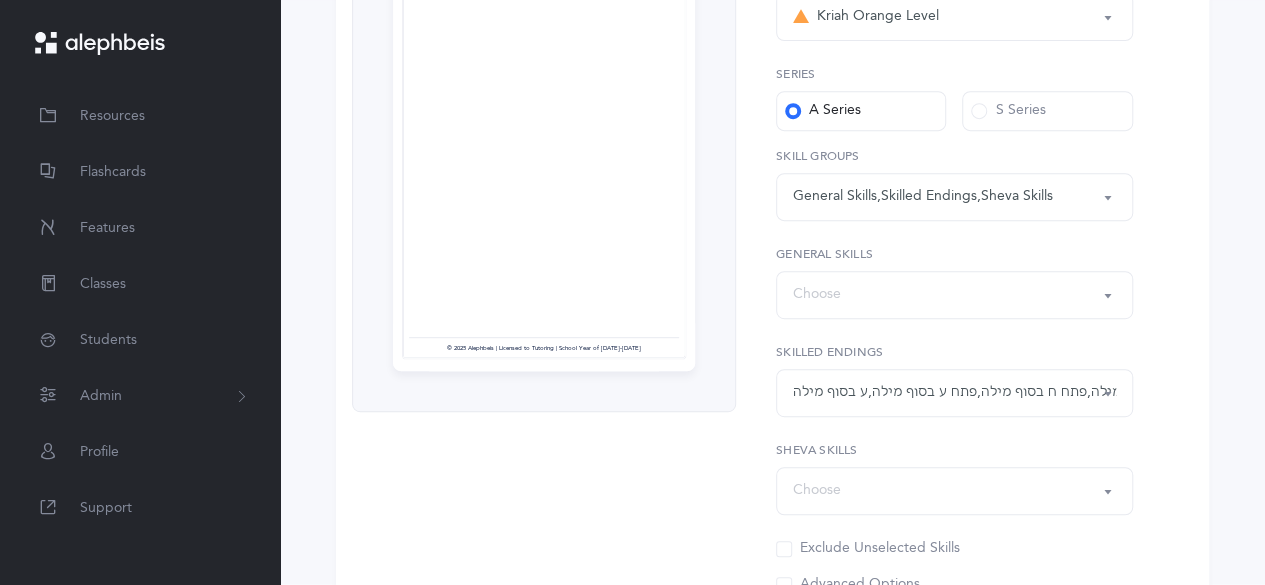 scroll, scrollTop: 402, scrollLeft: 0, axis: vertical 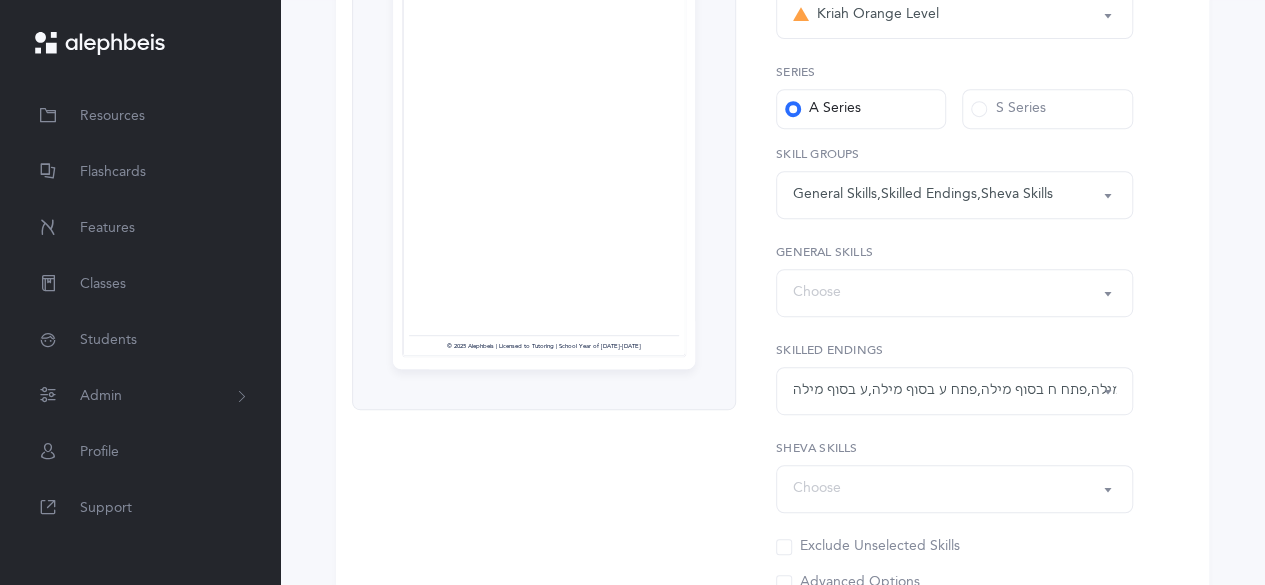 click on "General Skills ,  Skilled Endings ,  Sheva Skills" at bounding box center (923, 194) 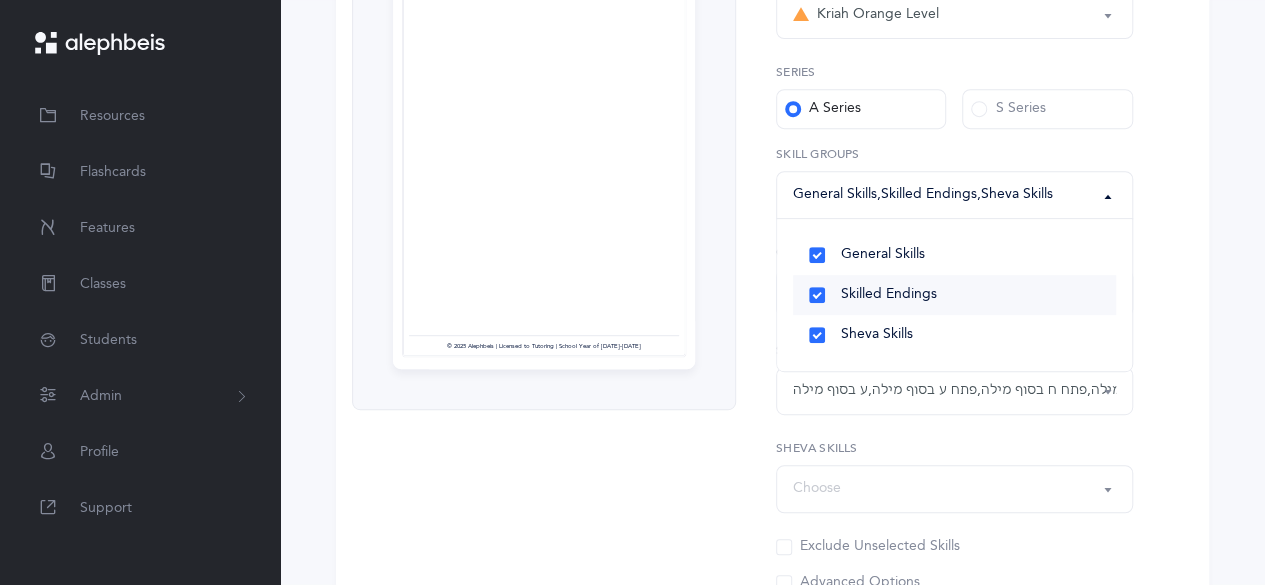 click on "Skilled Endings" at bounding box center [954, 295] 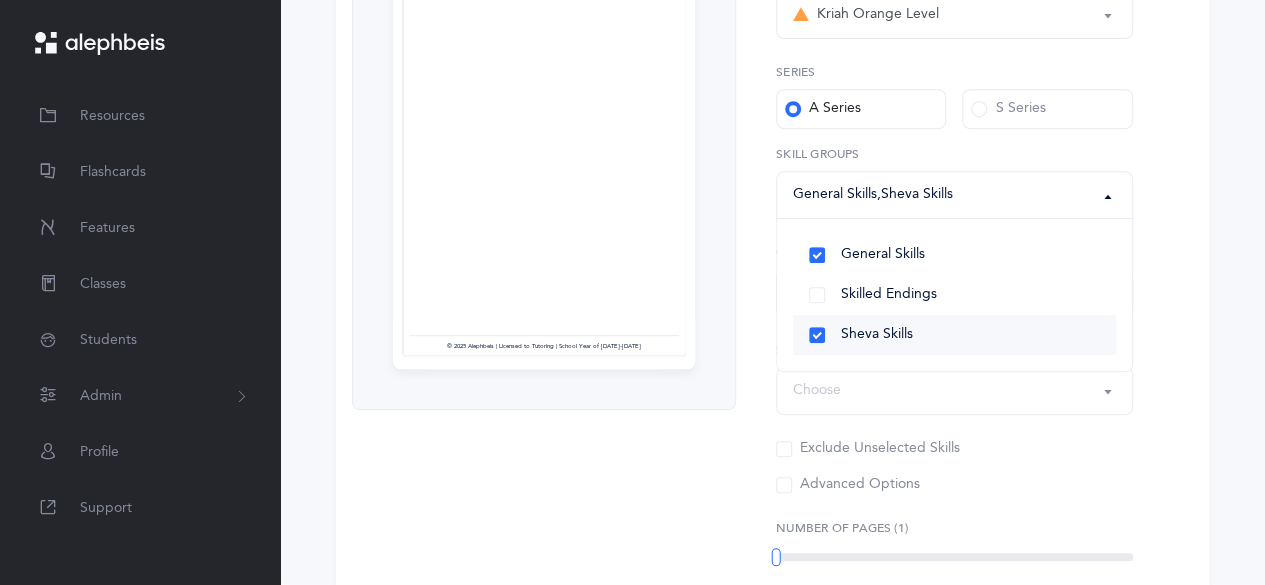 click on "Sheva Skills" at bounding box center [954, 335] 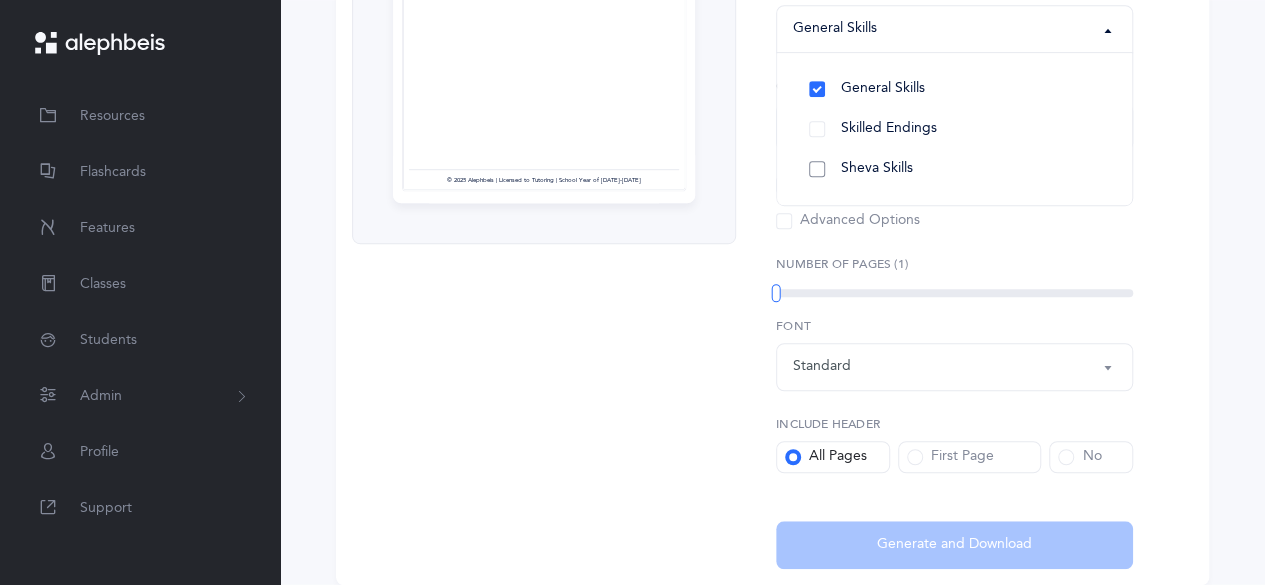 scroll, scrollTop: 646, scrollLeft: 0, axis: vertical 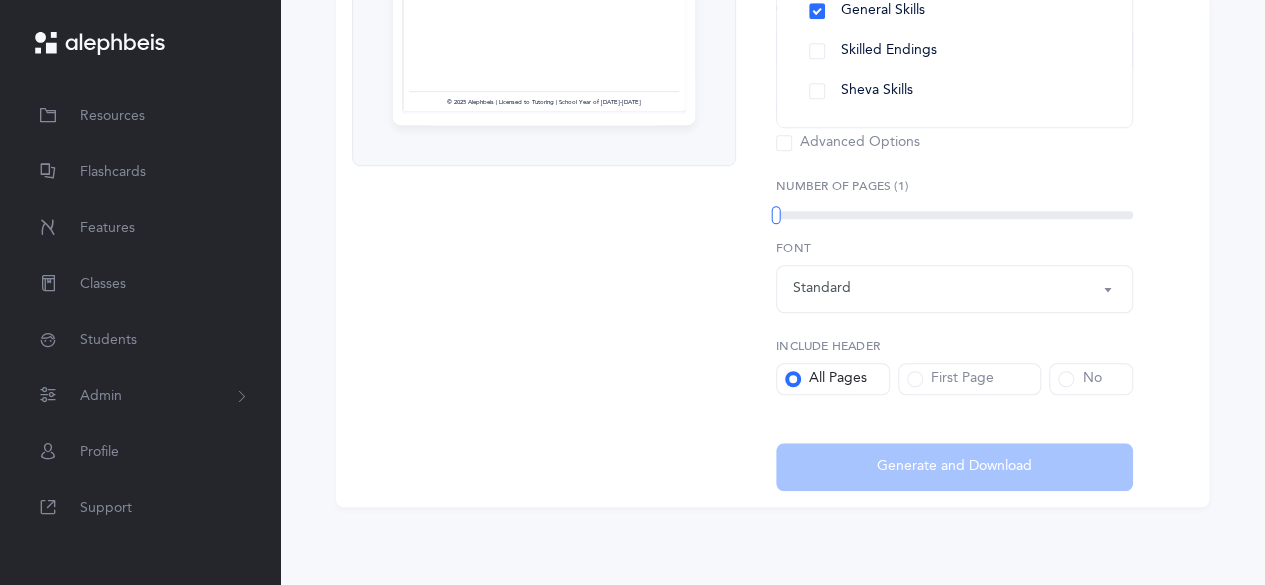 click on "Standard" at bounding box center [954, 289] 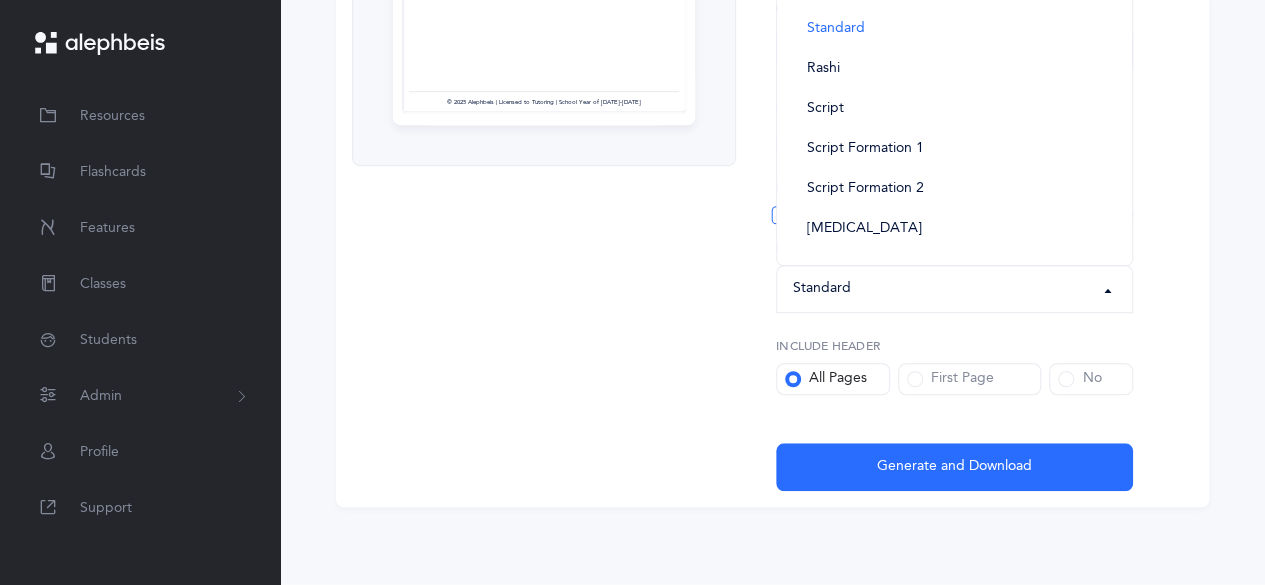 click on "Standard" at bounding box center (954, 289) 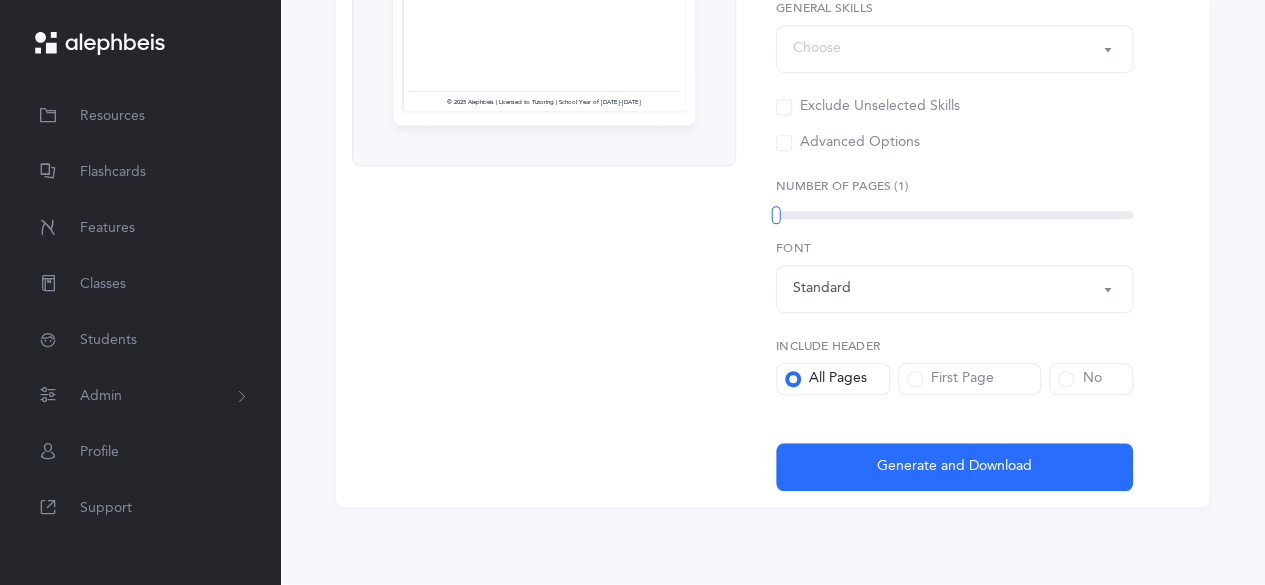 click on "Standard" at bounding box center (954, 289) 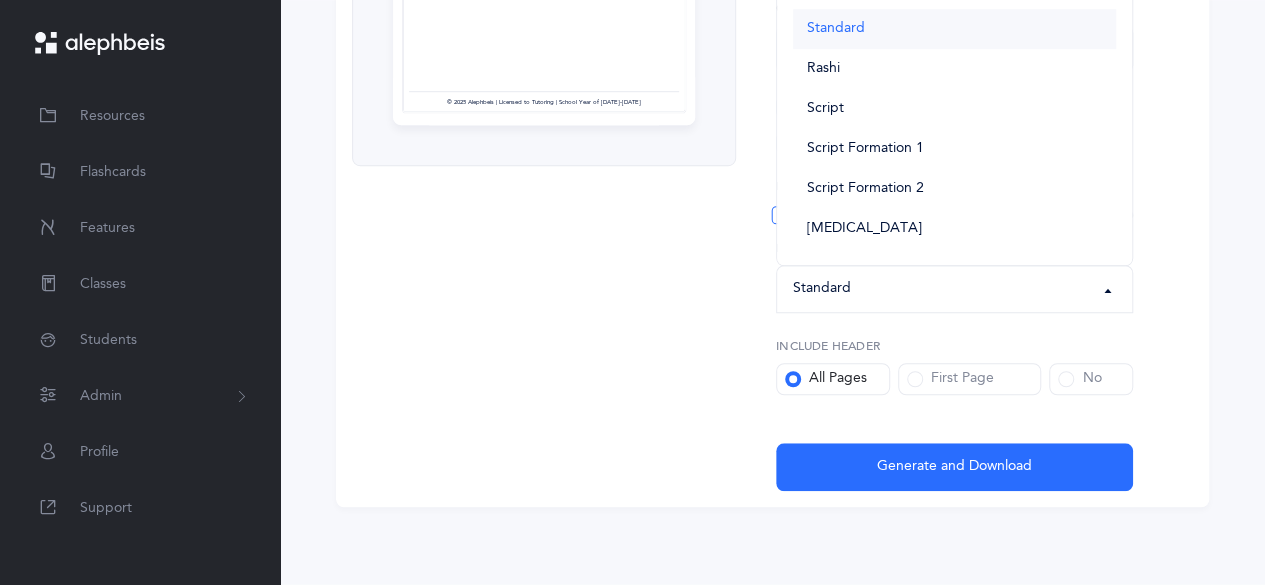 click on "Standard" at bounding box center [836, 29] 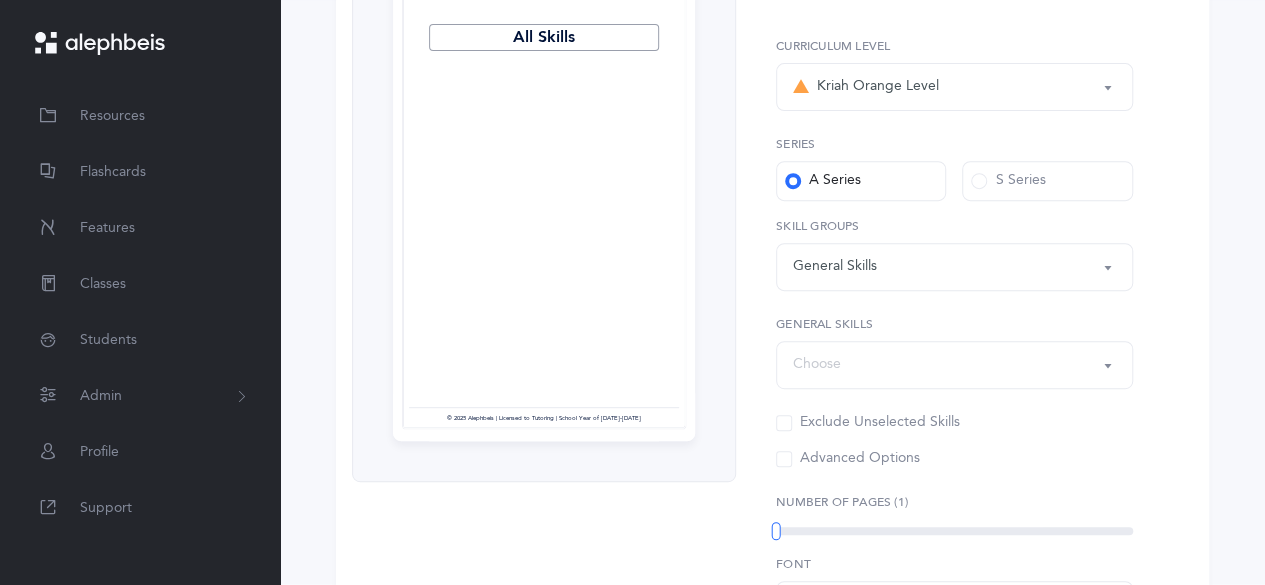 scroll, scrollTop: 336, scrollLeft: 0, axis: vertical 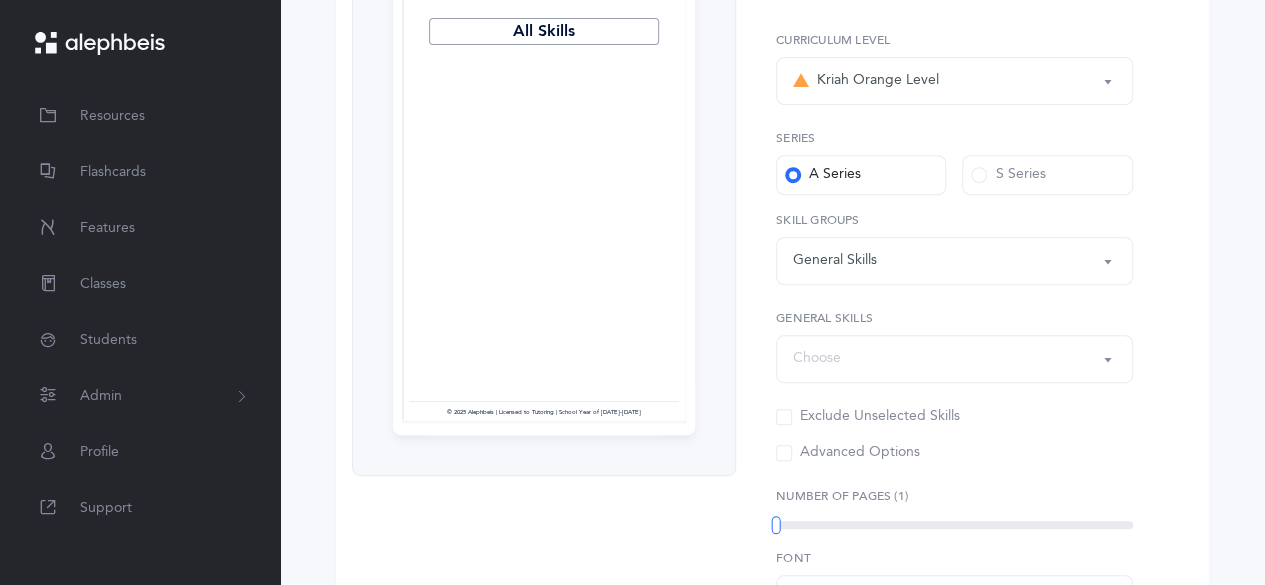 click on "Choose" at bounding box center [954, 359] 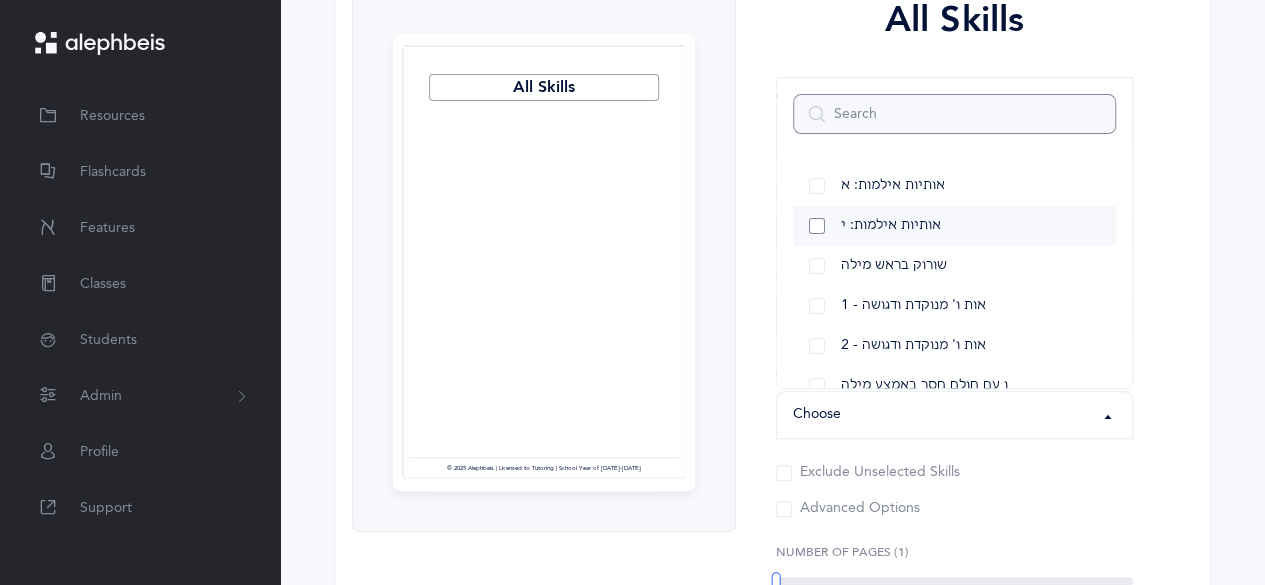 scroll, scrollTop: 280, scrollLeft: 0, axis: vertical 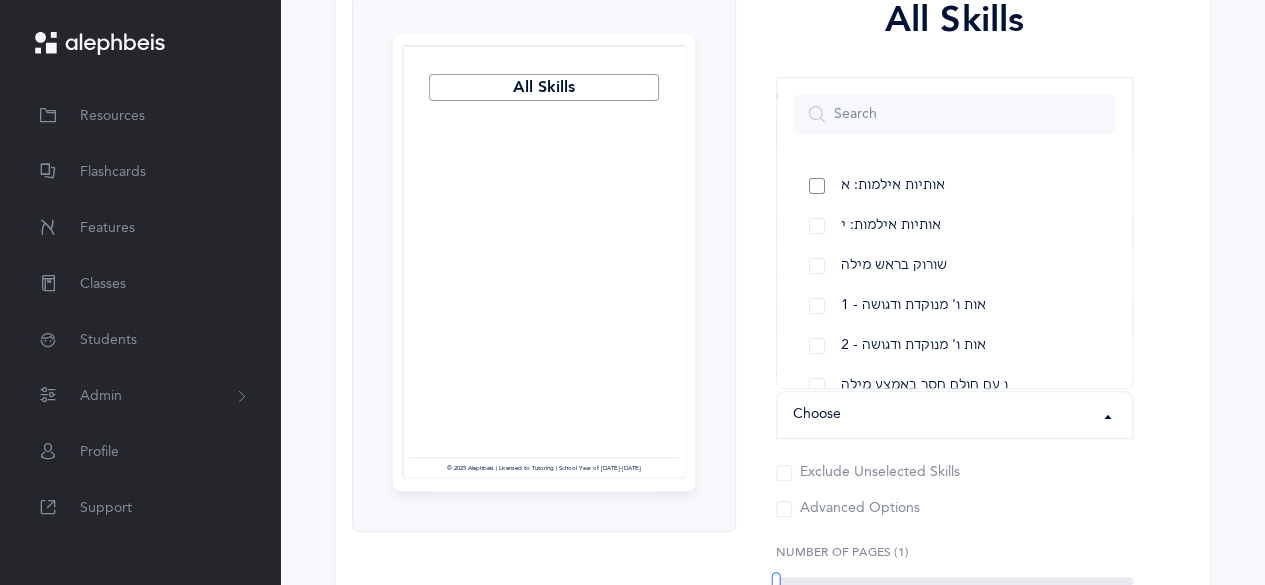 click on "אותיות אילמות: א" at bounding box center [954, 186] 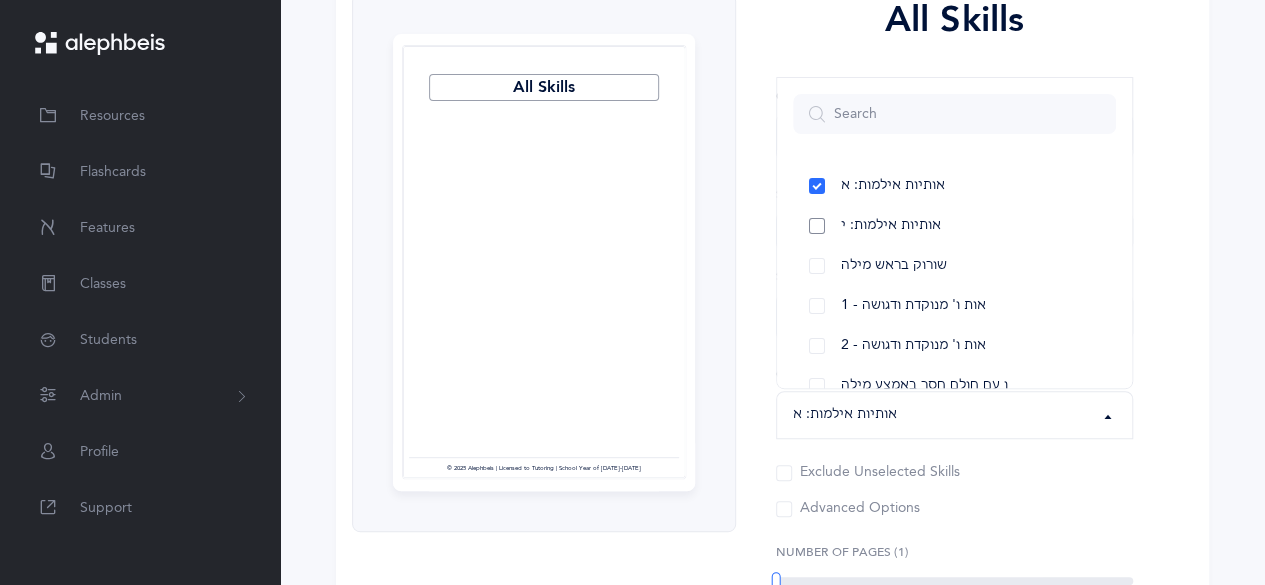 click on "אותיות אילמות: י" at bounding box center [954, 226] 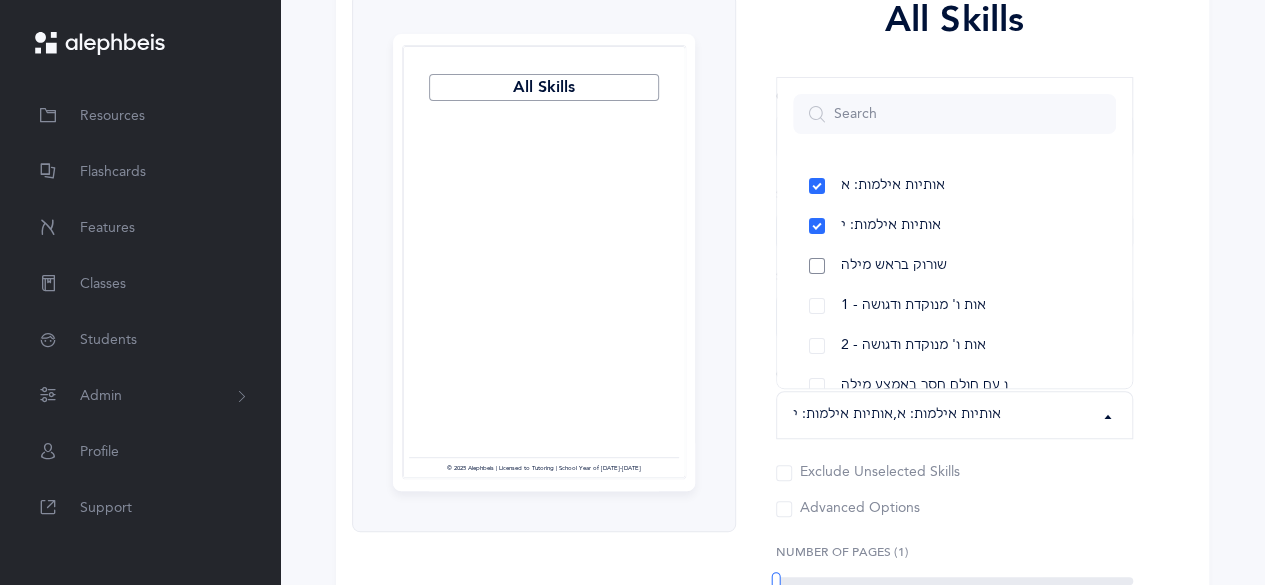 click on "שורוק בראש מילה" at bounding box center (954, 266) 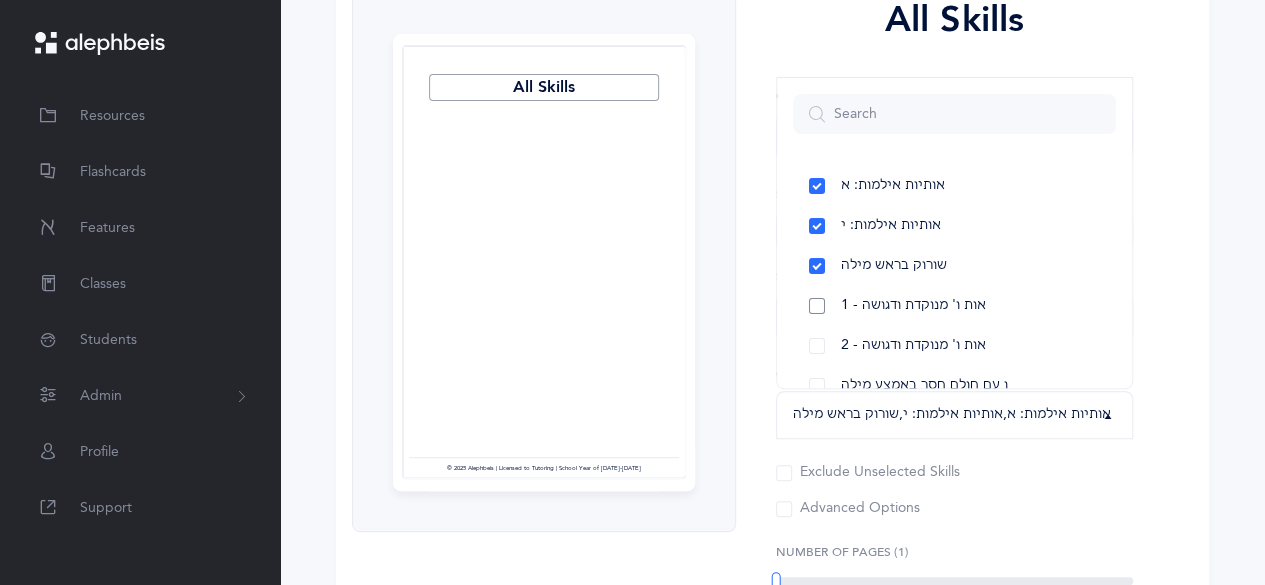 click on "1 - אות ו' מנוקדת ודגושה" at bounding box center (954, 306) 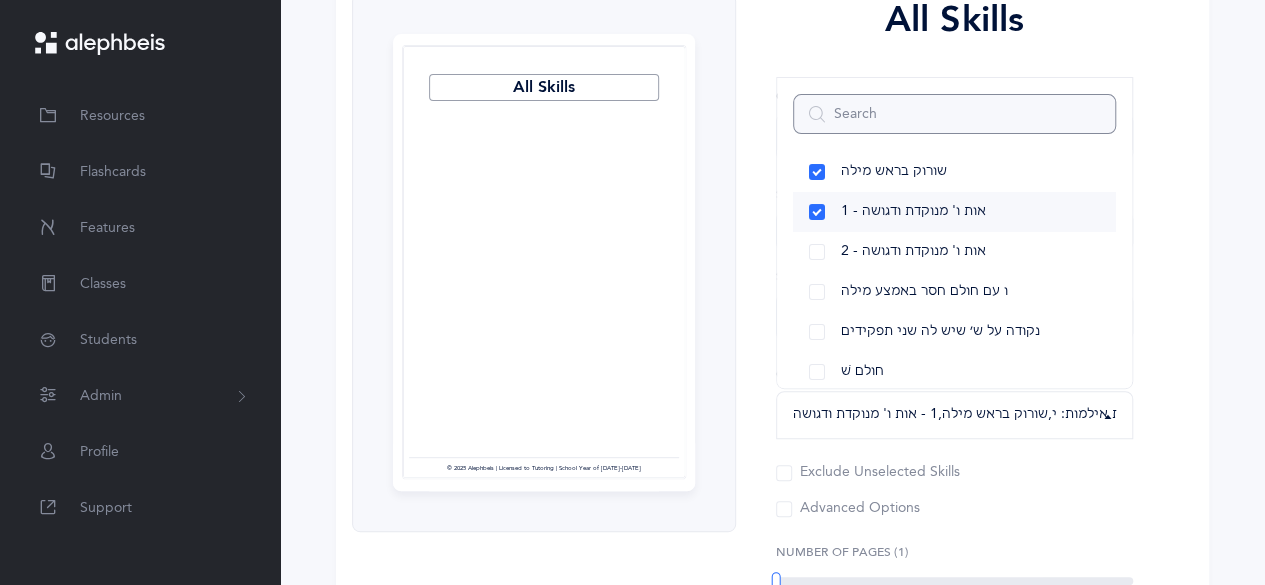 scroll, scrollTop: 99, scrollLeft: 0, axis: vertical 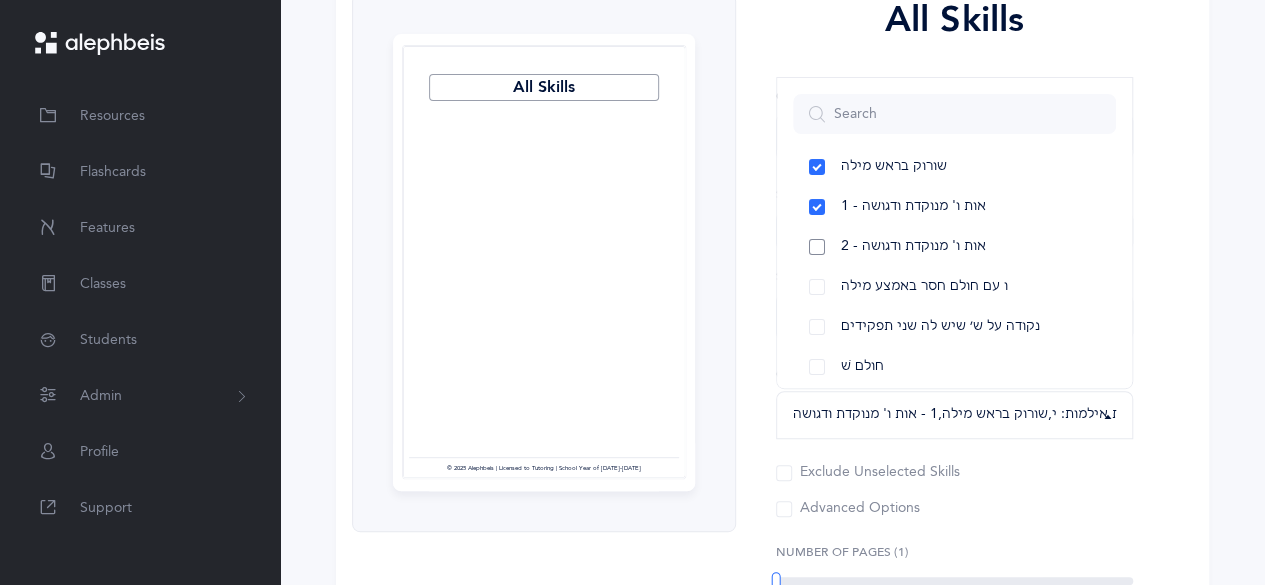 click on "2 - אות ו' מנוקדת ודגושה" at bounding box center [954, 247] 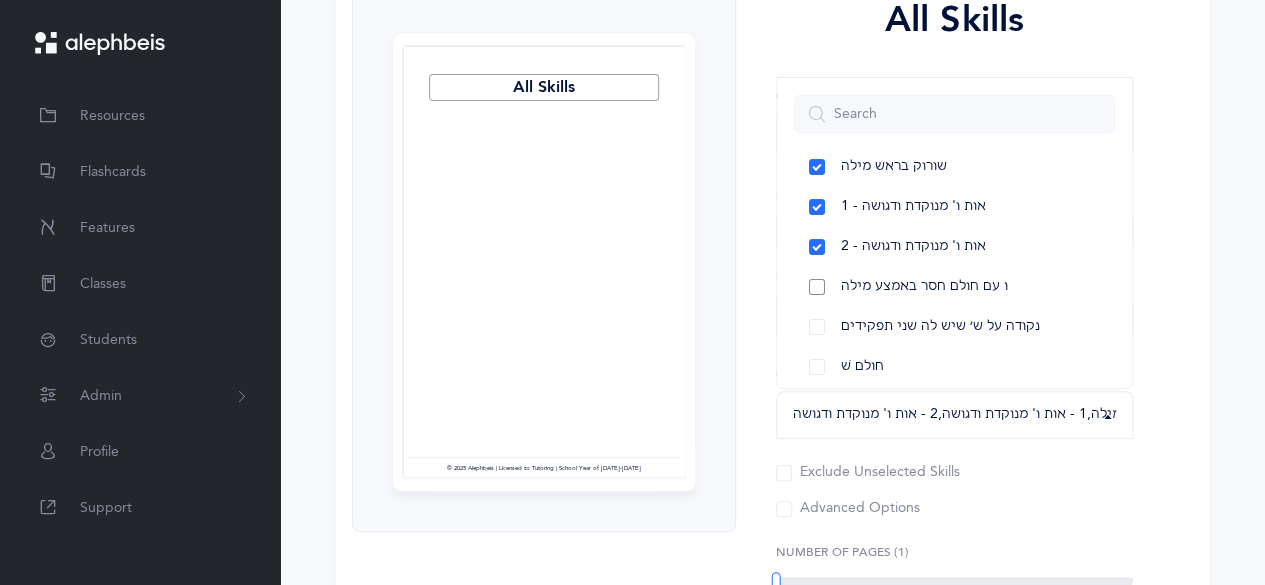 click on "ו עם חולם חסר באמצע מילה" at bounding box center (954, 287) 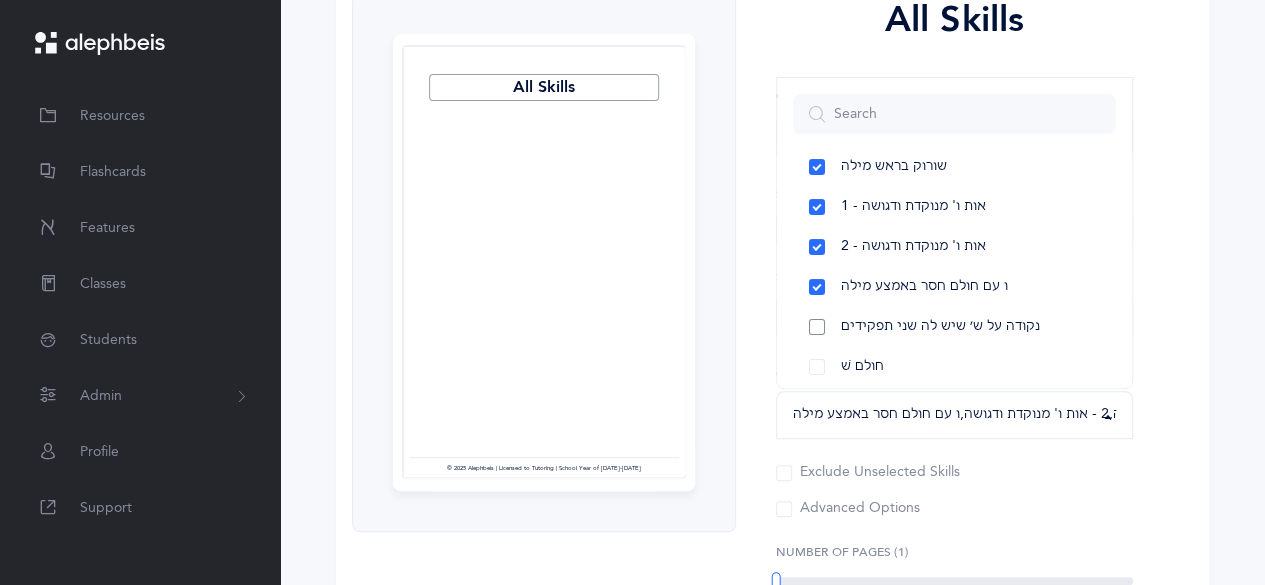 click on "נקודה על ש׳ שיש לה שני תפקידים" at bounding box center [954, 327] 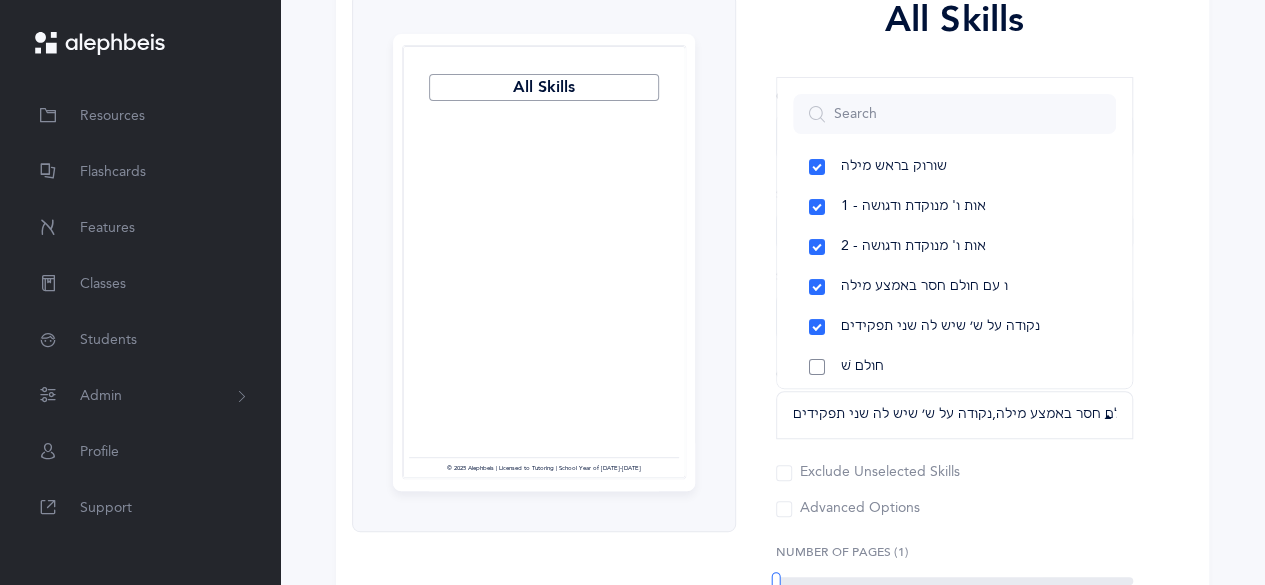 click on "חולם שׁ" at bounding box center (954, 367) 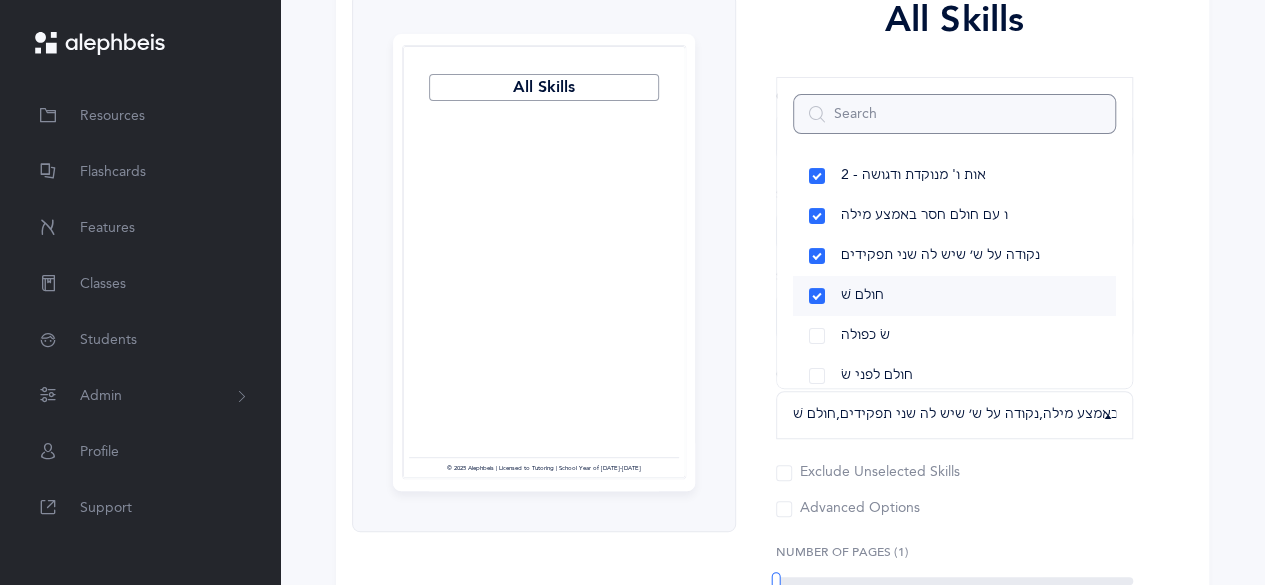 scroll, scrollTop: 192, scrollLeft: 0, axis: vertical 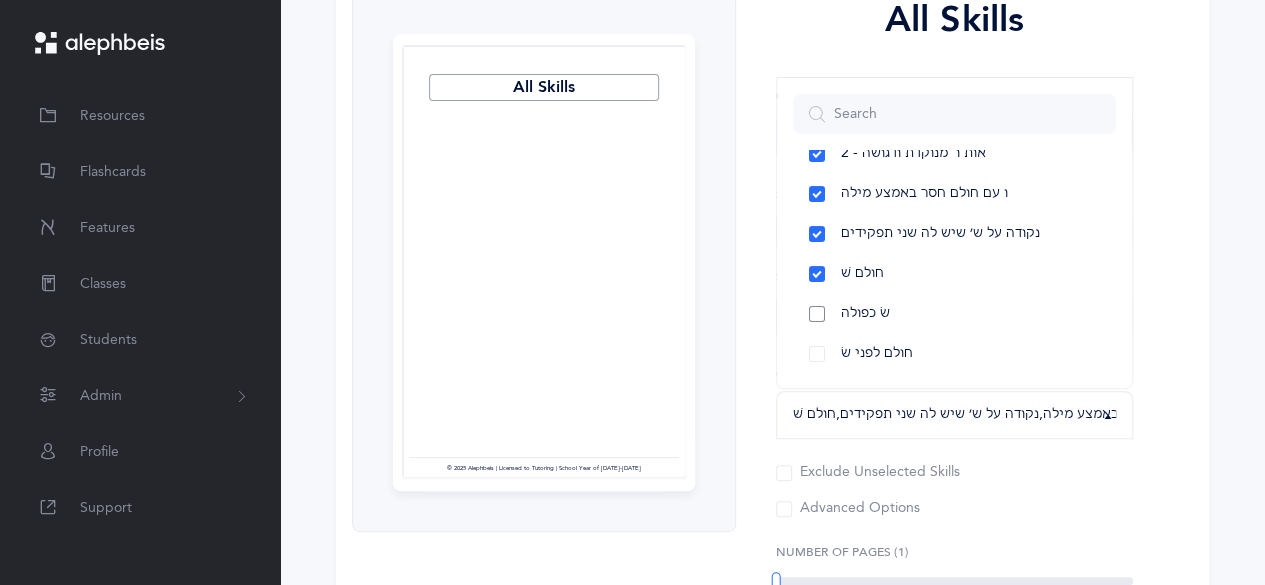click on "שׂ כפולה" at bounding box center (954, 314) 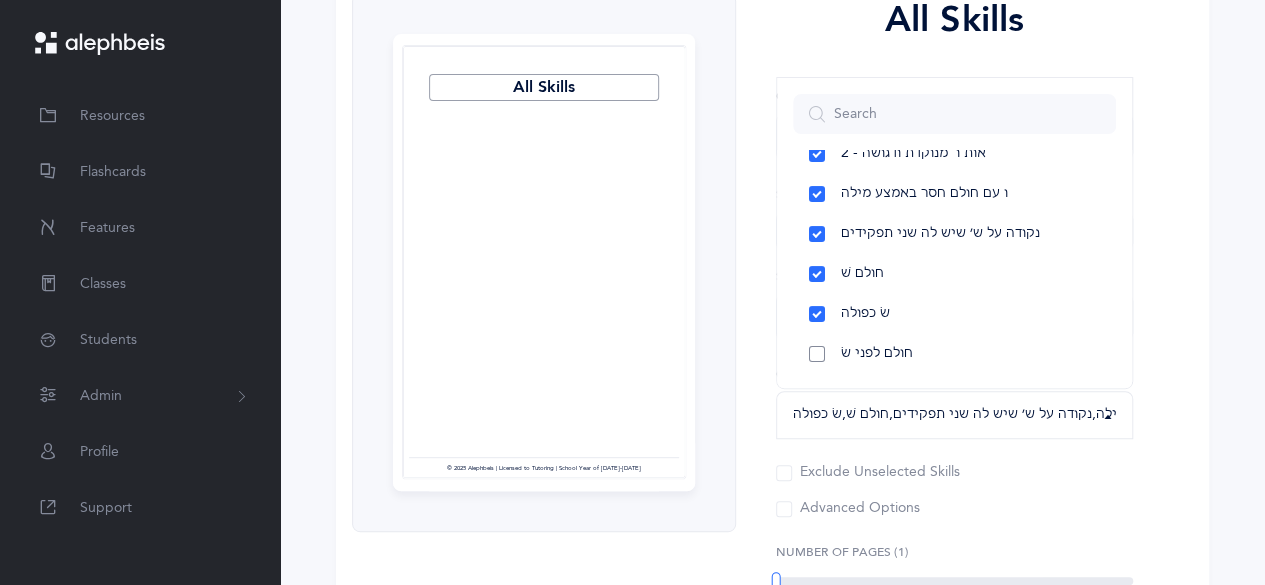 click on "חולם לפני שׂ" at bounding box center [954, 354] 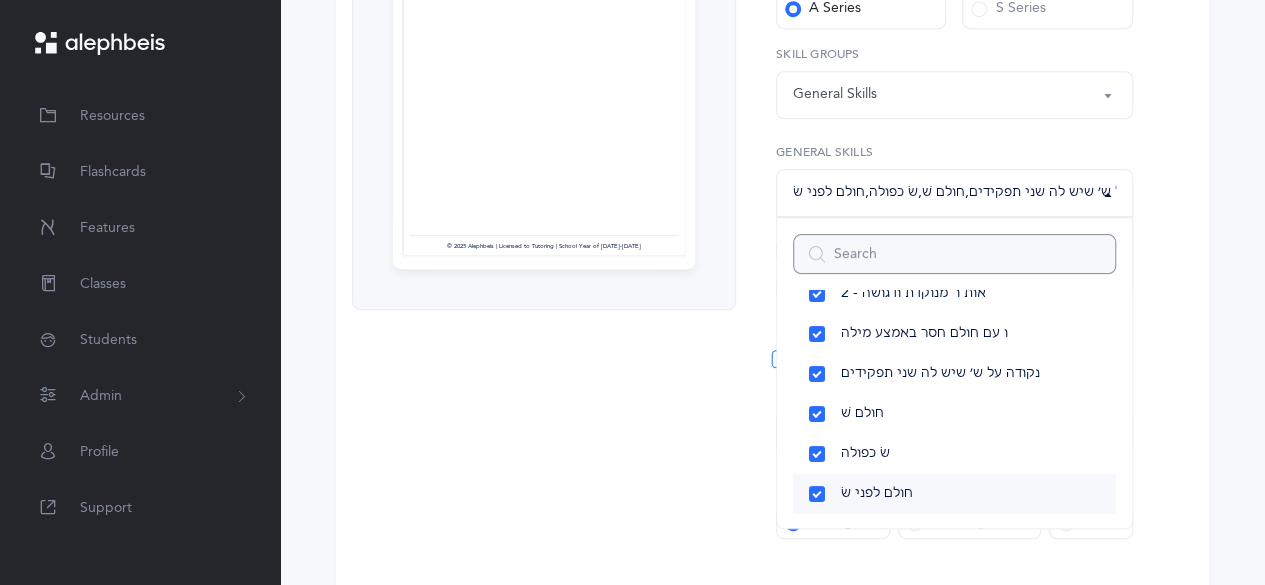 scroll, scrollTop: 506, scrollLeft: 0, axis: vertical 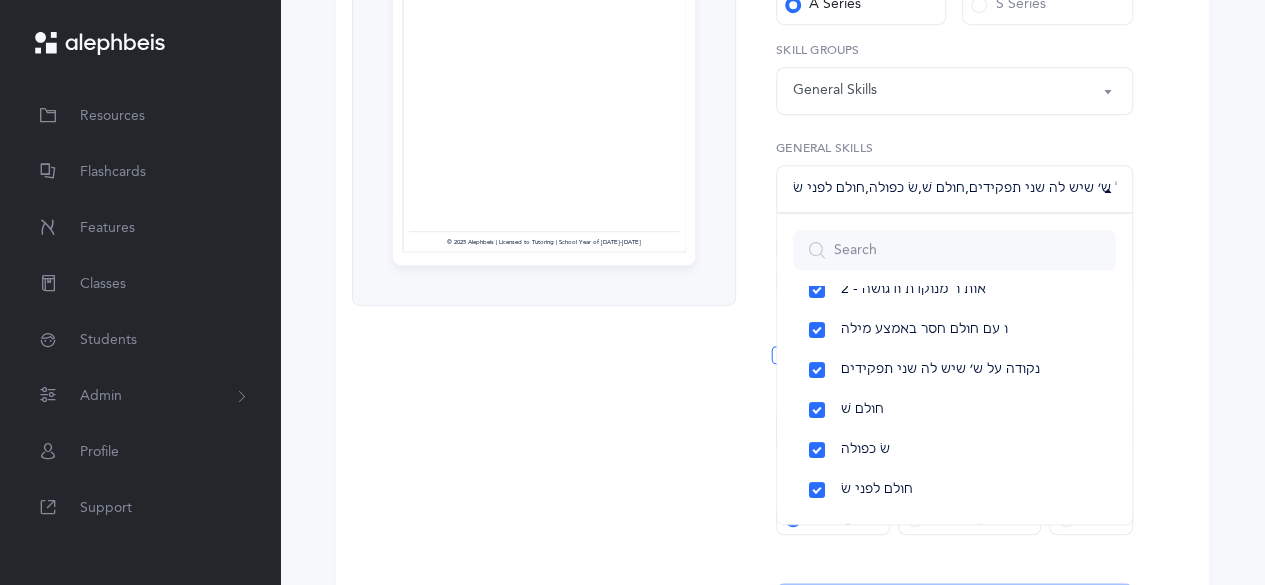 click on "All Skills
Page 1
© 2025 Alephbeis | Licensed to Tutoring | School Year of [DATE]-[DATE]
All Skills
1.
2.
3.
4.
5.
1.
2.
3.
4.
5.
1.
2.
3.
4.
5.
1.
2.
3.
4.
5.
1.
2.
3.
4." at bounding box center (544, 199) 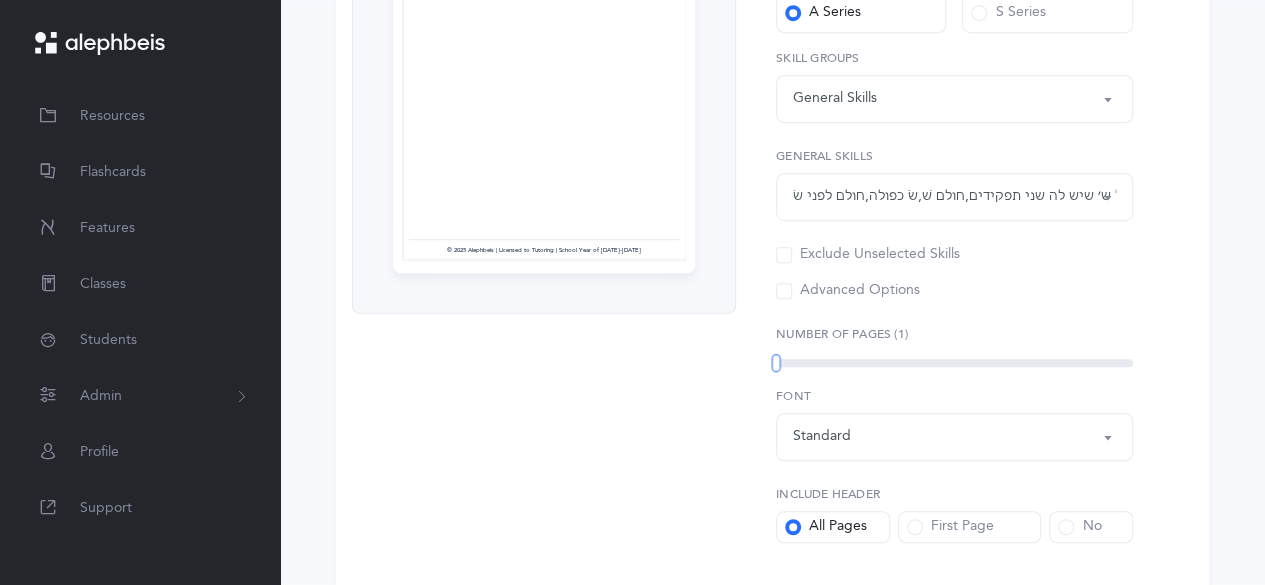 scroll, scrollTop: 526, scrollLeft: 0, axis: vertical 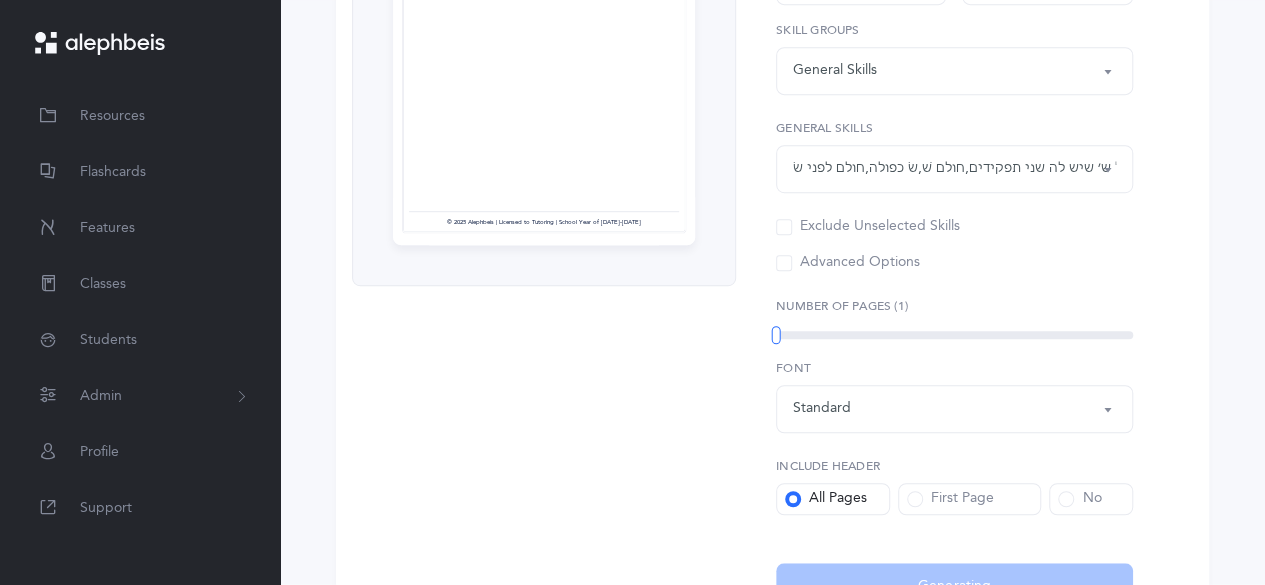click on "אותיות אילמות: א ,  אותיות אילמות: י ,  שורוק בראש מילה ,  1 - אות ו' מנוקדת ודגושה ,  2 - אות ו' מנוקדת ודגושה ,  ו עם חולם חסר באמצע מילה ,  נקודה על ש׳ שיש לה שני תפקידים ,  חולם שׁ ,  שׂ כפולה ,  חולם לפני שׂ" at bounding box center (954, 169) 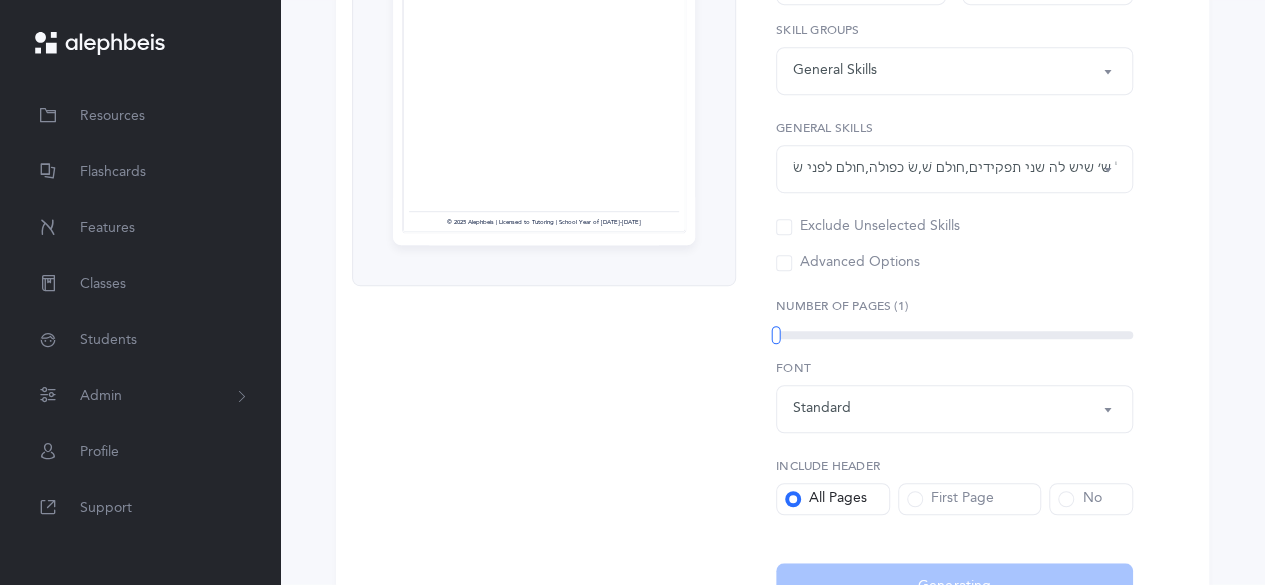 scroll, scrollTop: 0, scrollLeft: 0, axis: both 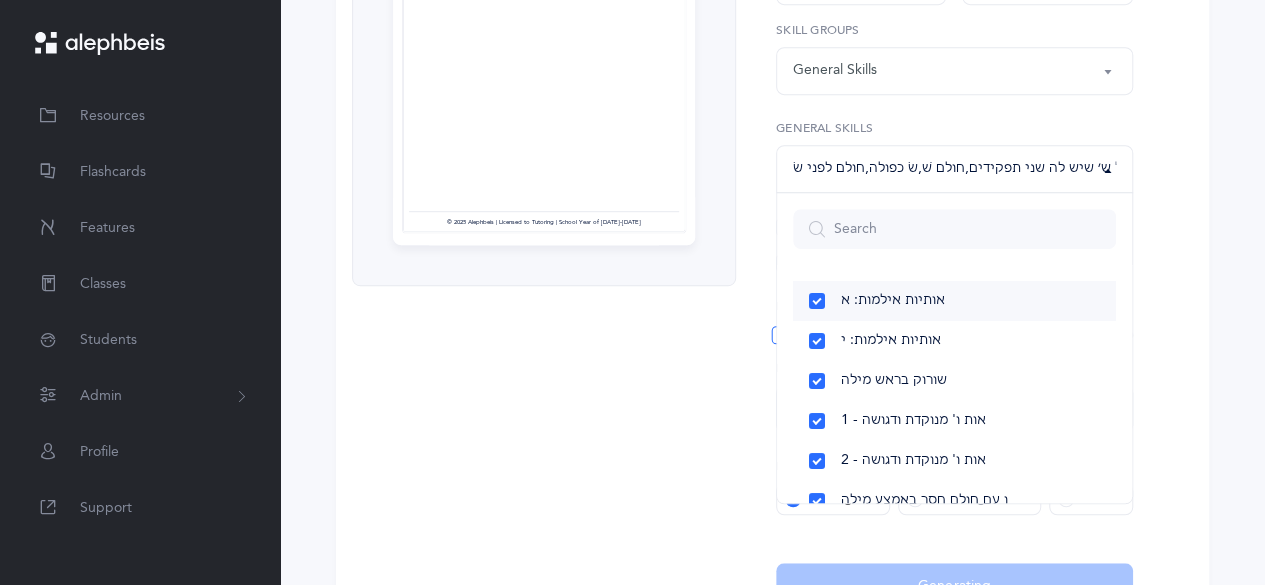 click on "אותיות אילמות: א" at bounding box center (954, 301) 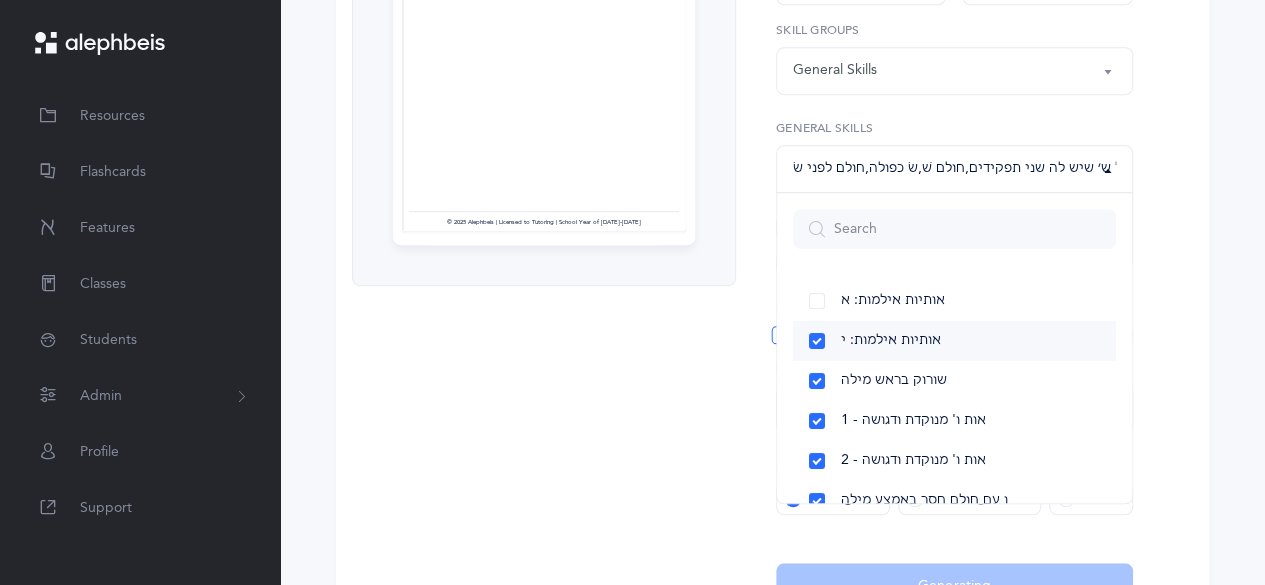 click on "אותיות אילמות: י" at bounding box center [954, 341] 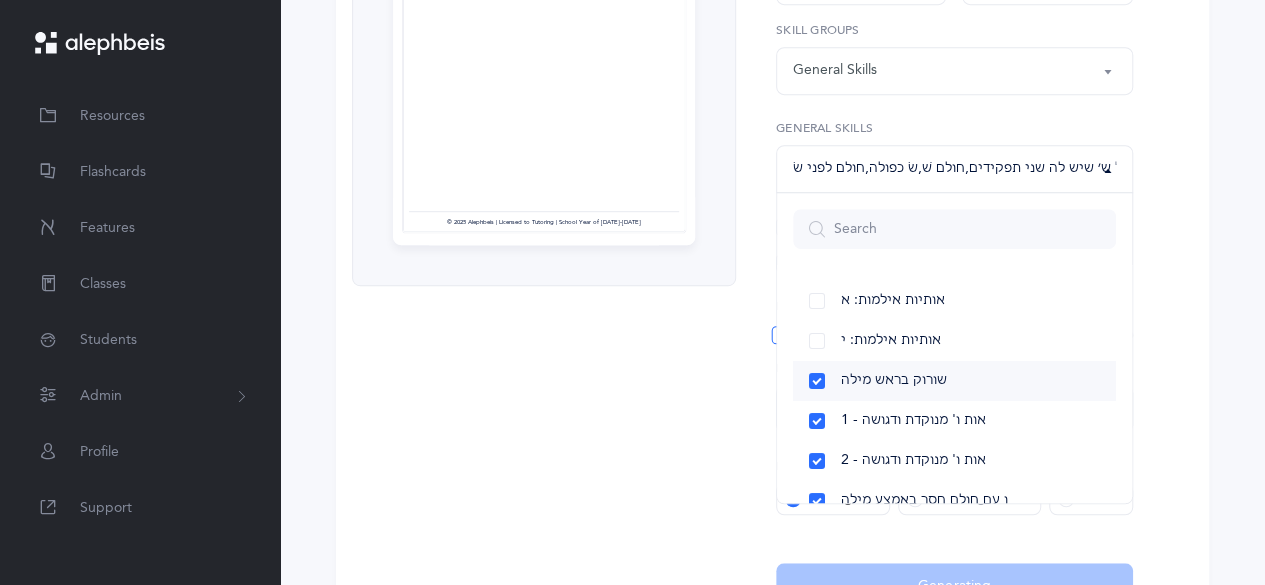 click on "שורוק בראש מילה" at bounding box center (954, 381) 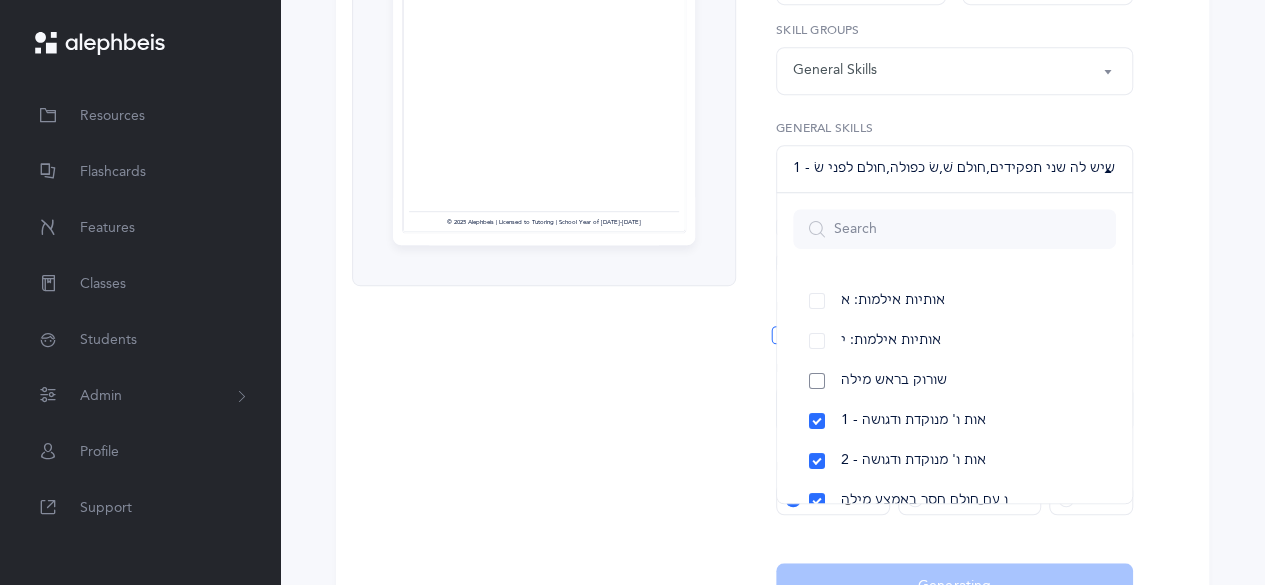 click on "שורוק בראש מילה" at bounding box center [954, 381] 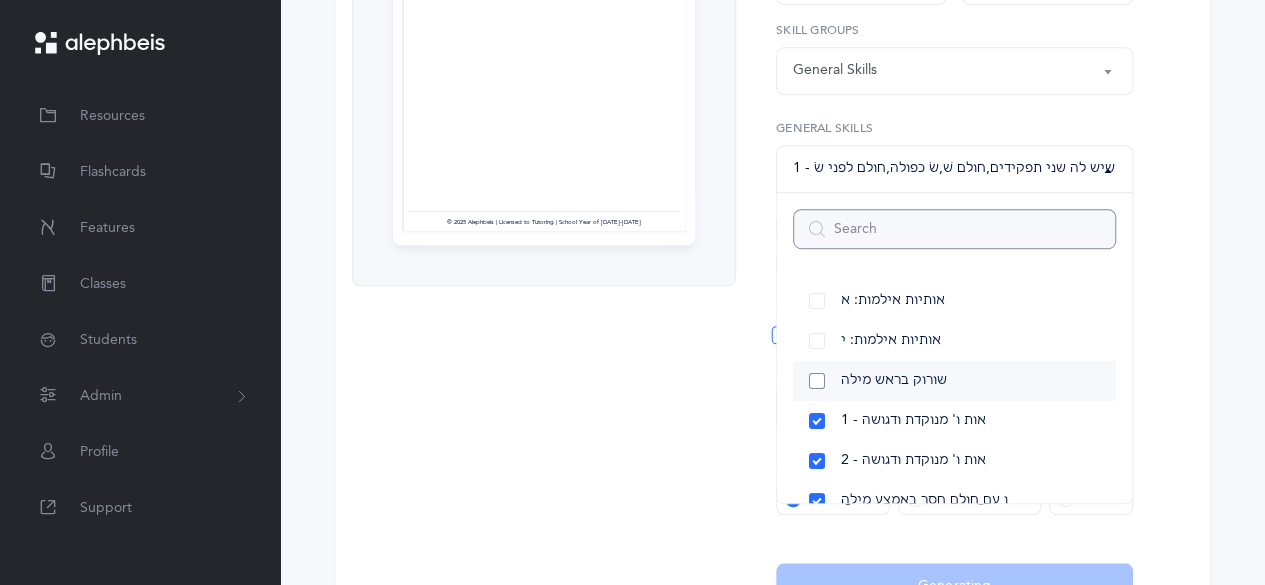 select on "96" 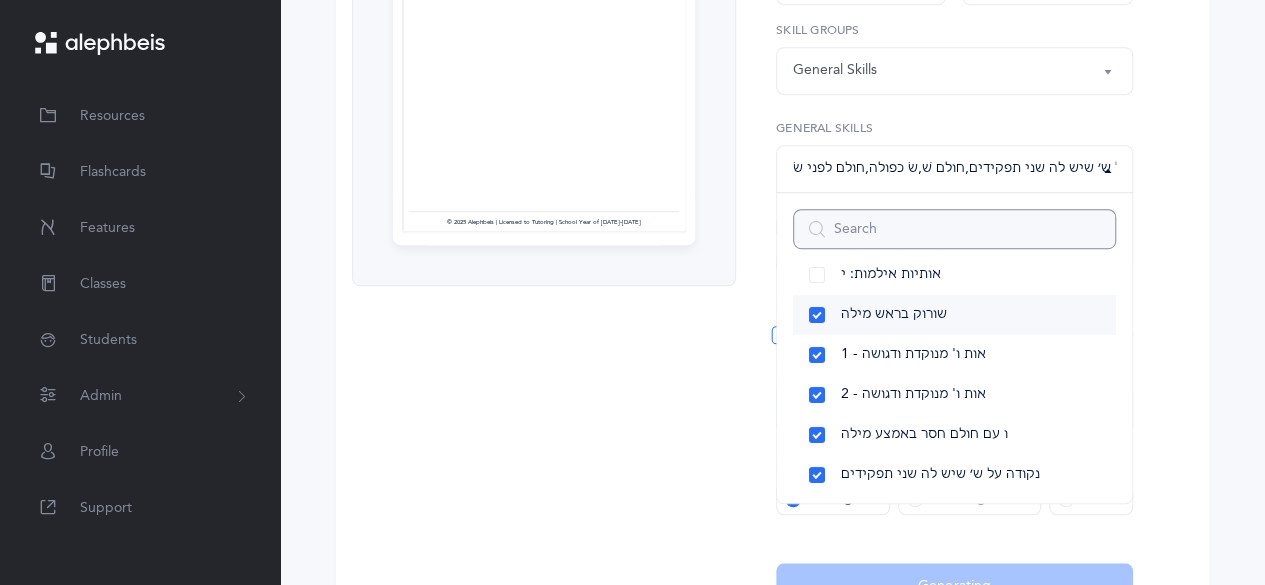 scroll, scrollTop: 99, scrollLeft: 0, axis: vertical 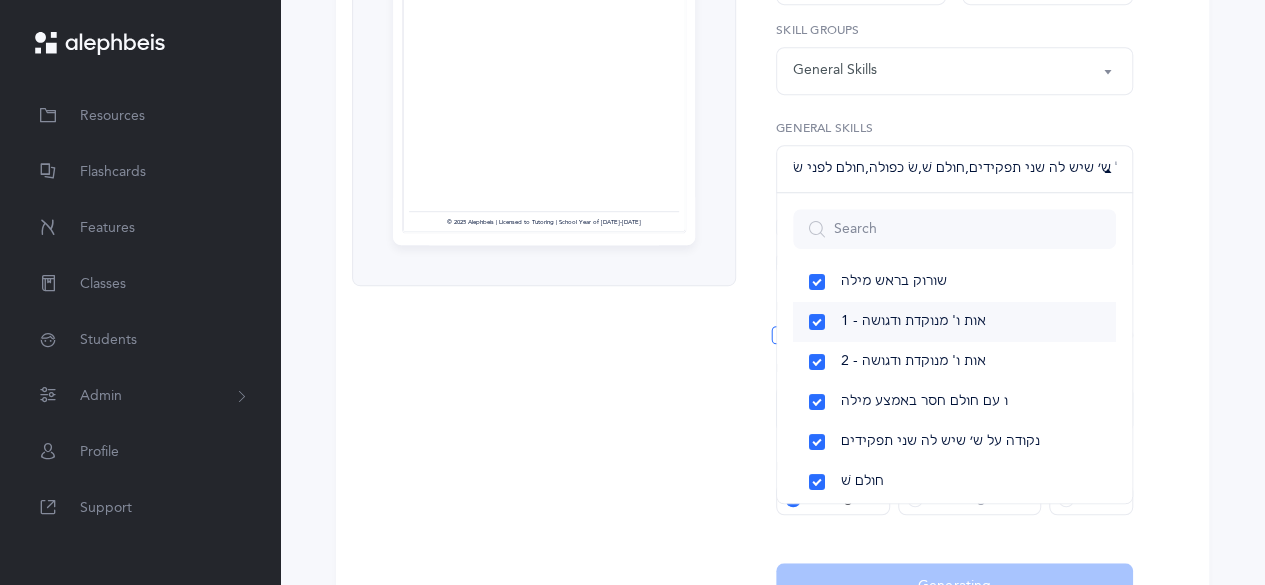click on "1 - אות ו' מנוקדת ודגושה" at bounding box center [954, 322] 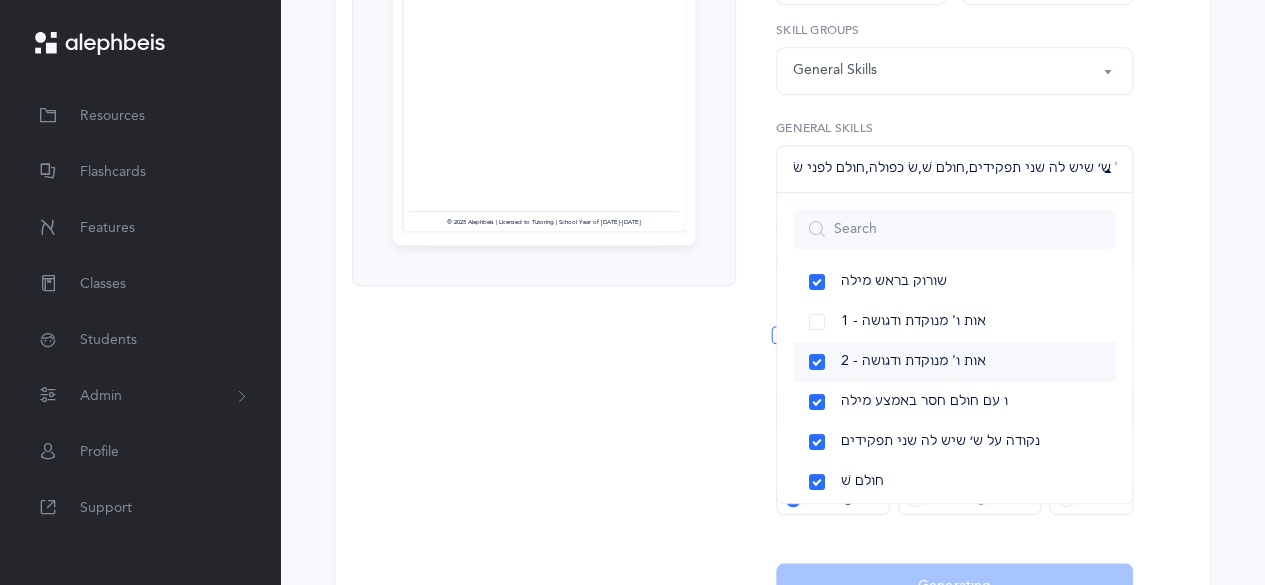 click on "2 - אות ו' מנוקדת ודגושה" at bounding box center (954, 362) 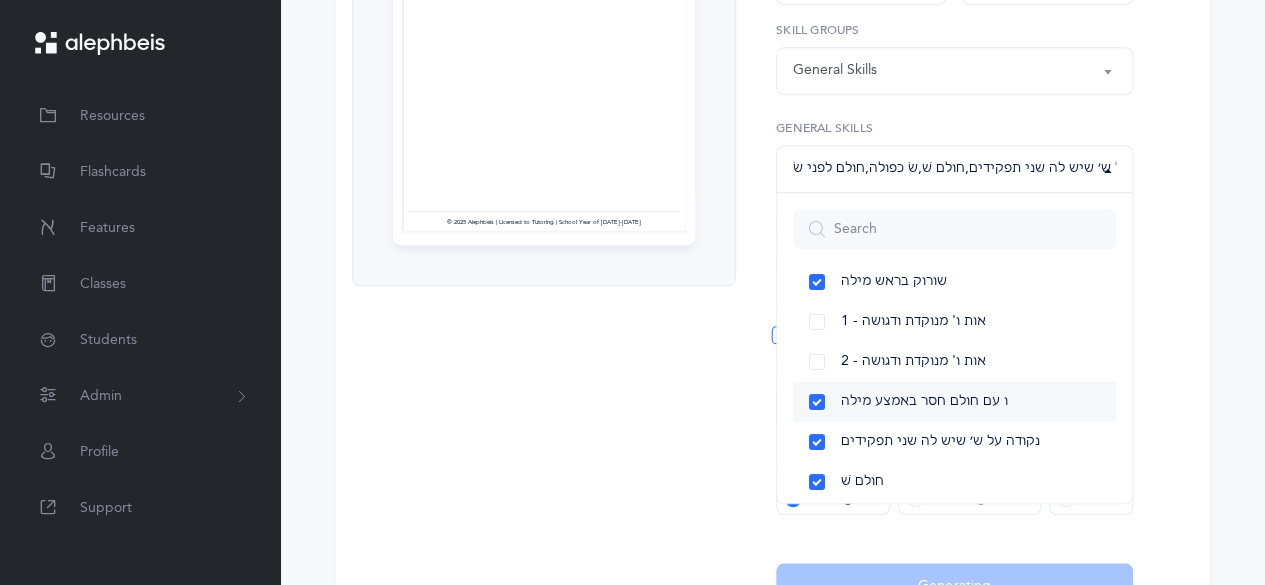 click on "ו עם חולם חסר באמצע מילה" at bounding box center [954, 402] 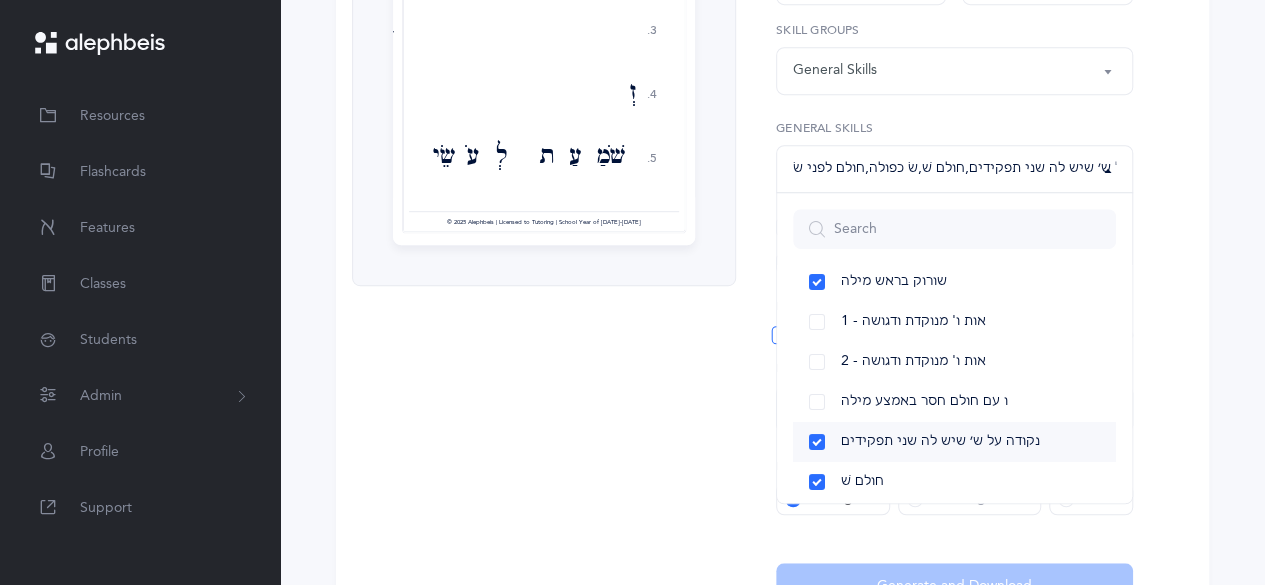 click on "נקודה על ש׳ שיש לה שני תפקידים" at bounding box center [954, 442] 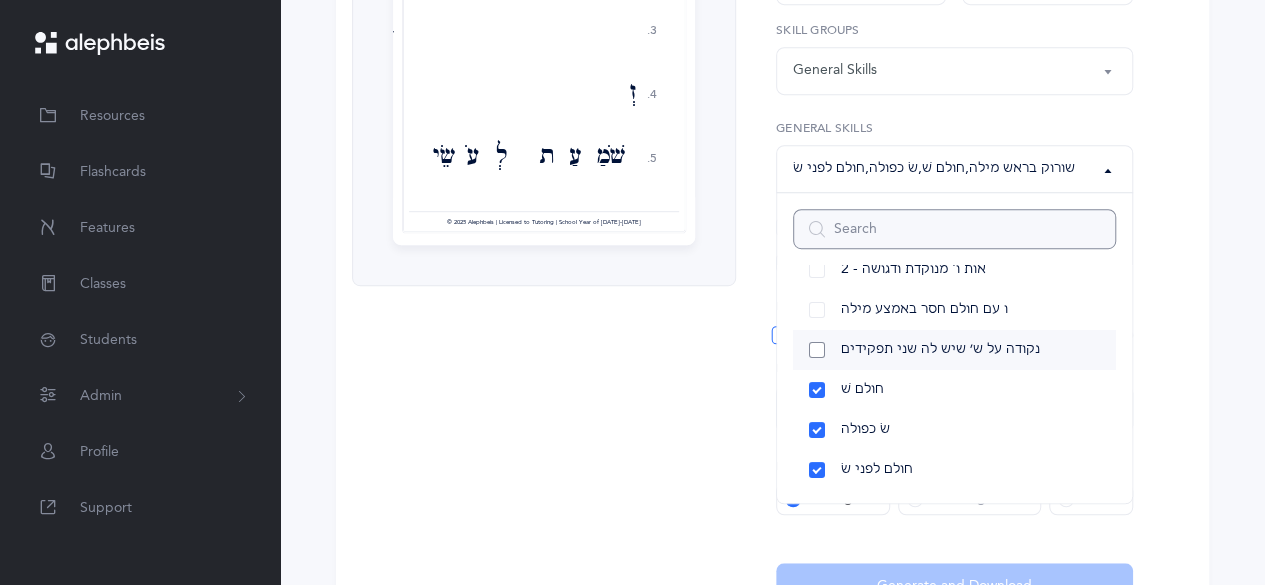 scroll, scrollTop: 192, scrollLeft: 0, axis: vertical 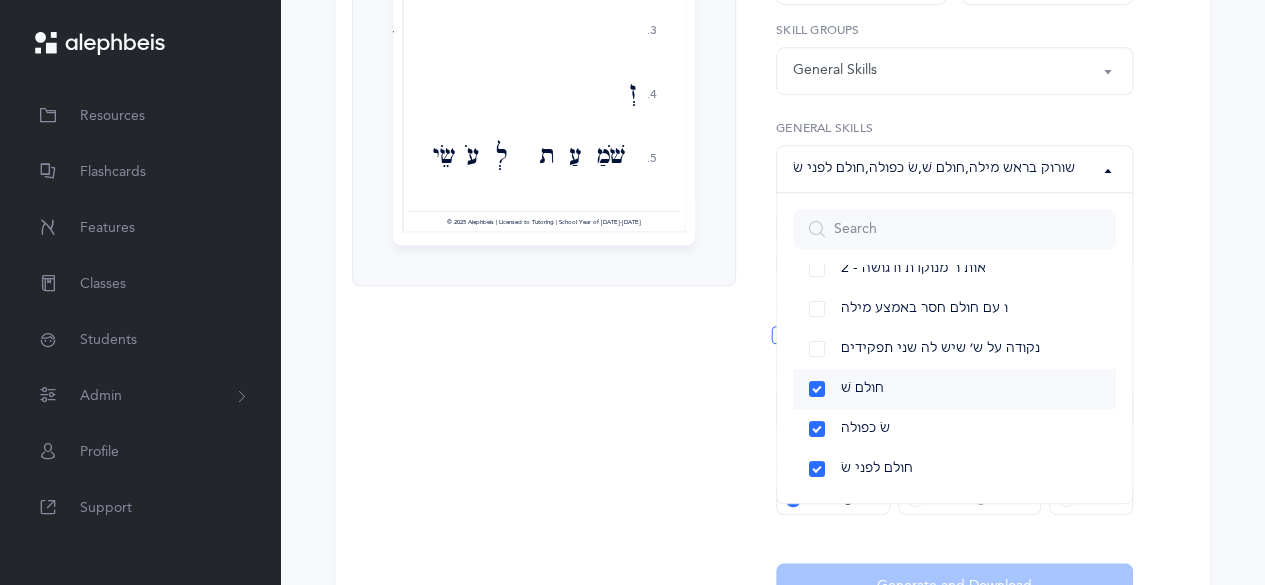 click on "חולם שׁ" at bounding box center [954, 389] 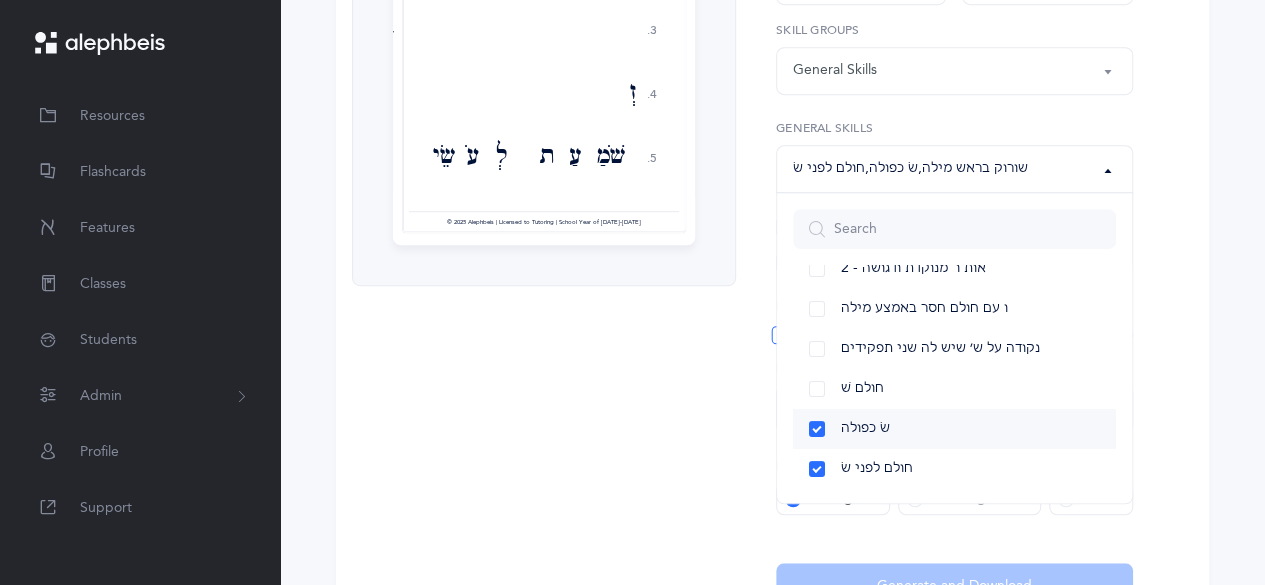click on "שׂ כפולה" at bounding box center [954, 429] 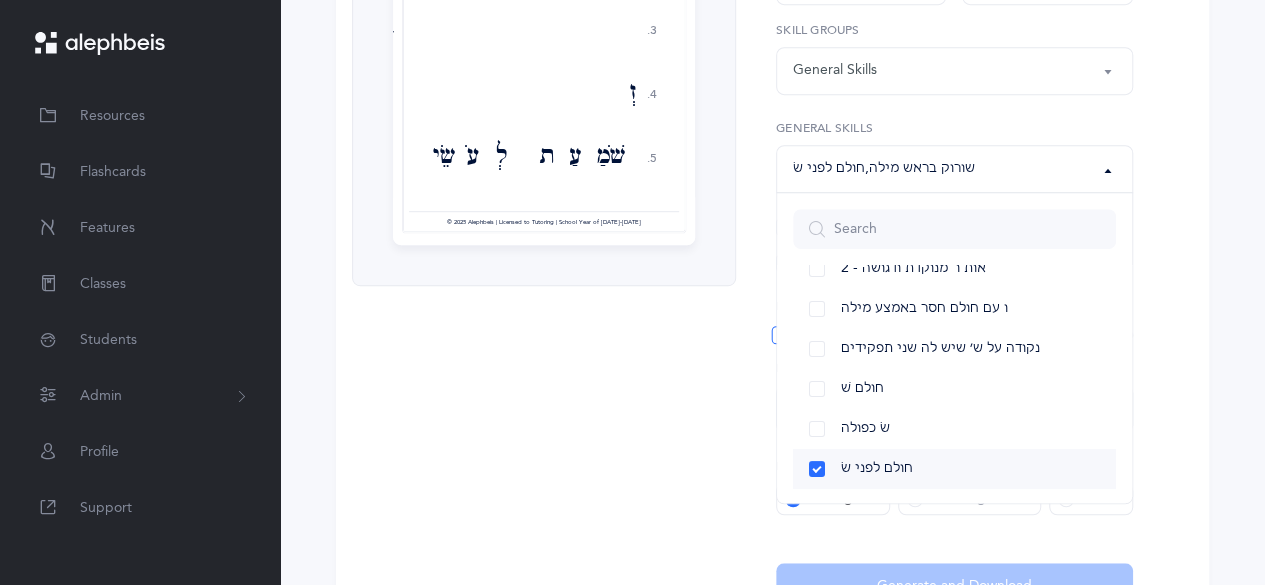 click on "חולם לפני שׂ" at bounding box center (954, 469) 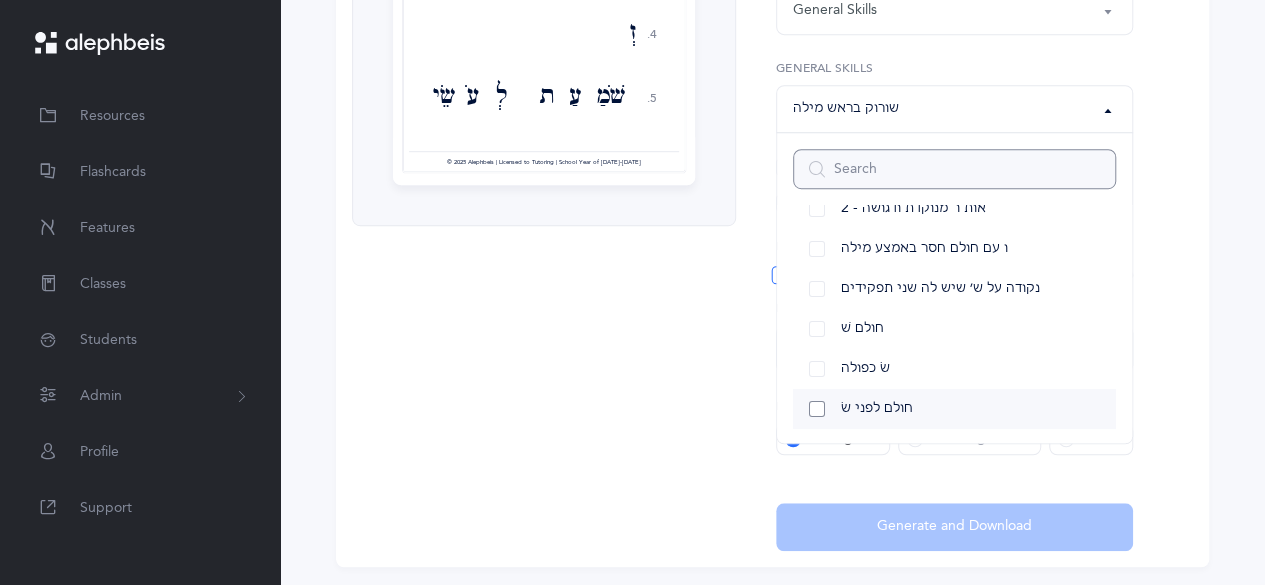 scroll, scrollTop: 646, scrollLeft: 0, axis: vertical 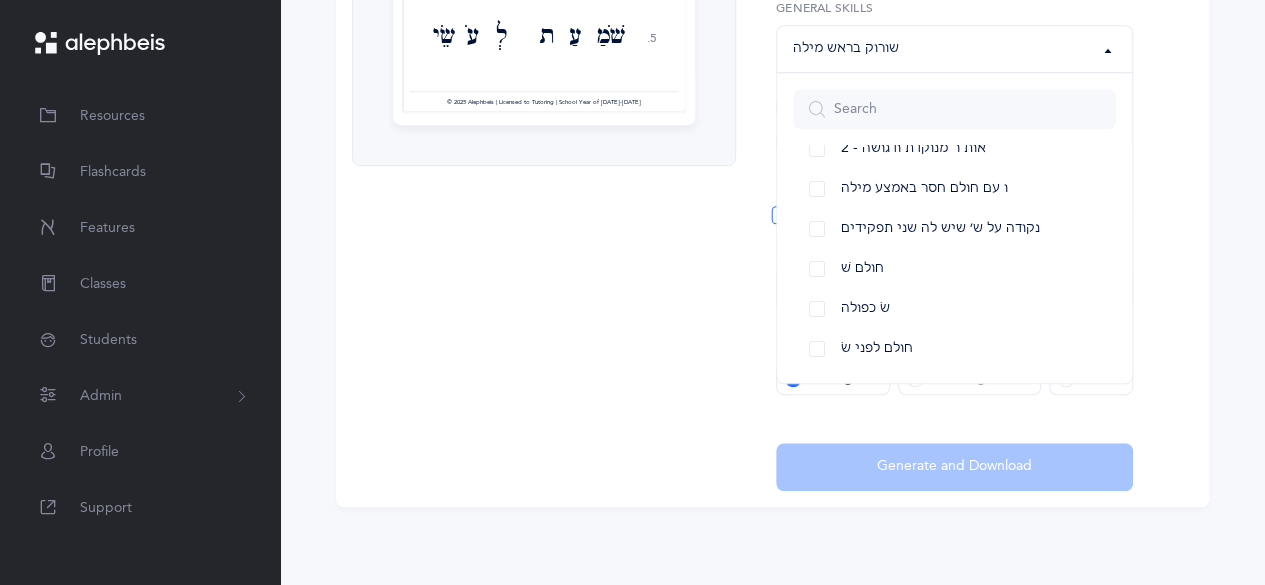 click on "All Skills
1.
2.
3.
4.
5.
בְּצֵאתוֹ
עֲוֹנוֹ
בָרִאשֹׁנָה
זְבָחֵימוֹ
שֹׁמַעַת
לְעֹשֵׂי
לַעֲוֹן
מְשׂוֹשׂ
צִוָּם
וְצַוּוּ
רִאשֹׁנִים
הַשֹּׁחַד
וּכְפָרִים
וְיָשִׂישׂ
וּשְׁמֵי
וּכְנִחֹח
מָשׂוֹשׂ
Page 1" at bounding box center [544, 59] 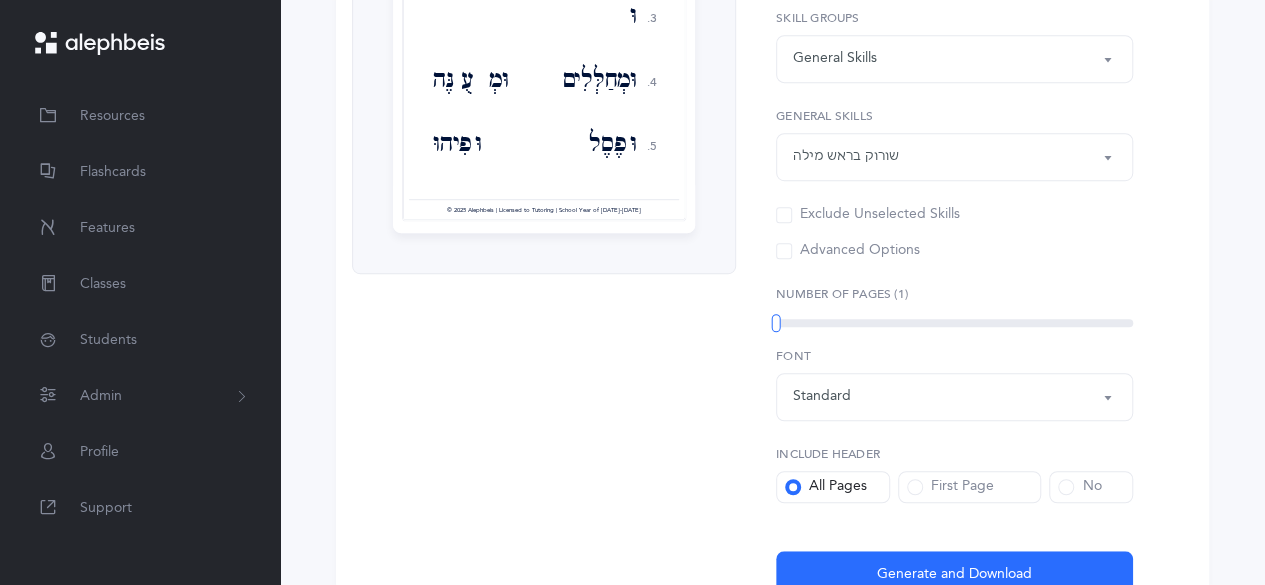 scroll, scrollTop: 548, scrollLeft: 0, axis: vertical 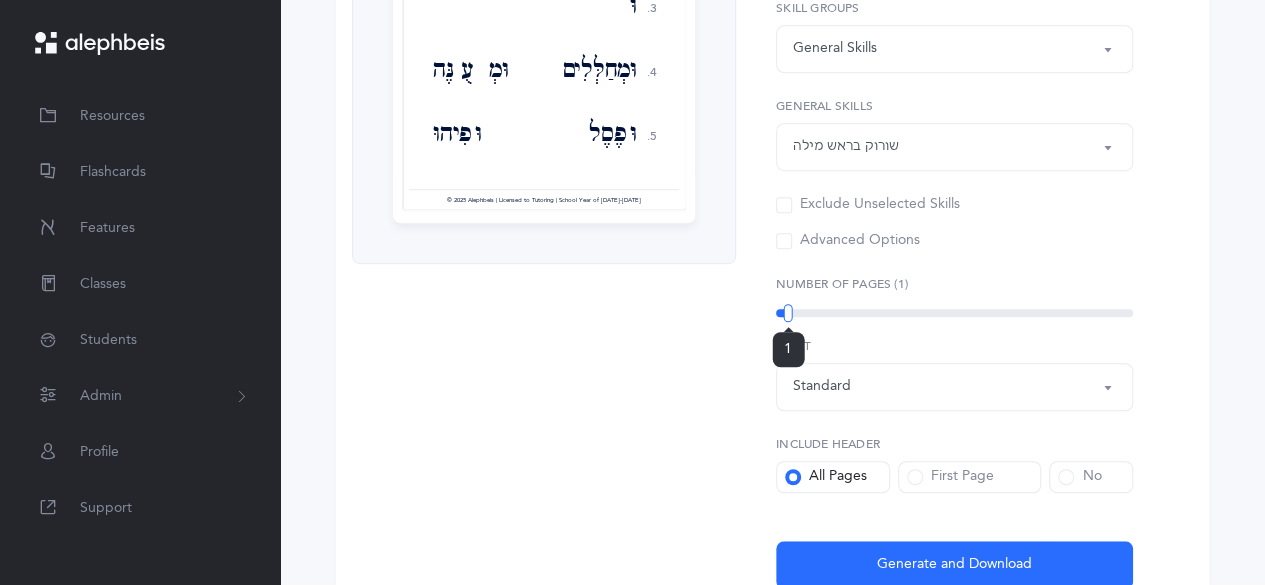 click on "1" at bounding box center (954, 313) 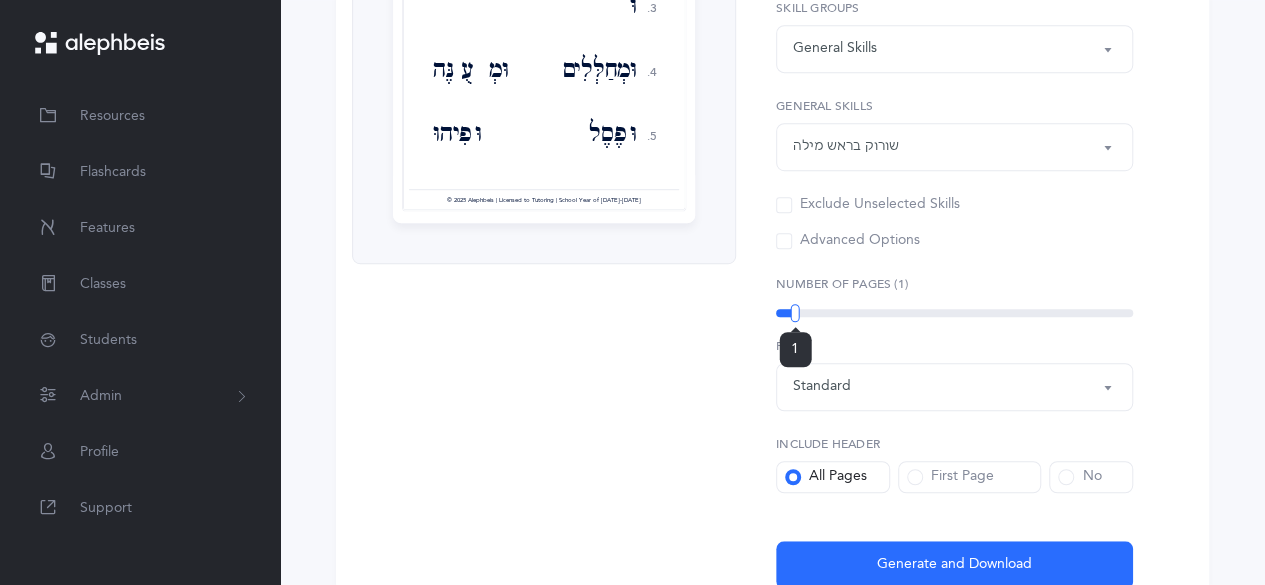 click on "1" at bounding box center (954, 313) 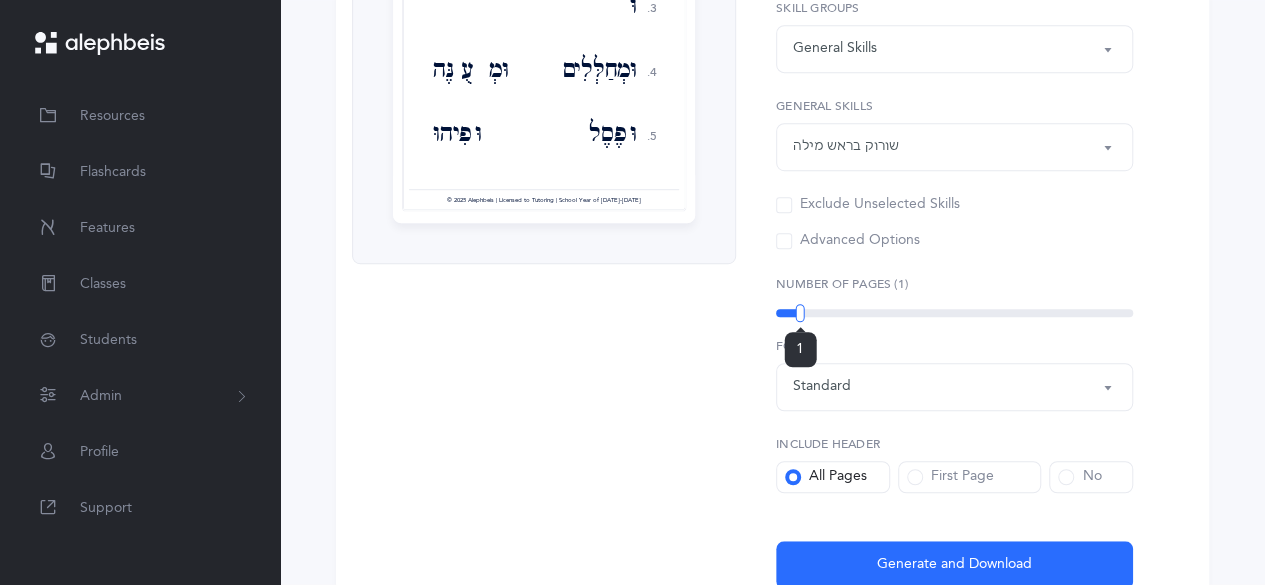 click on "1" at bounding box center [954, 313] 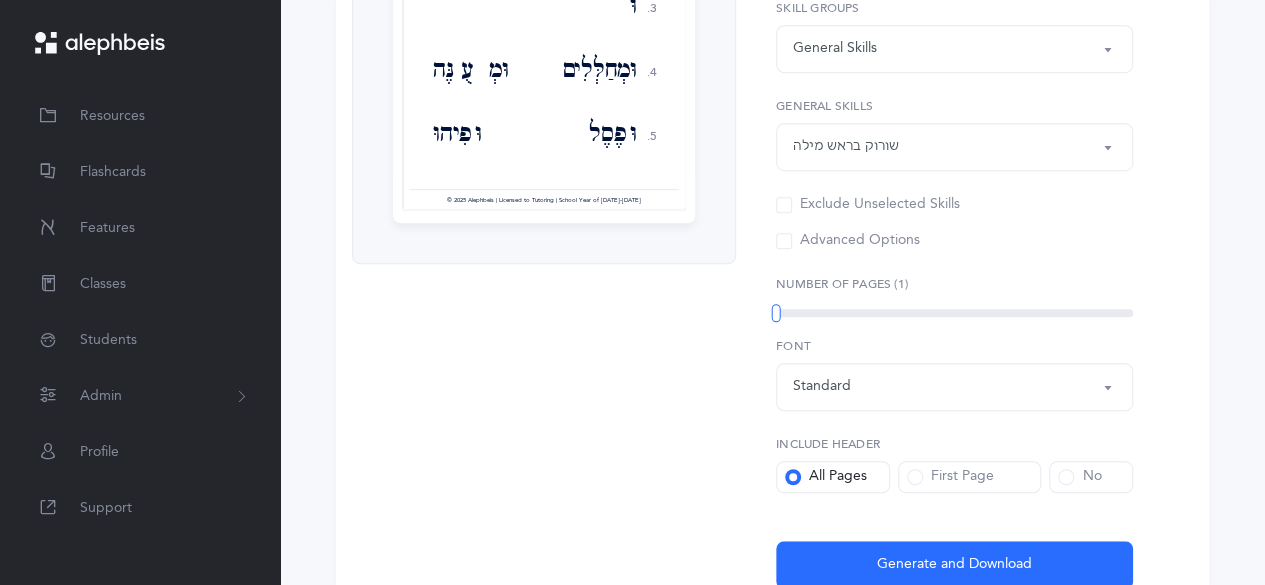 click on "1" at bounding box center (954, 313) 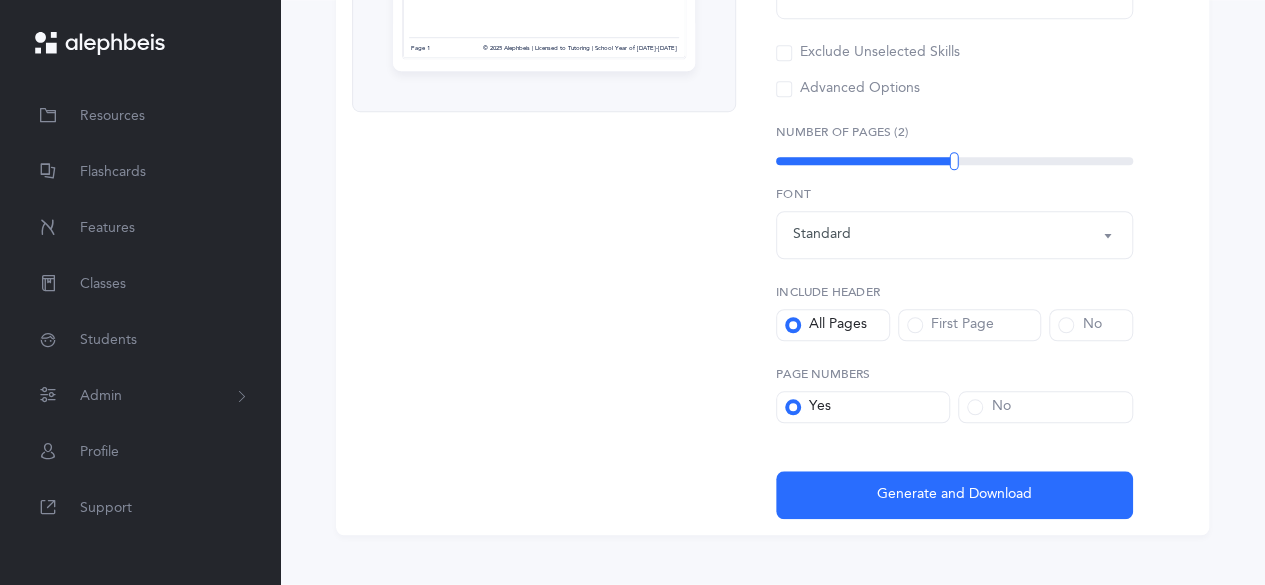 scroll, scrollTop: 702, scrollLeft: 0, axis: vertical 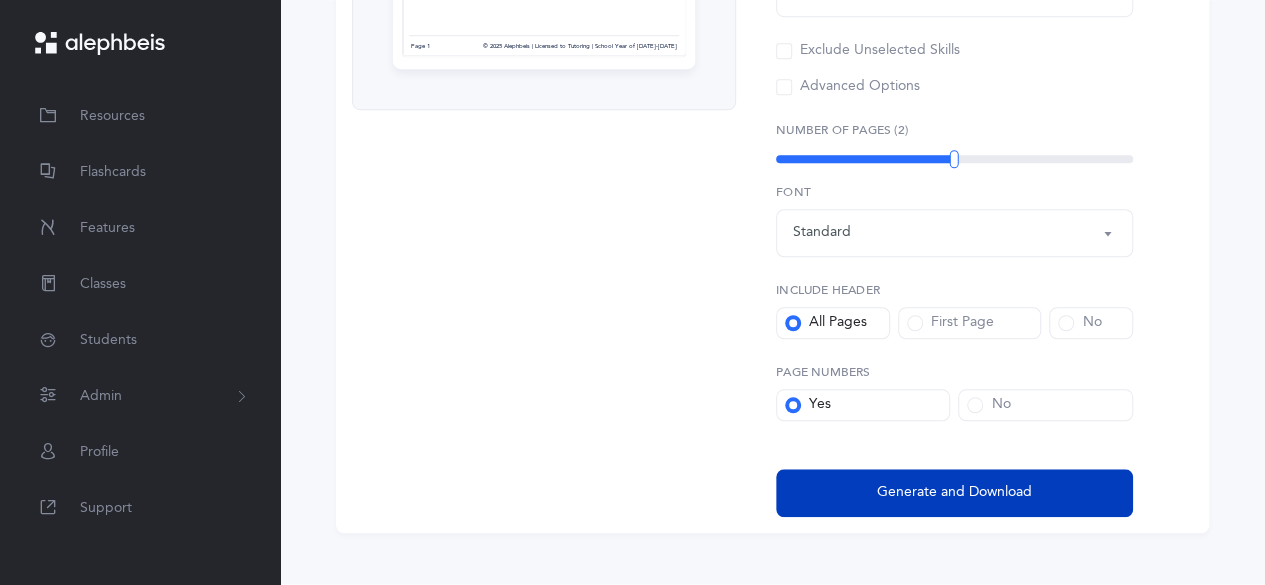 click on "Generate and Download" at bounding box center [954, 493] 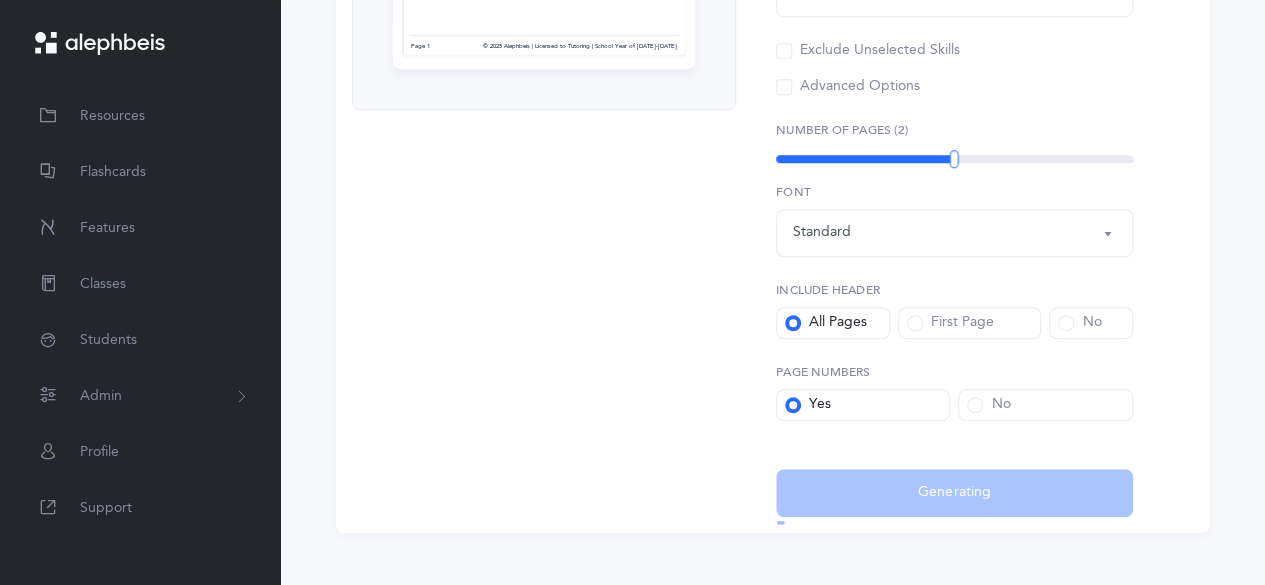 select on "2" 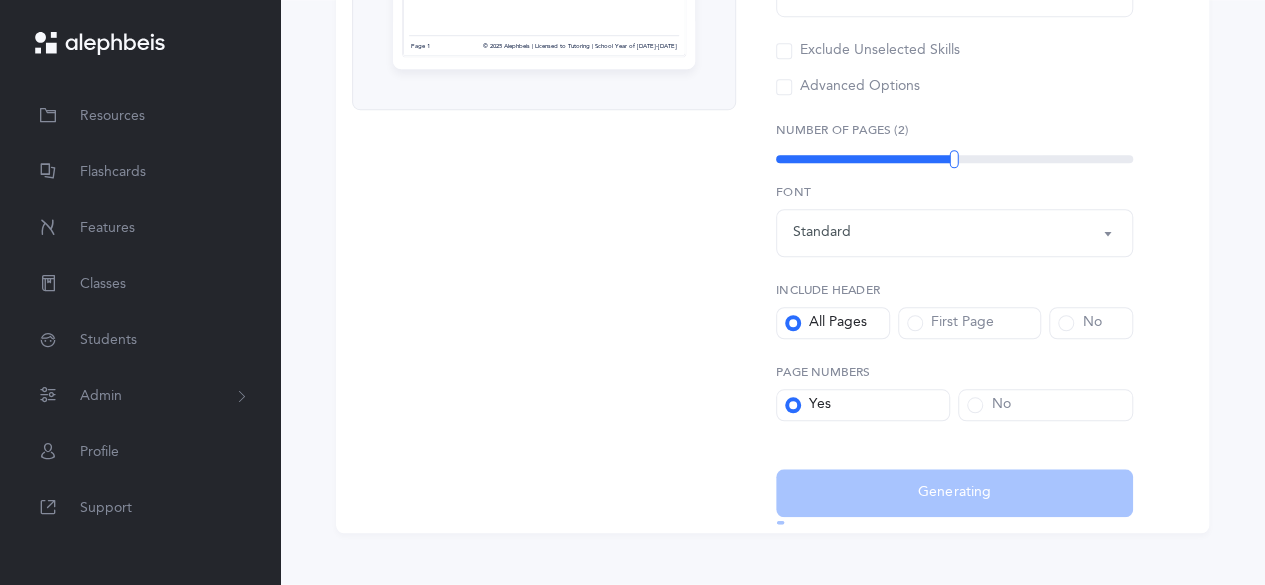 select on "96" 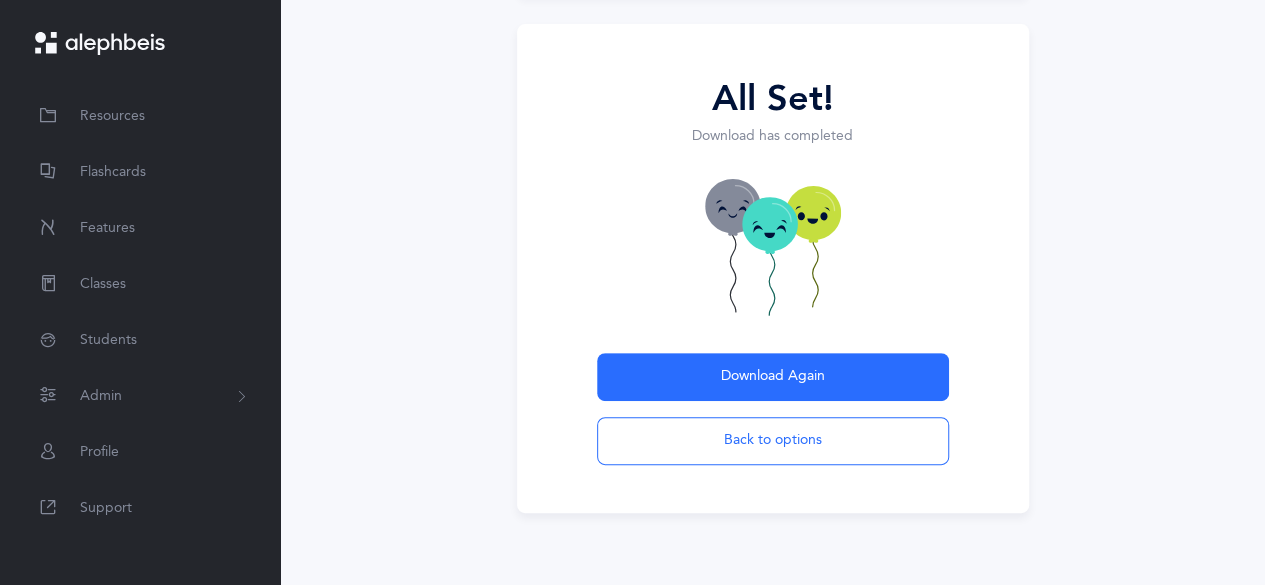 scroll, scrollTop: 206, scrollLeft: 0, axis: vertical 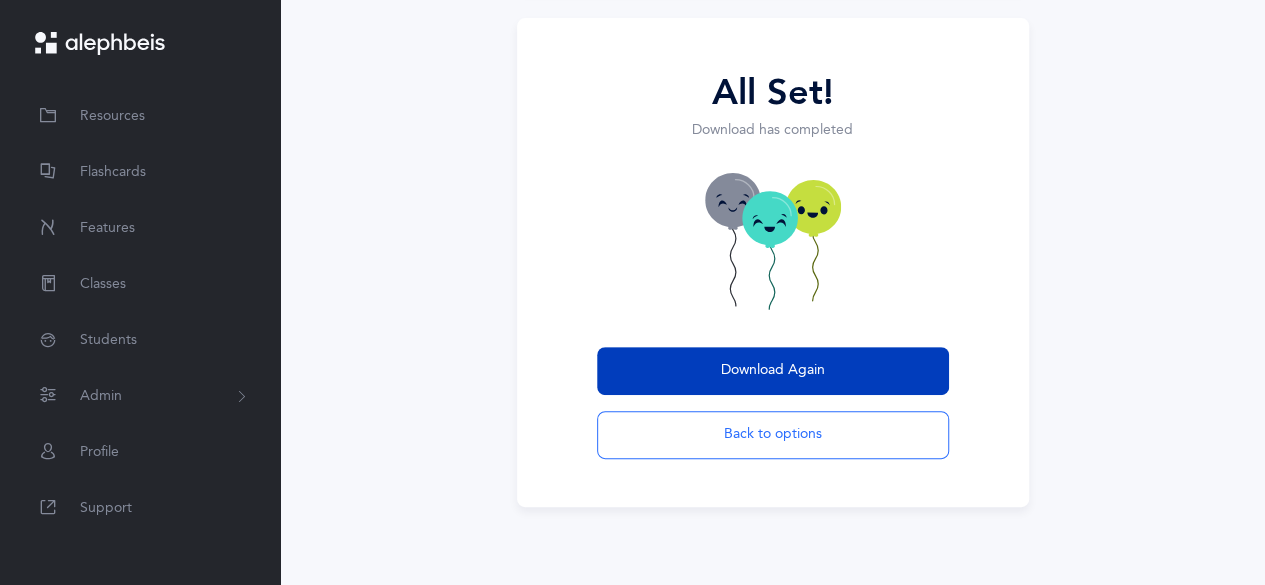 click on "Download Again" at bounding box center (773, 370) 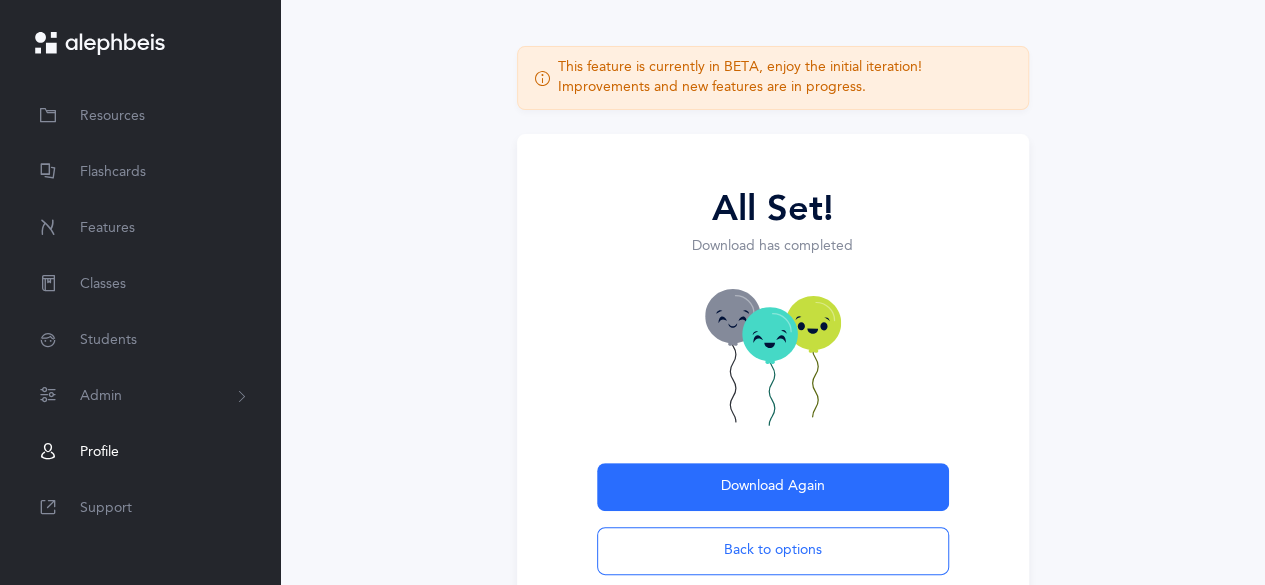 scroll, scrollTop: 0, scrollLeft: 0, axis: both 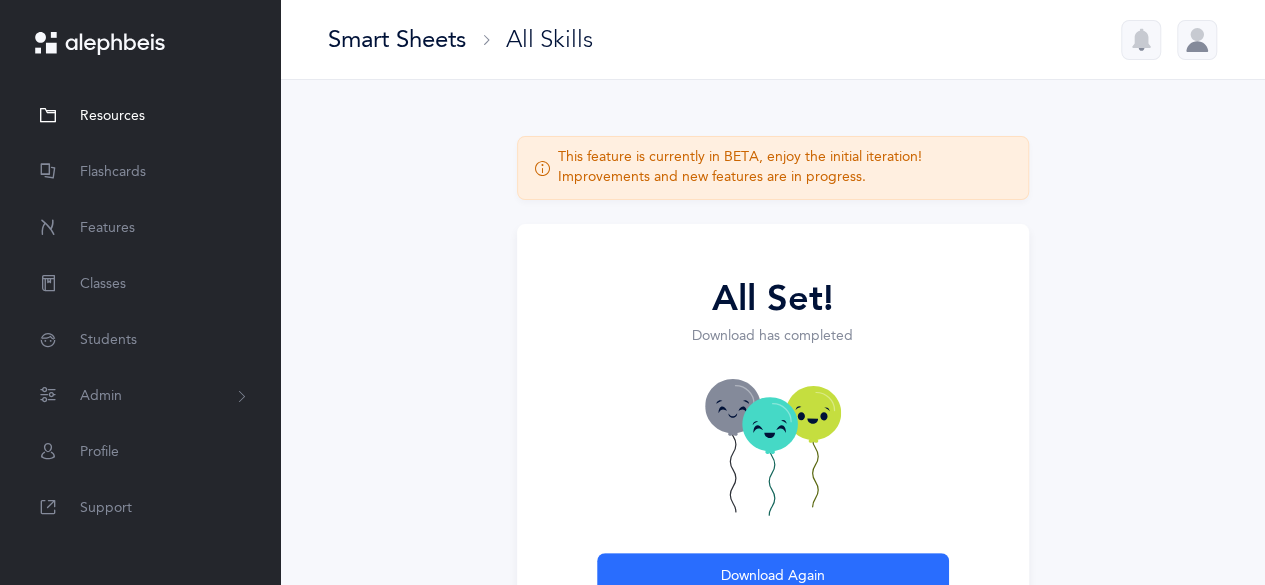 click on "Resources" at bounding box center (112, 116) 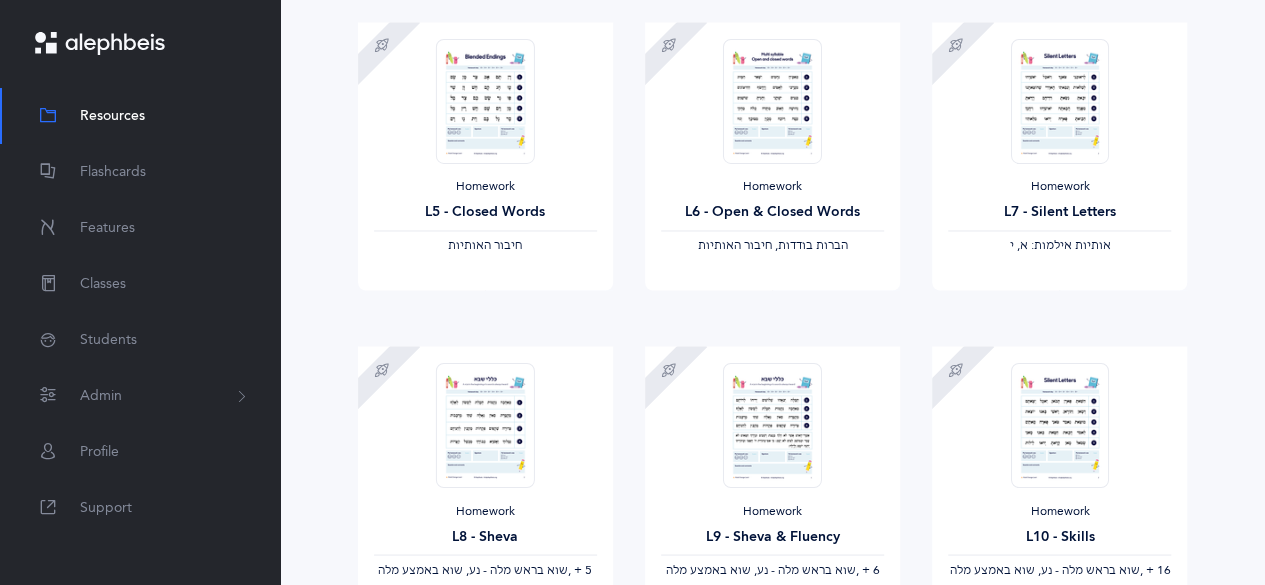scroll, scrollTop: 1796, scrollLeft: 0, axis: vertical 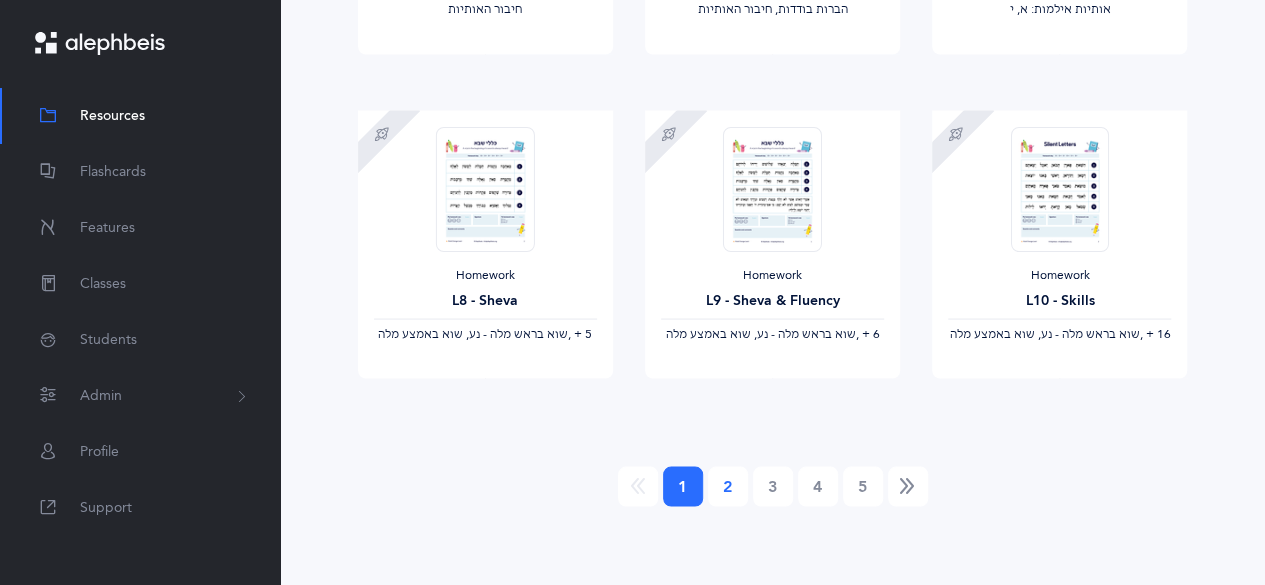 click on "2" at bounding box center (728, 486) 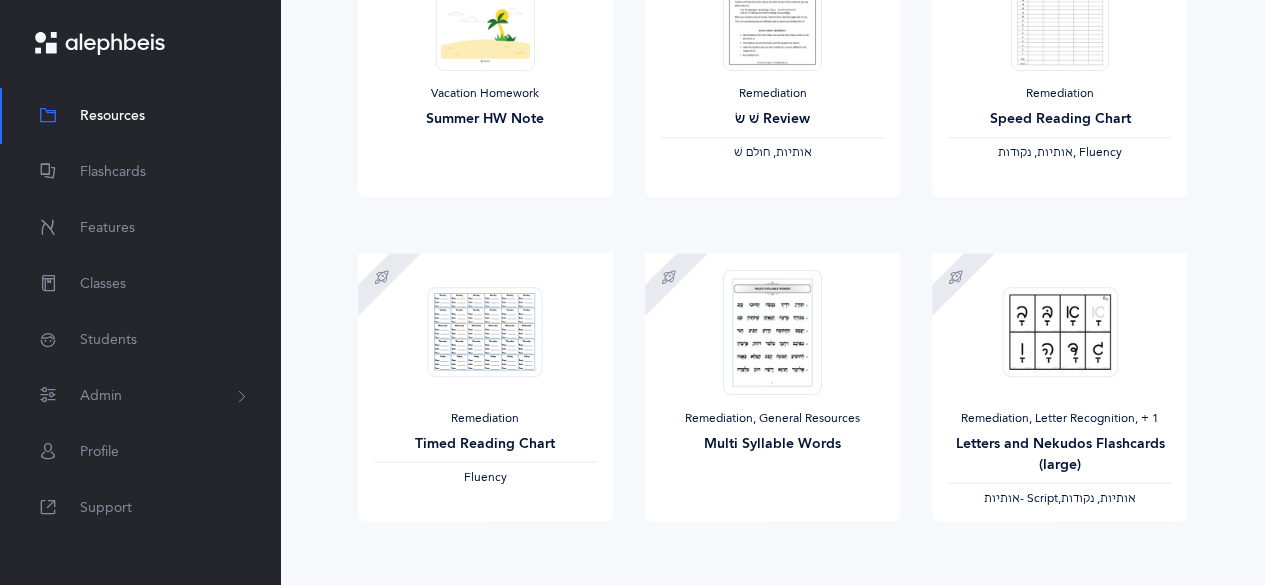 scroll, scrollTop: 1796, scrollLeft: 0, axis: vertical 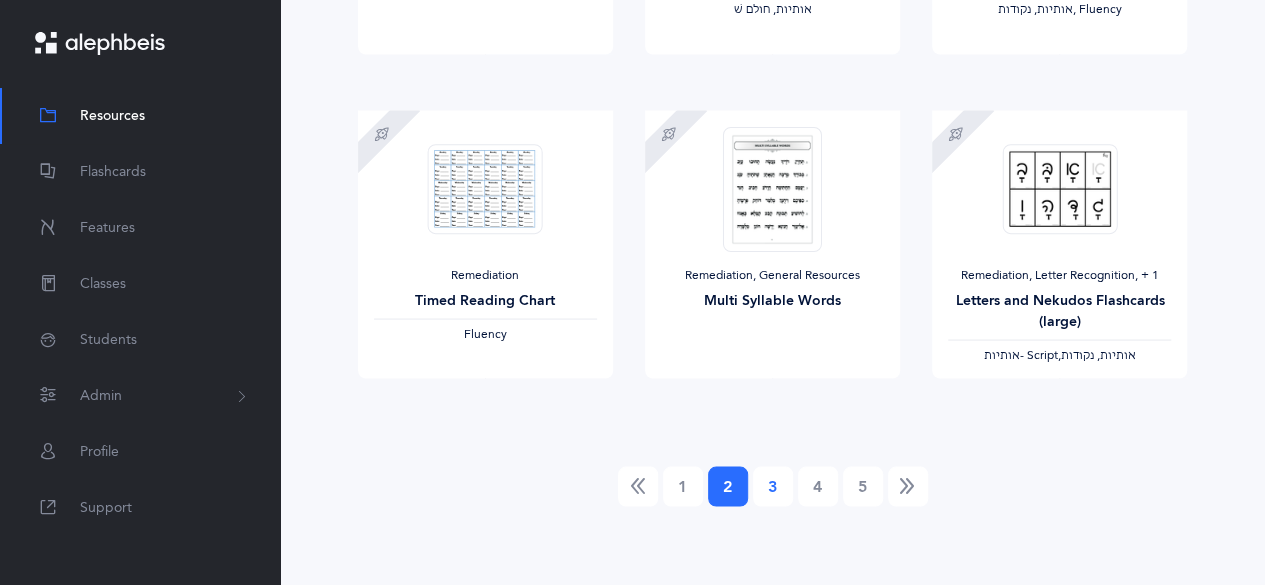 click on "3" at bounding box center (773, 486) 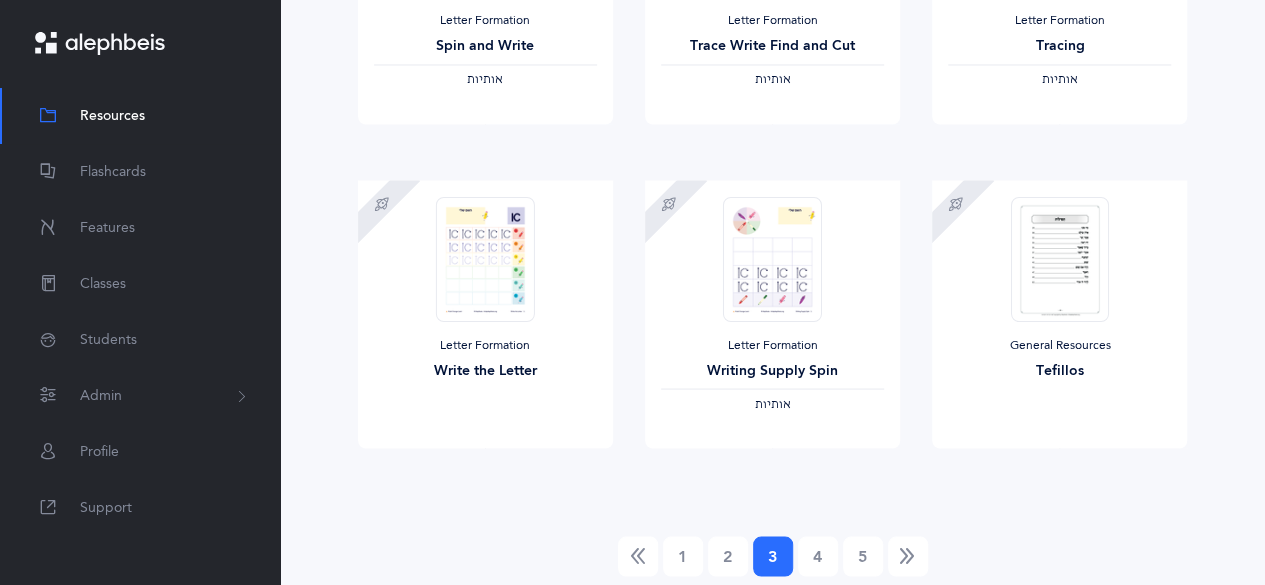 scroll, scrollTop: 1796, scrollLeft: 0, axis: vertical 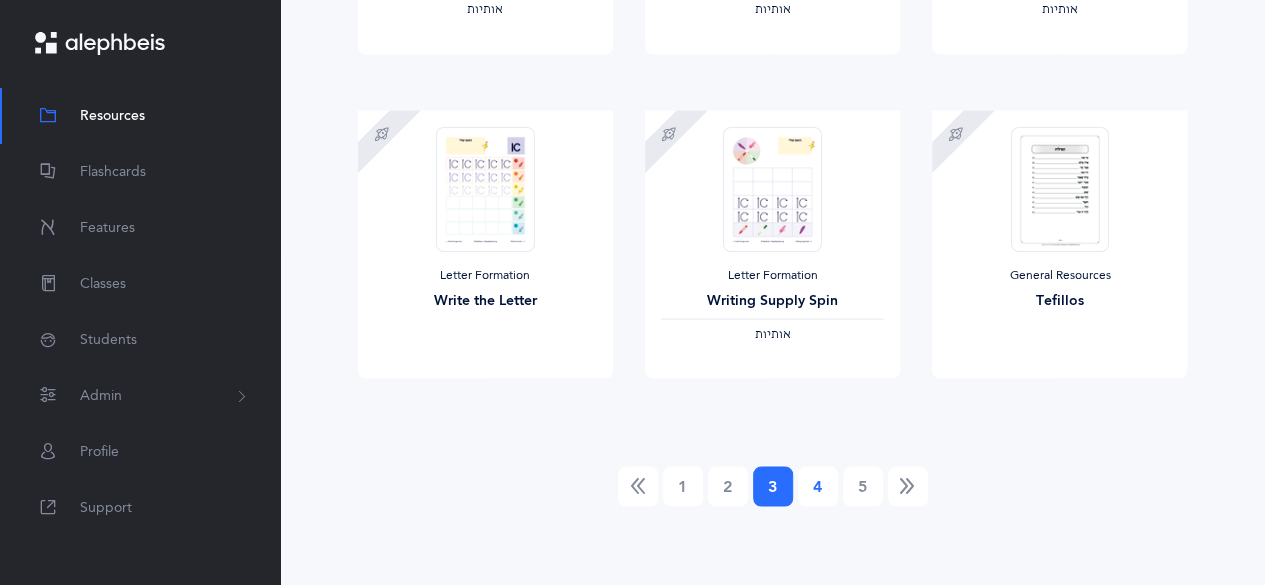 click on "4" at bounding box center (818, 486) 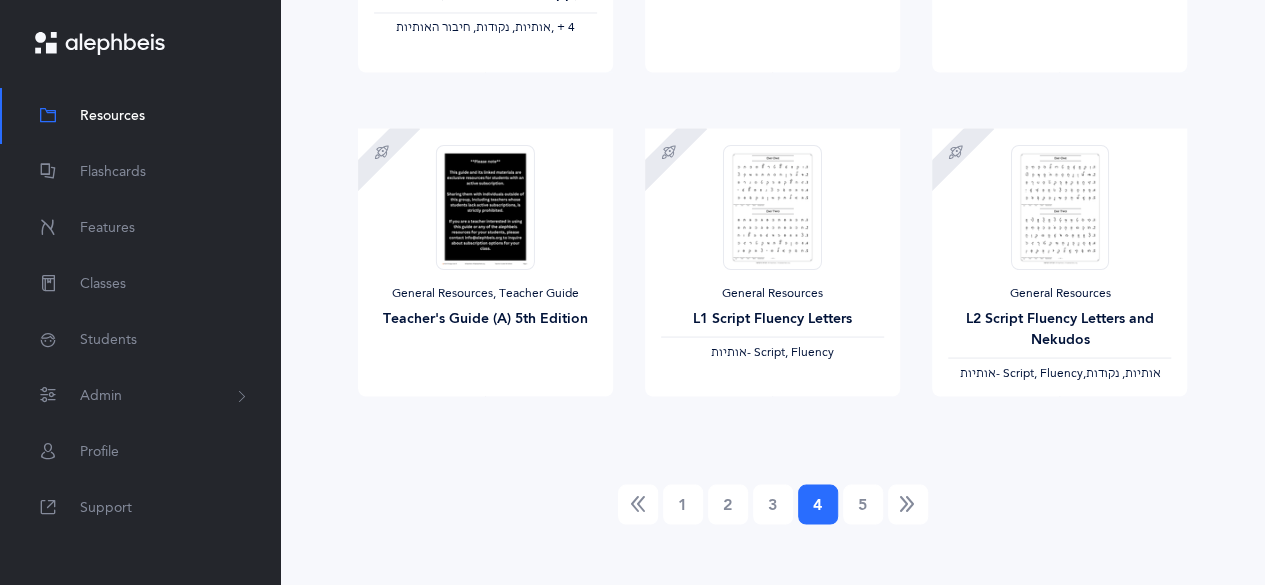 scroll, scrollTop: 1784, scrollLeft: 0, axis: vertical 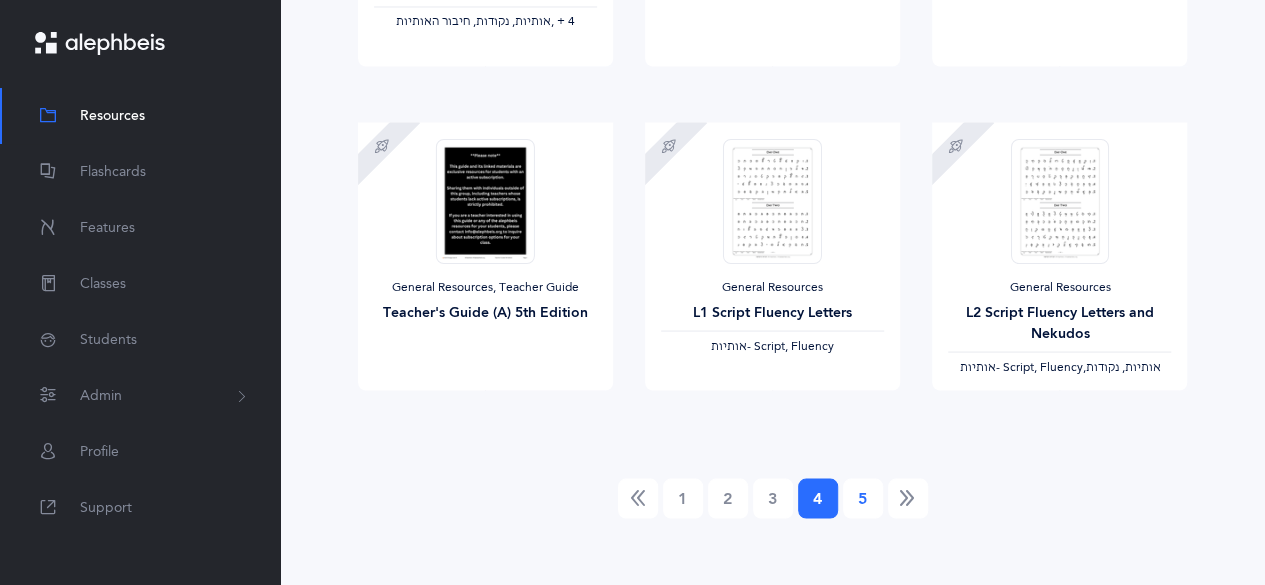 click on "5" at bounding box center [863, 498] 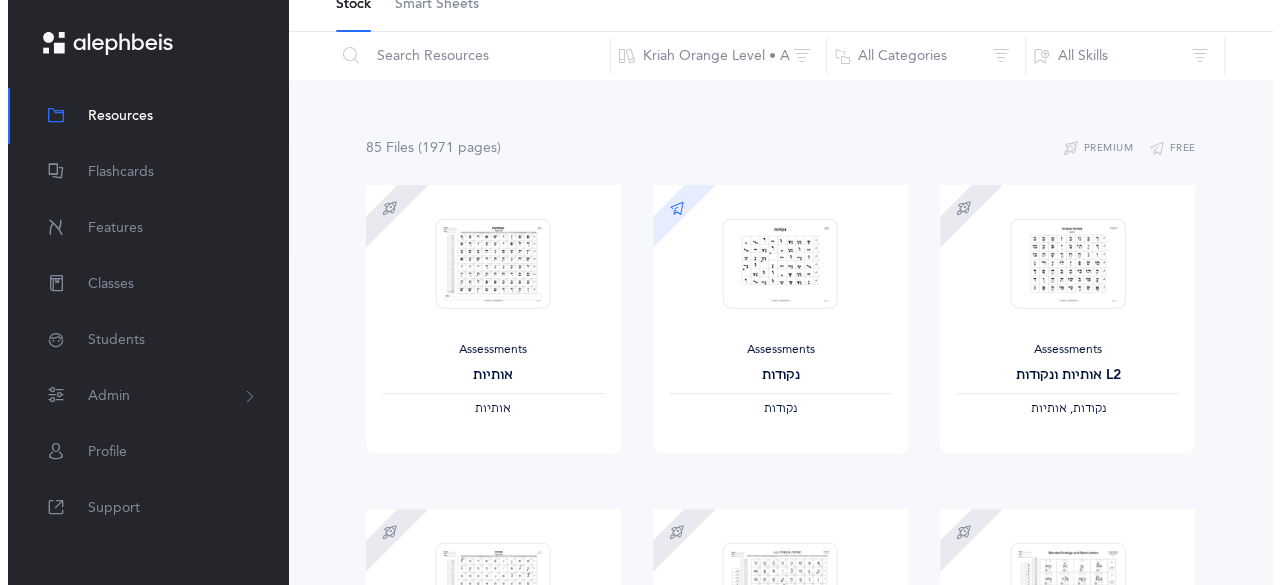 scroll, scrollTop: 104, scrollLeft: 0, axis: vertical 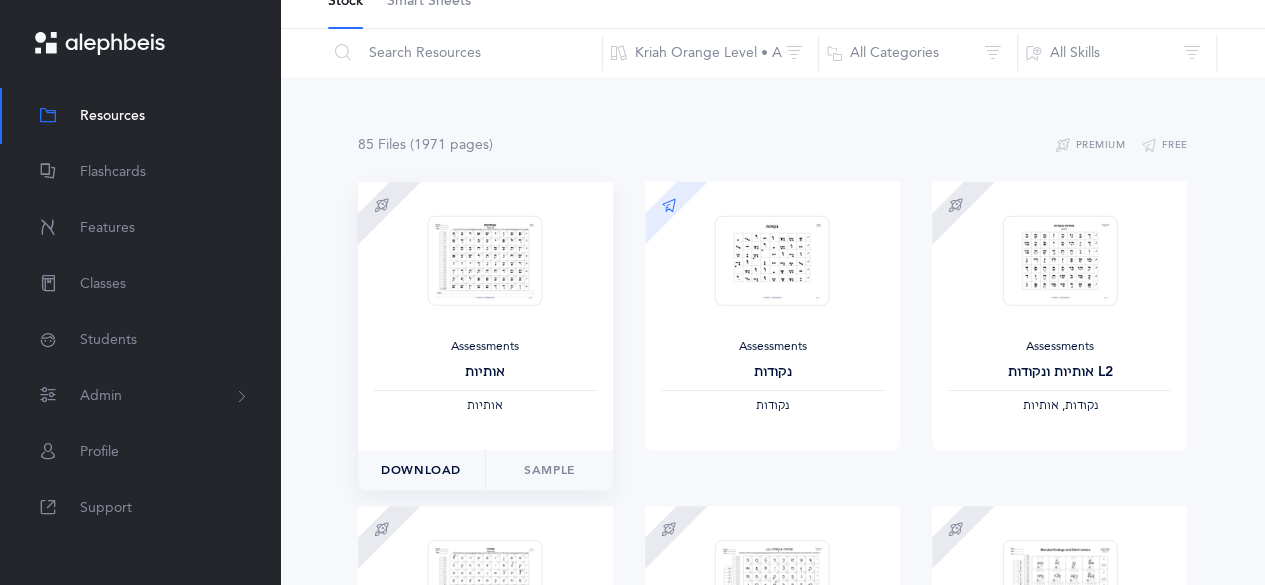 click on "Download" at bounding box center [421, 470] 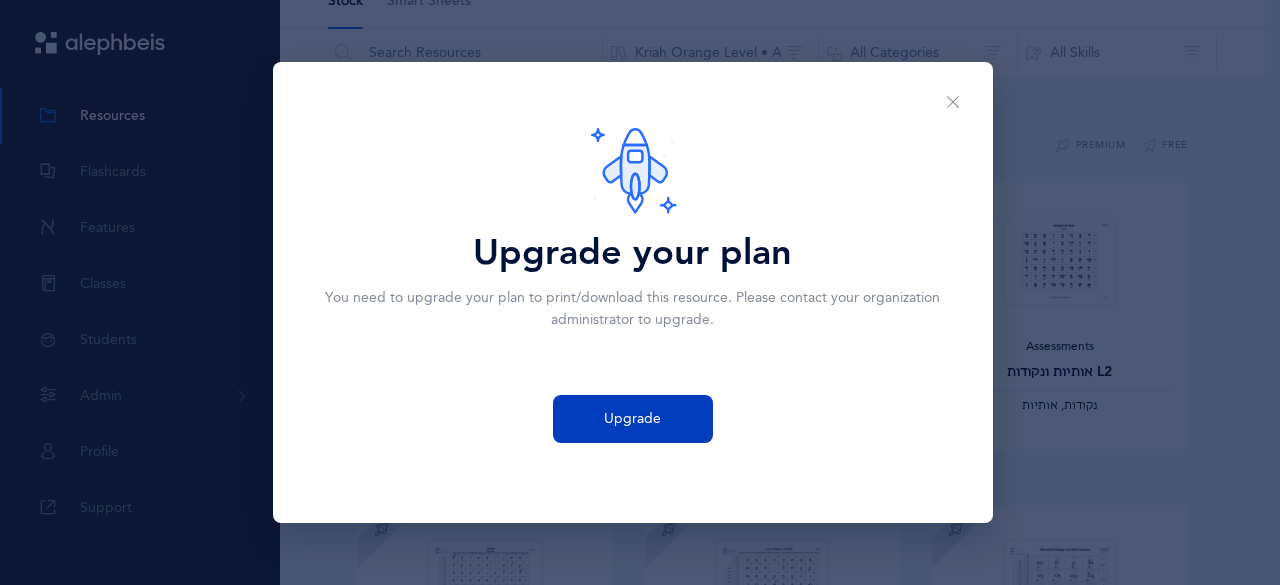 click on "Upgrade" at bounding box center [633, 419] 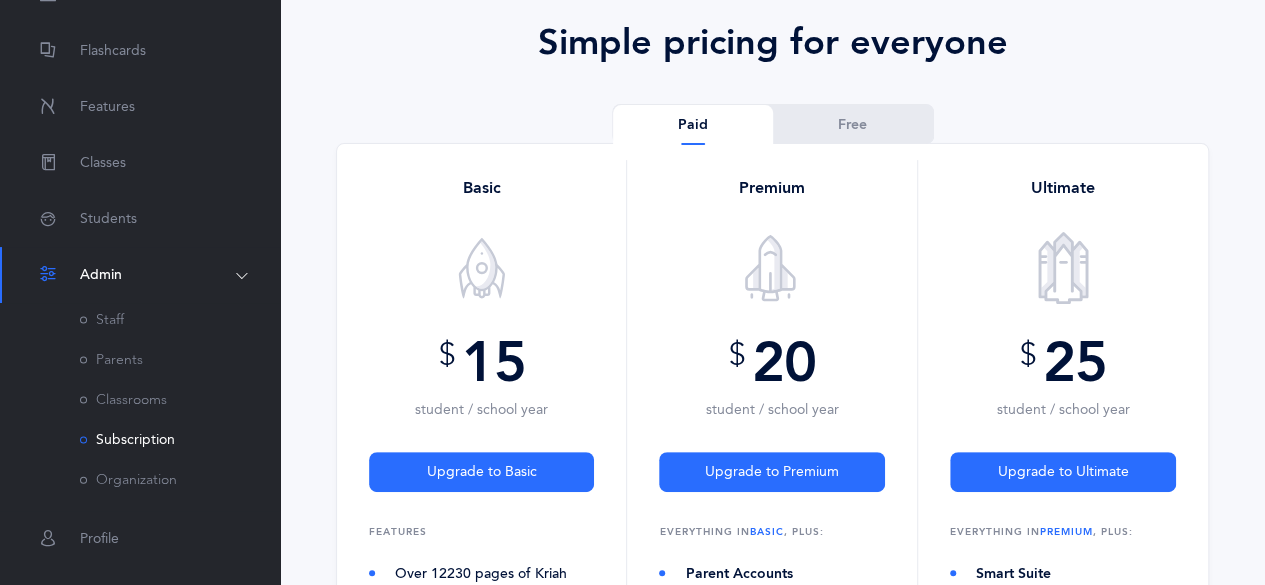 scroll, scrollTop: 83, scrollLeft: 0, axis: vertical 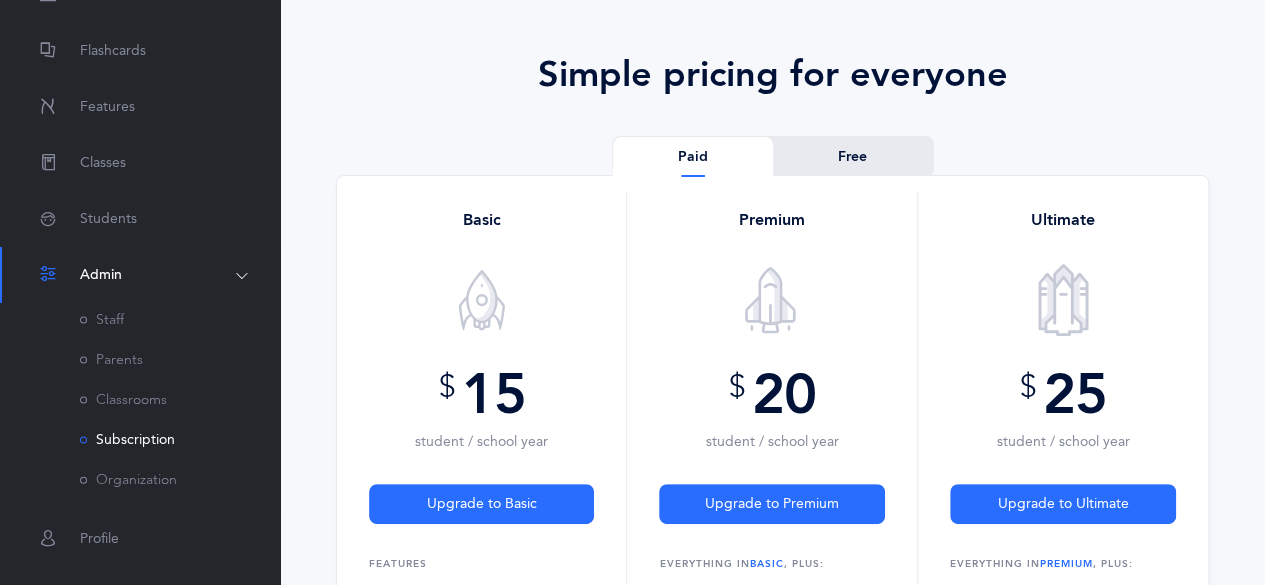 click on "Free" at bounding box center [853, 157] 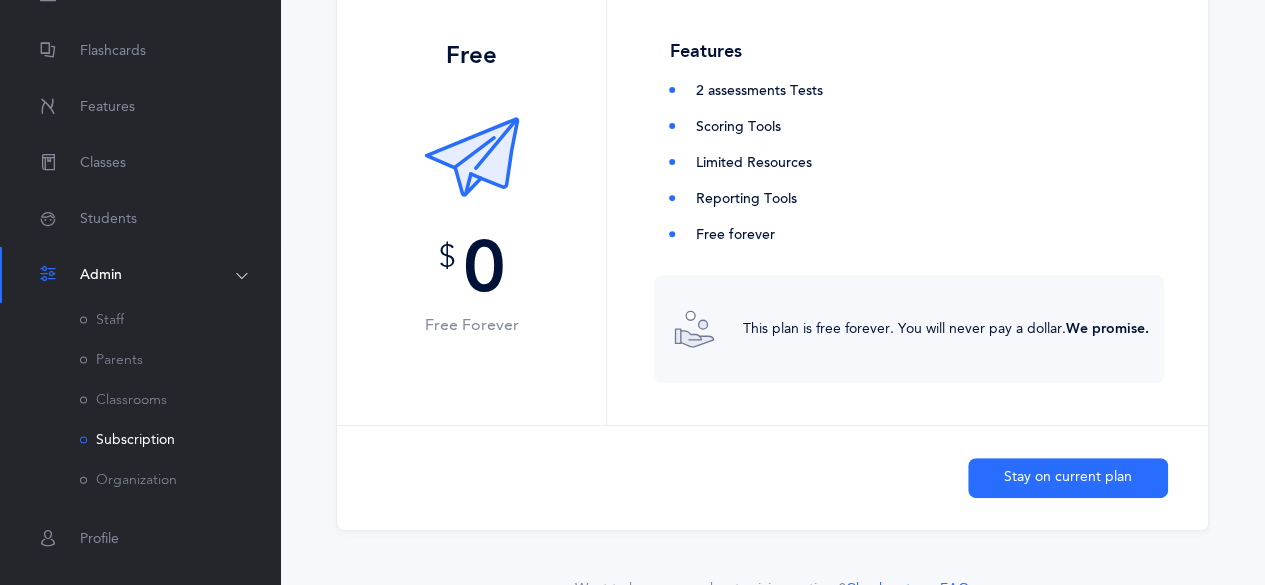 scroll, scrollTop: 313, scrollLeft: 0, axis: vertical 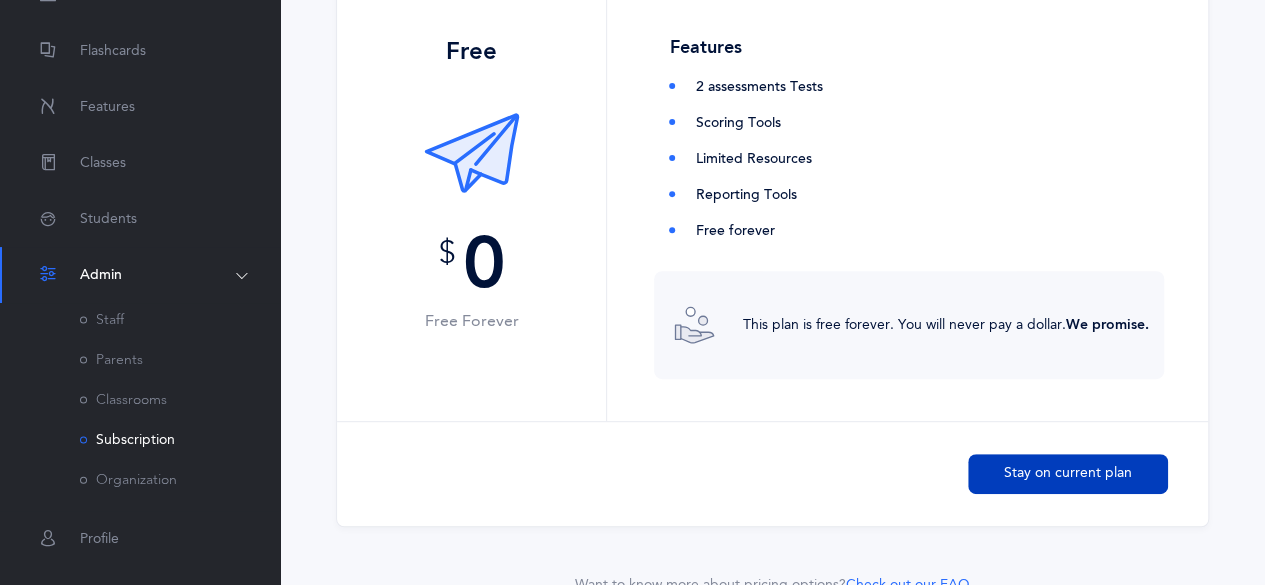 click on "Stay on current plan" at bounding box center [1068, 473] 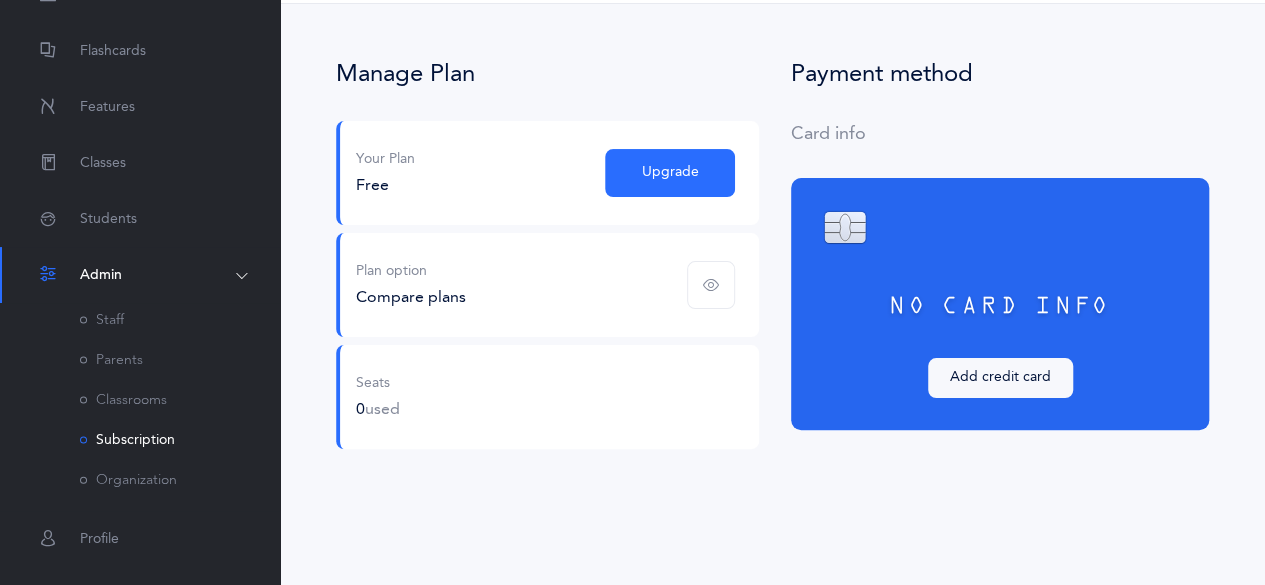 scroll, scrollTop: 0, scrollLeft: 0, axis: both 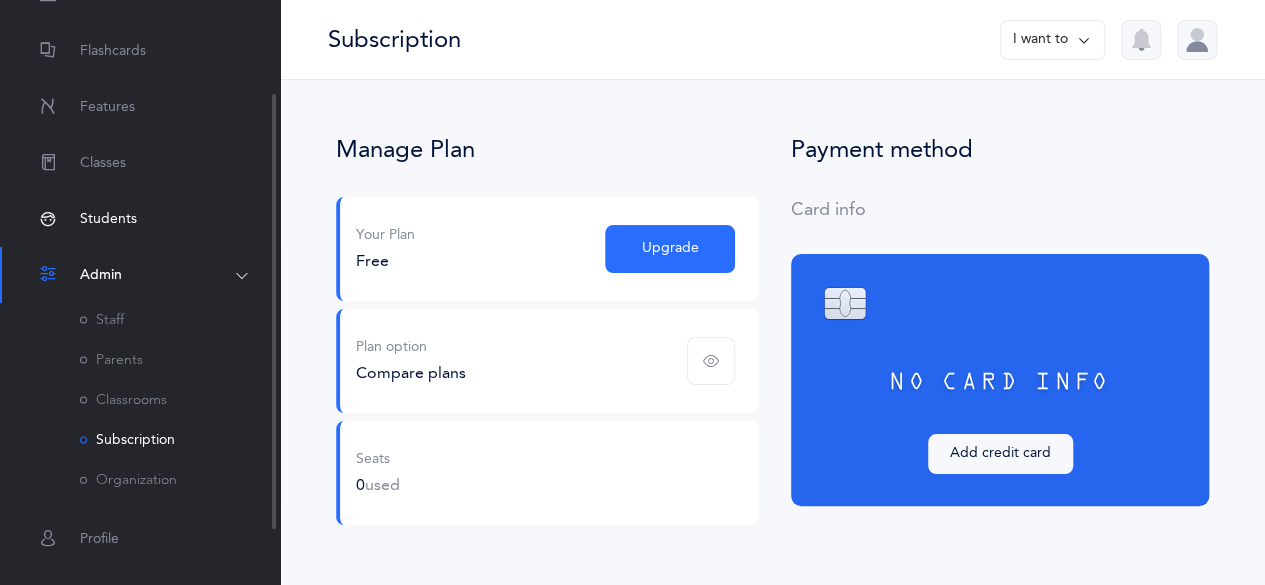 click on "Students" at bounding box center [108, 219] 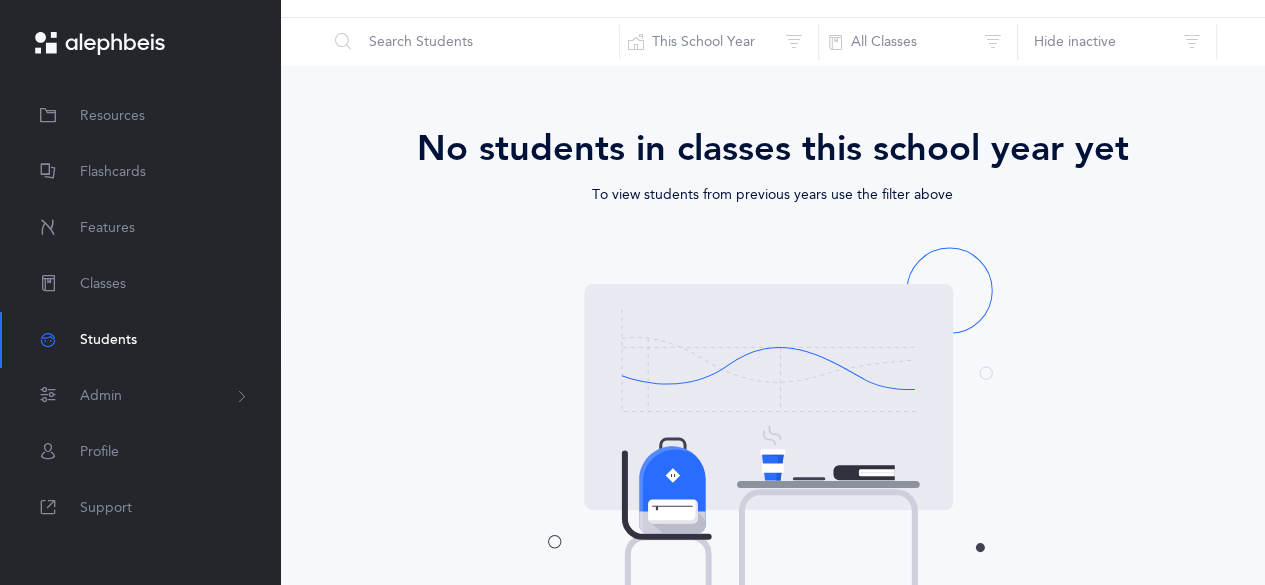 scroll, scrollTop: 0, scrollLeft: 0, axis: both 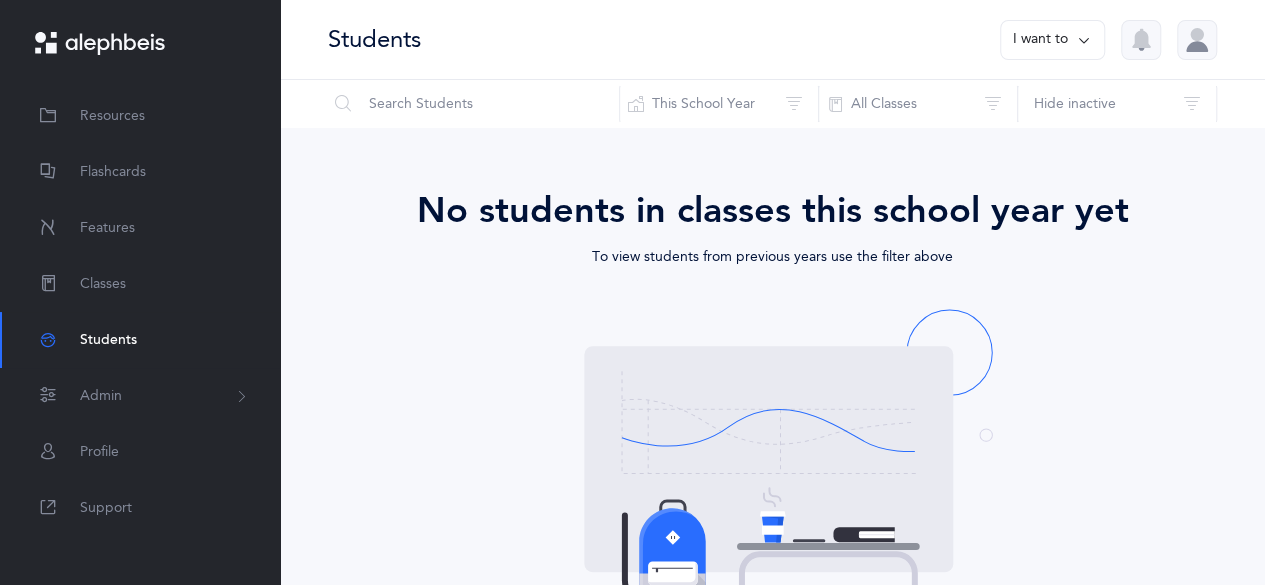 click at bounding box center (1084, 40) 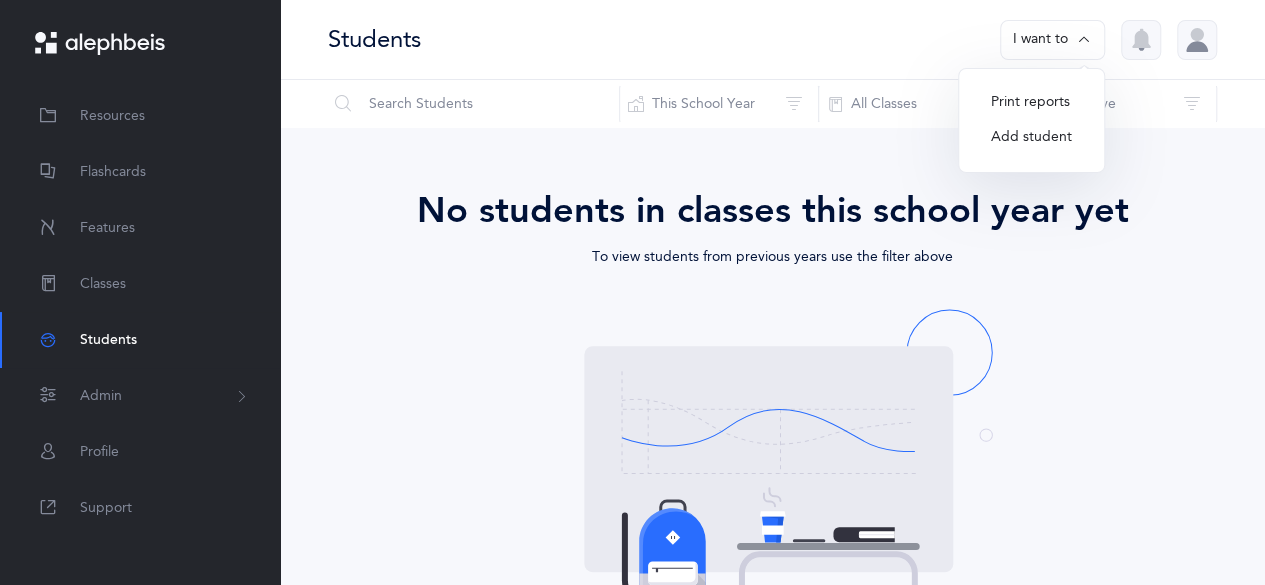 click on "Print reports" at bounding box center [1031, 103] 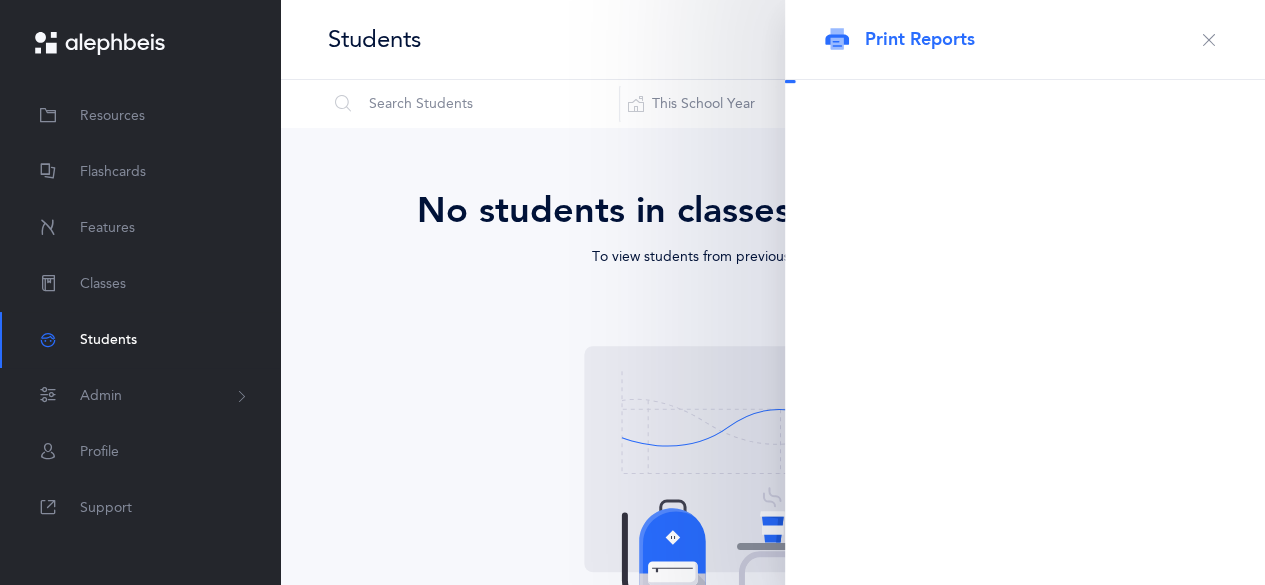 select on "2617" 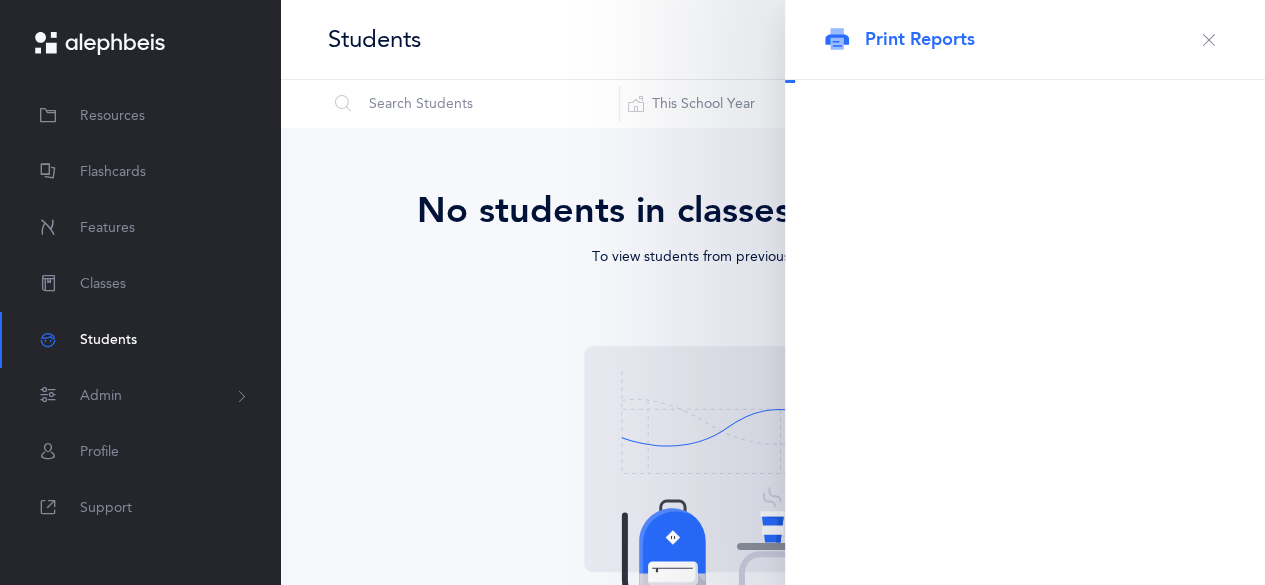 select 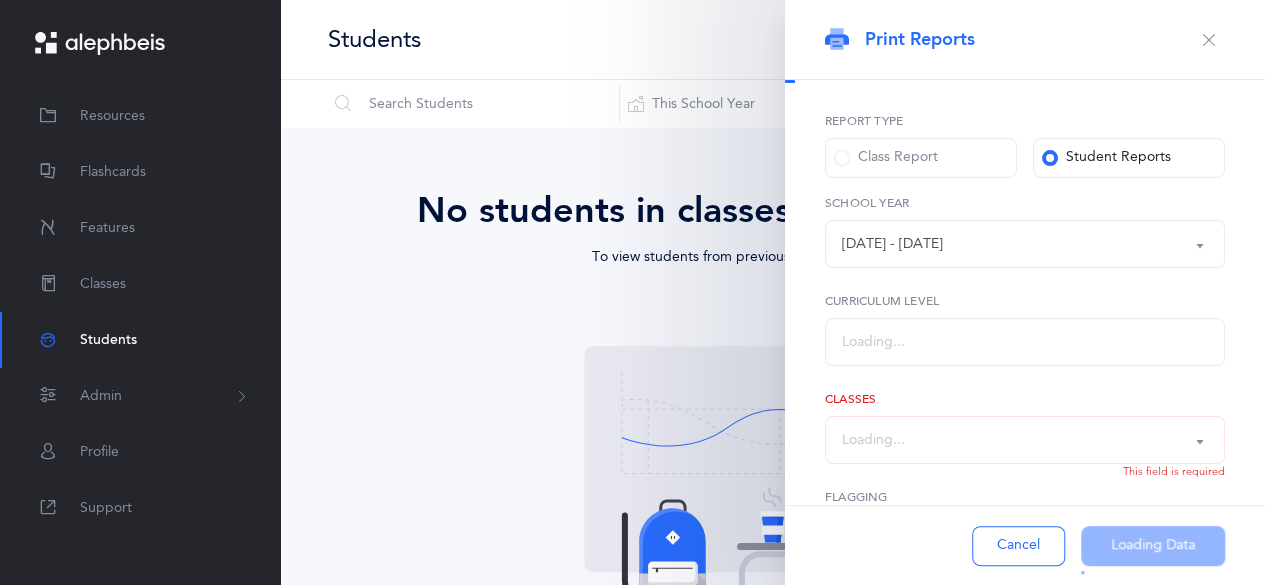 select on "11" 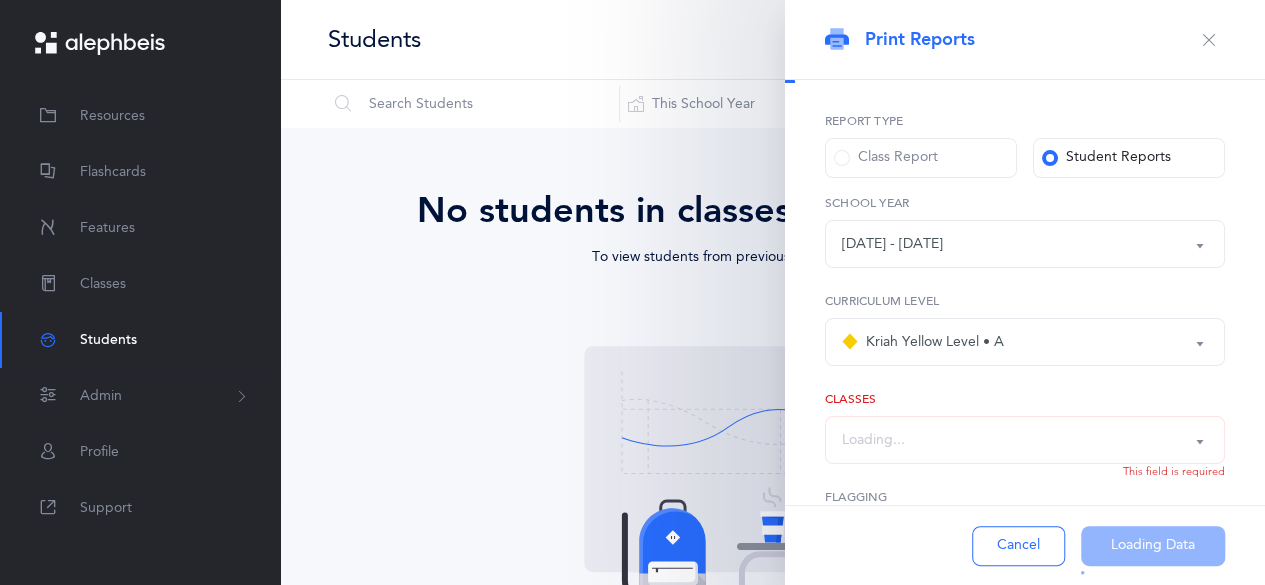 select on "all" 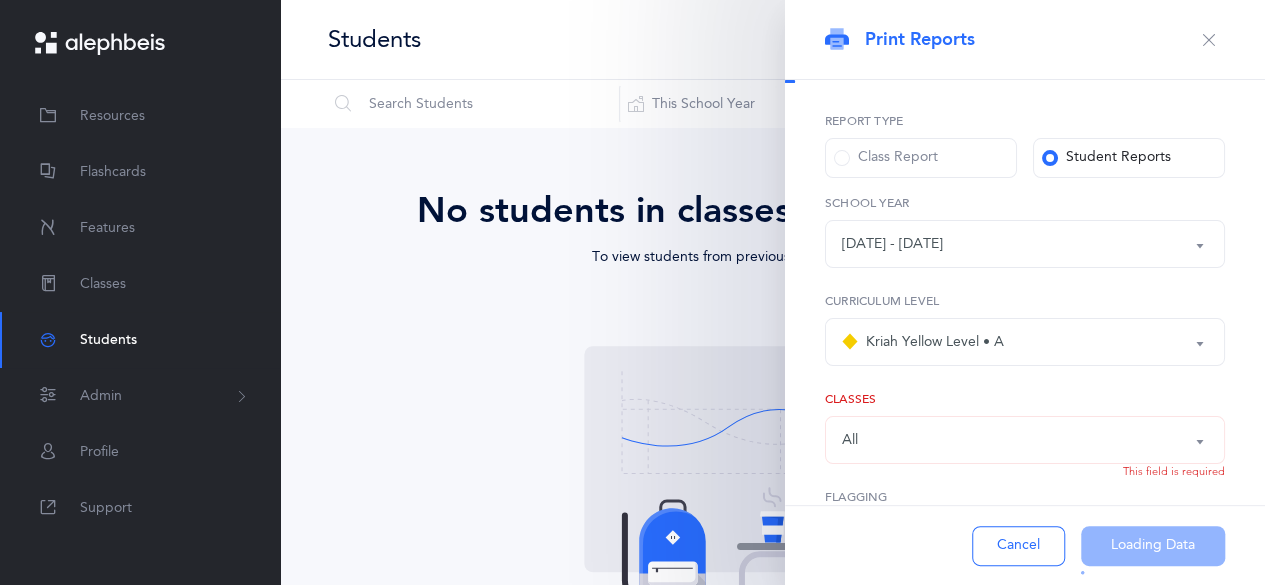 select on "all" 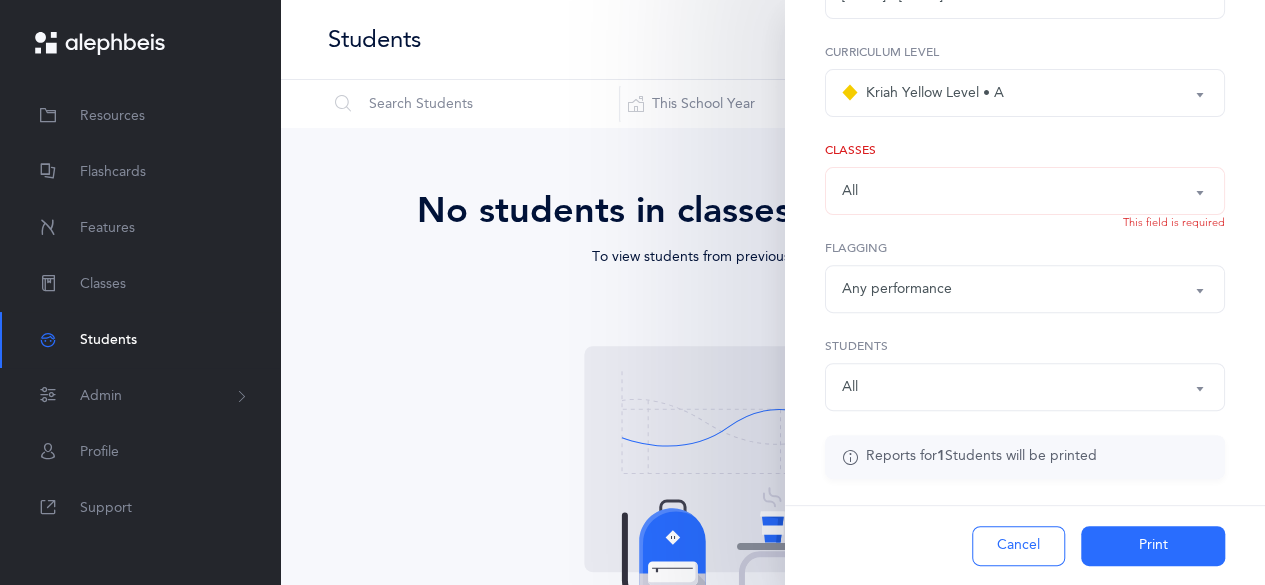 scroll, scrollTop: 254, scrollLeft: 0, axis: vertical 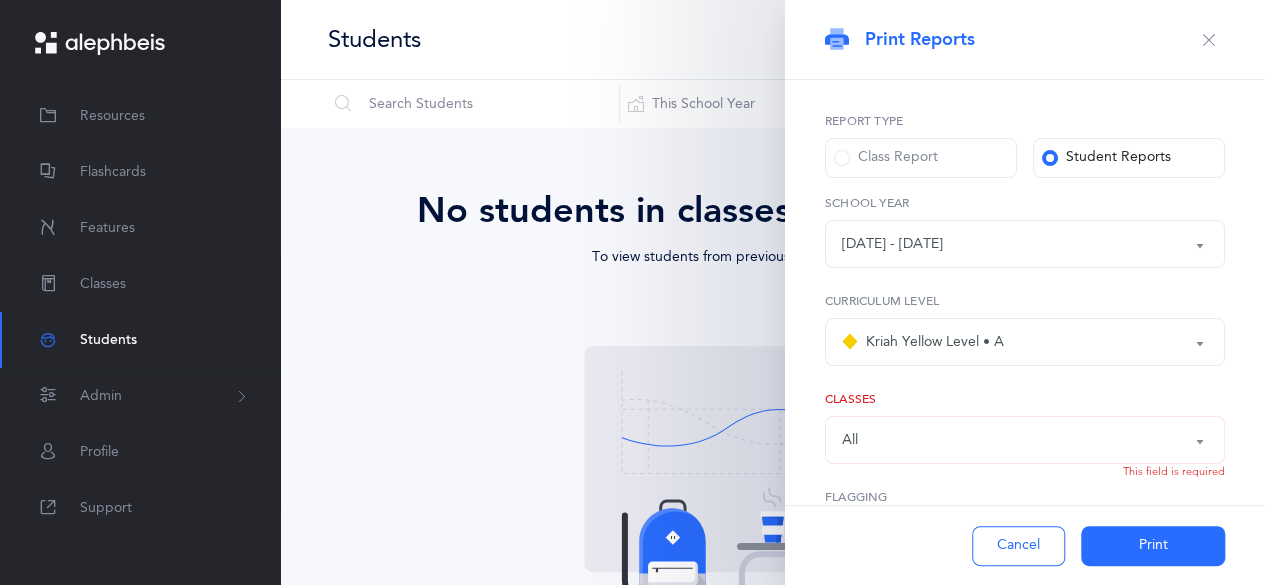 click at bounding box center (1209, 40) 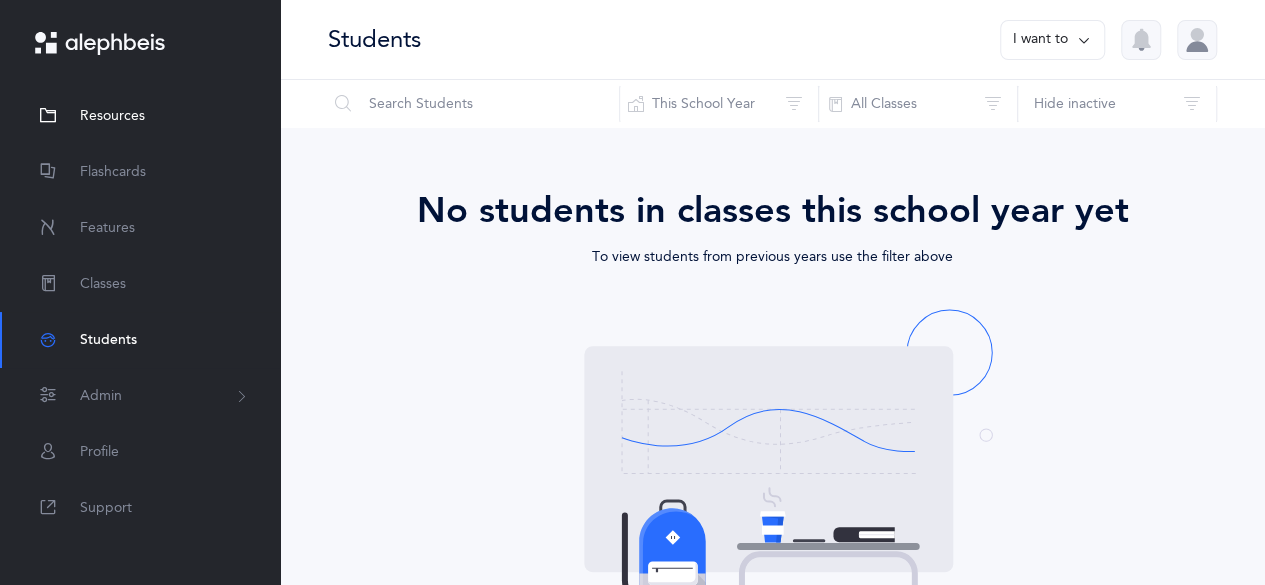 click on "Resources" at bounding box center [112, 116] 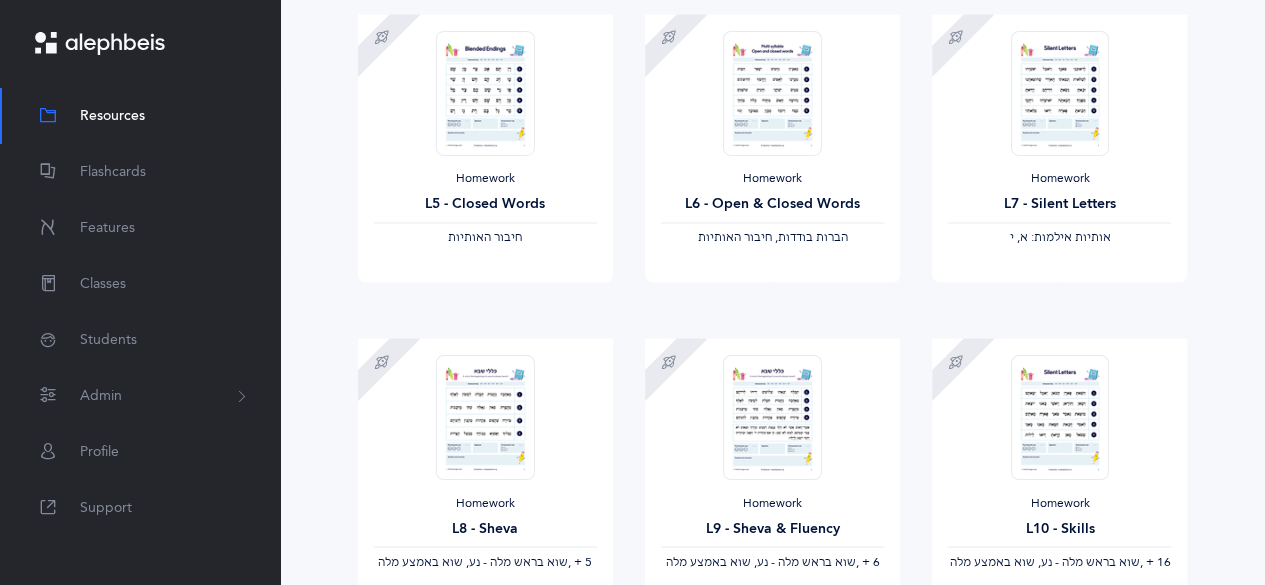 scroll, scrollTop: 1796, scrollLeft: 0, axis: vertical 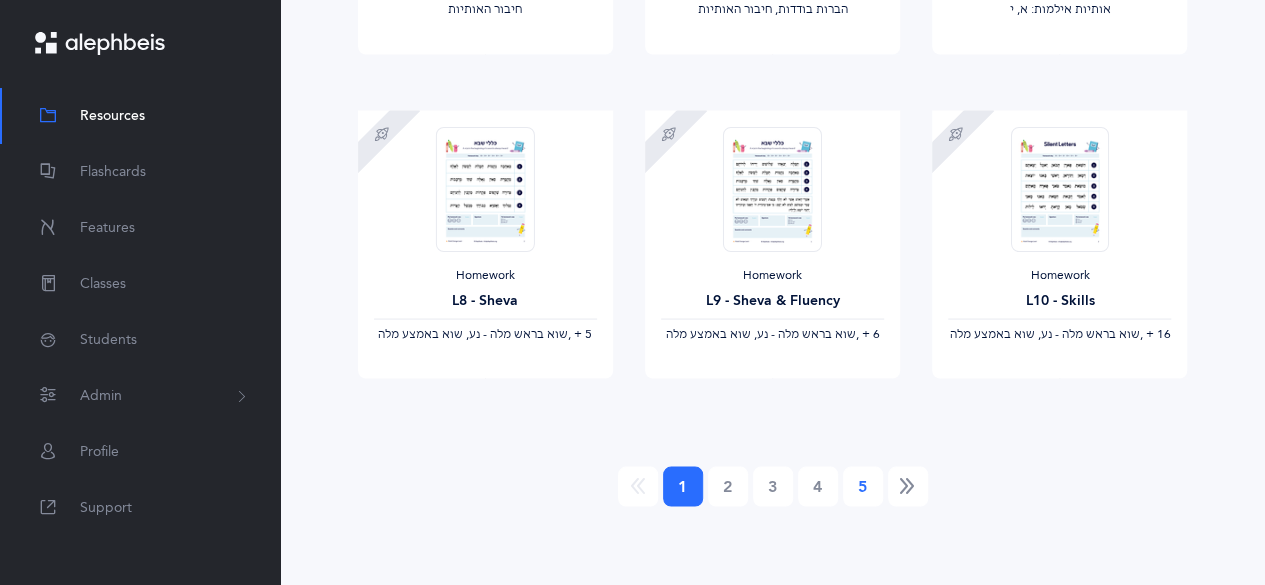 click on "5" at bounding box center [863, 486] 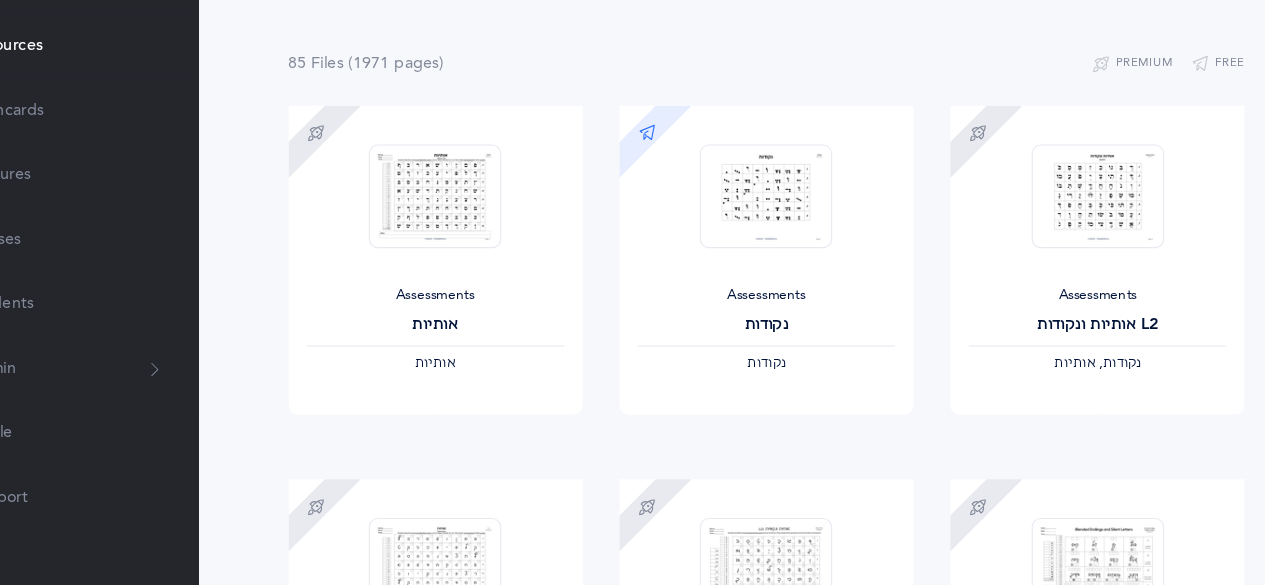 scroll, scrollTop: 119, scrollLeft: 0, axis: vertical 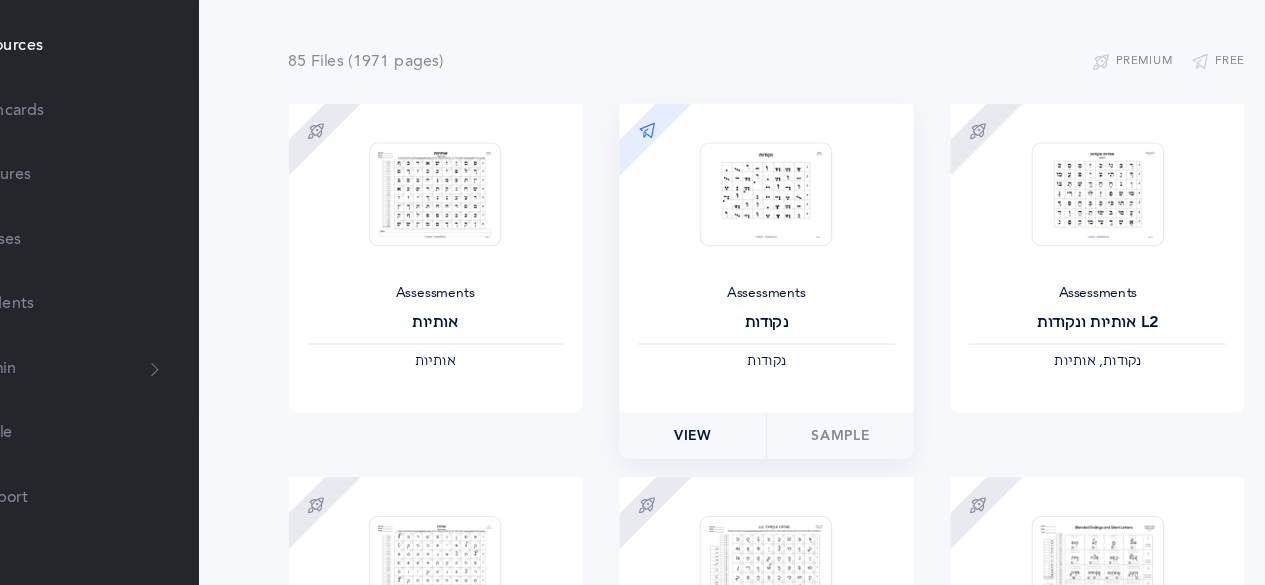 click on "View" at bounding box center [708, 455] 